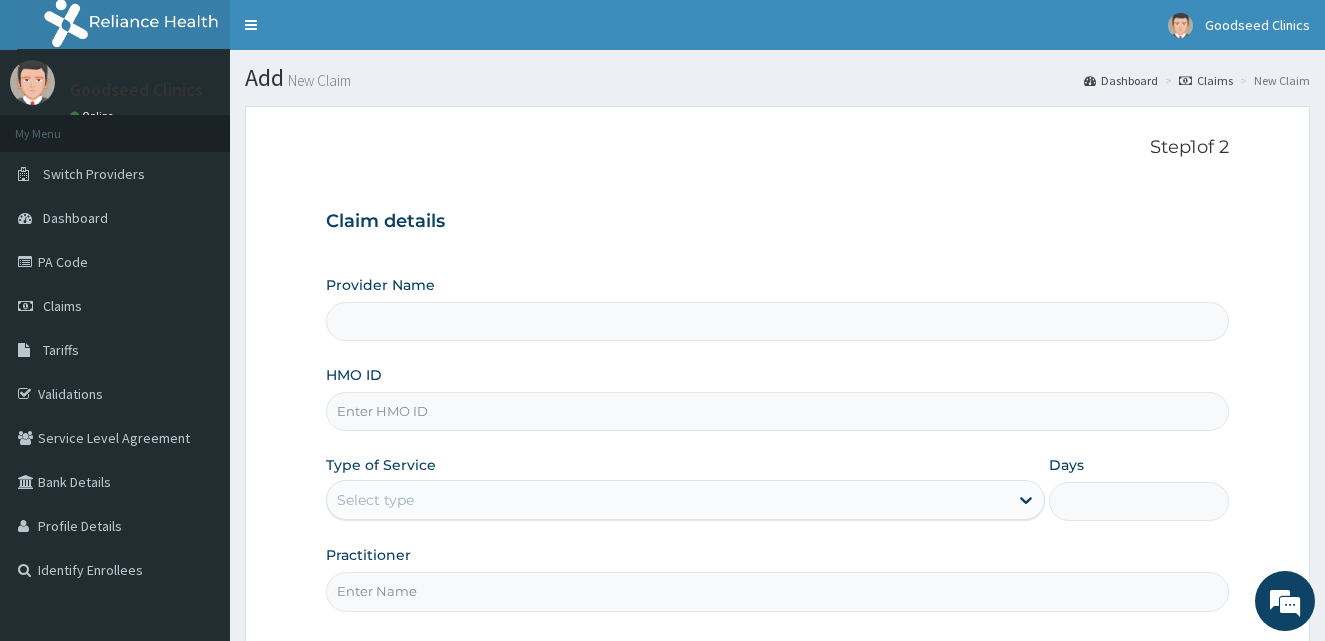 scroll, scrollTop: 0, scrollLeft: 0, axis: both 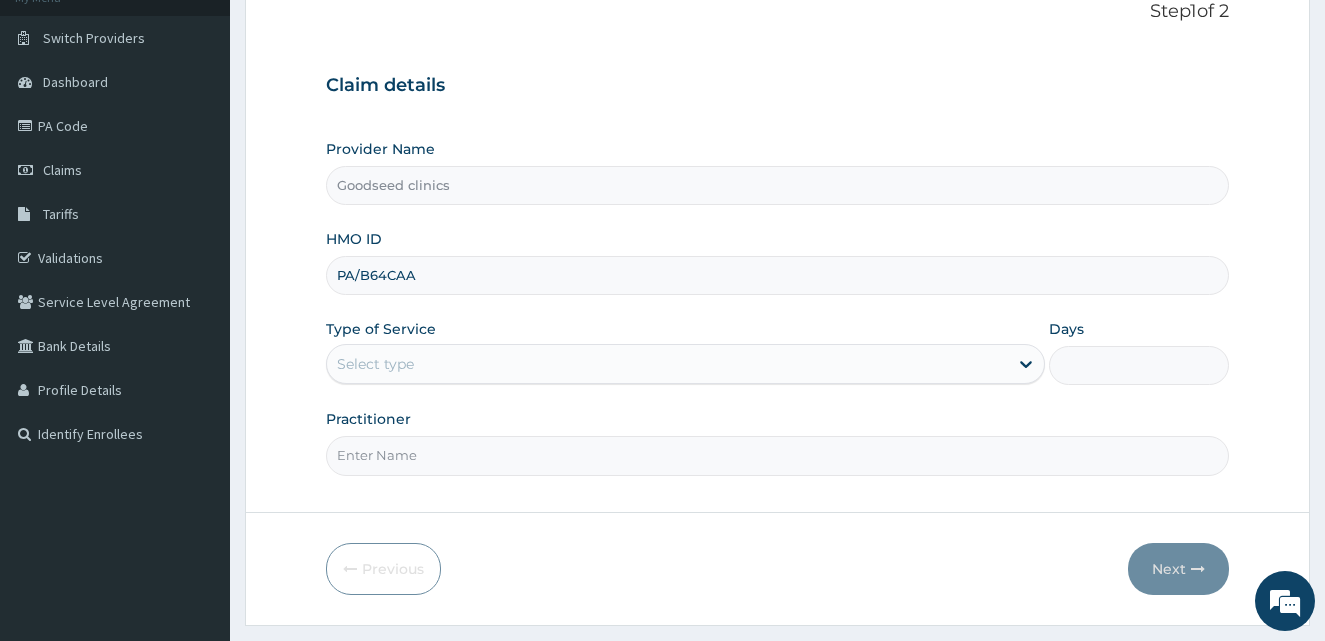 type on "PA/B64CAA" 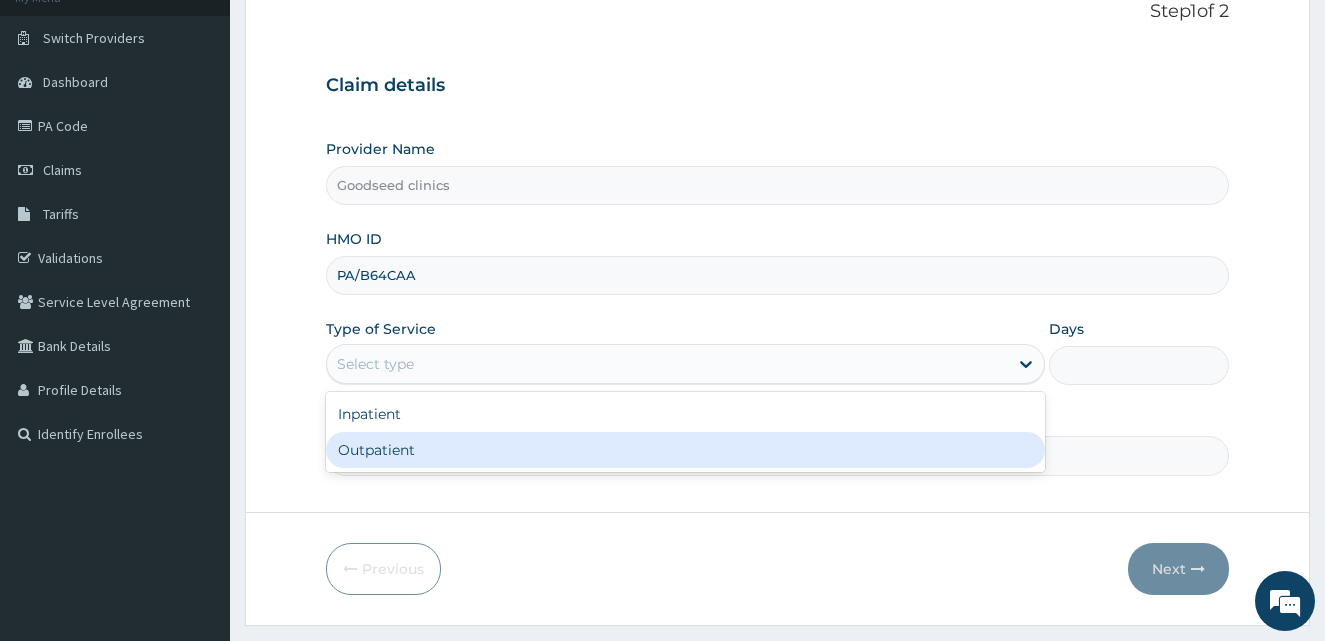 click on "Outpatient" at bounding box center (686, 450) 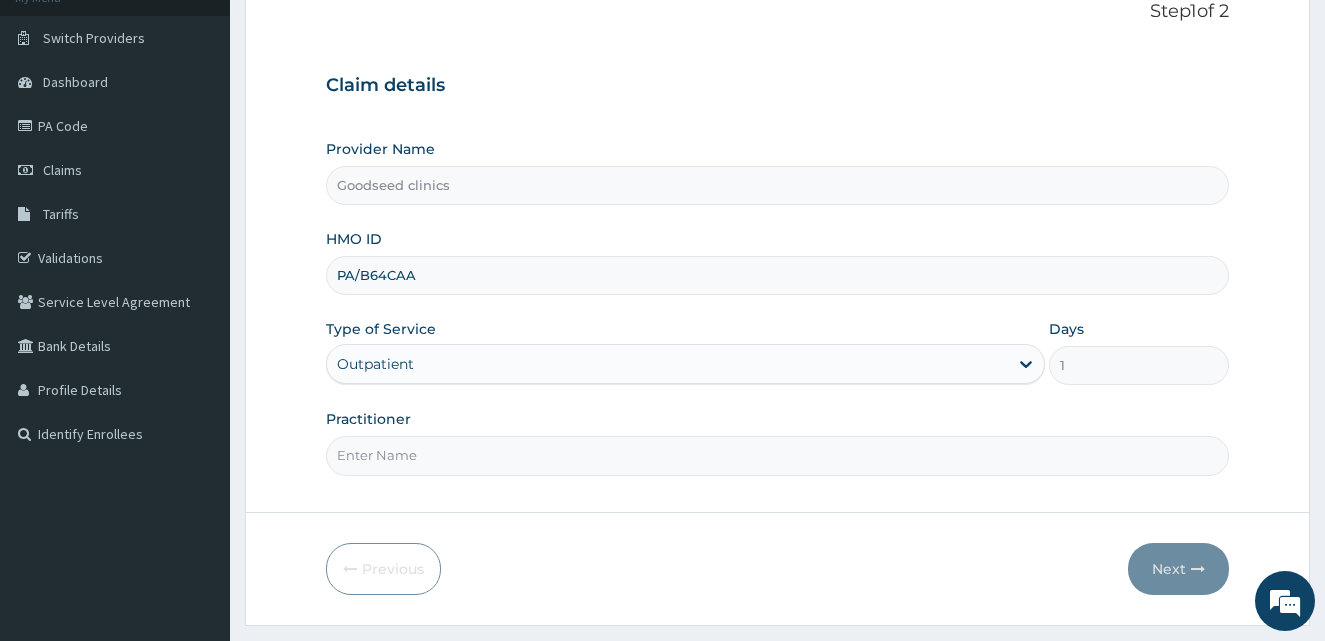 scroll, scrollTop: 187, scrollLeft: 0, axis: vertical 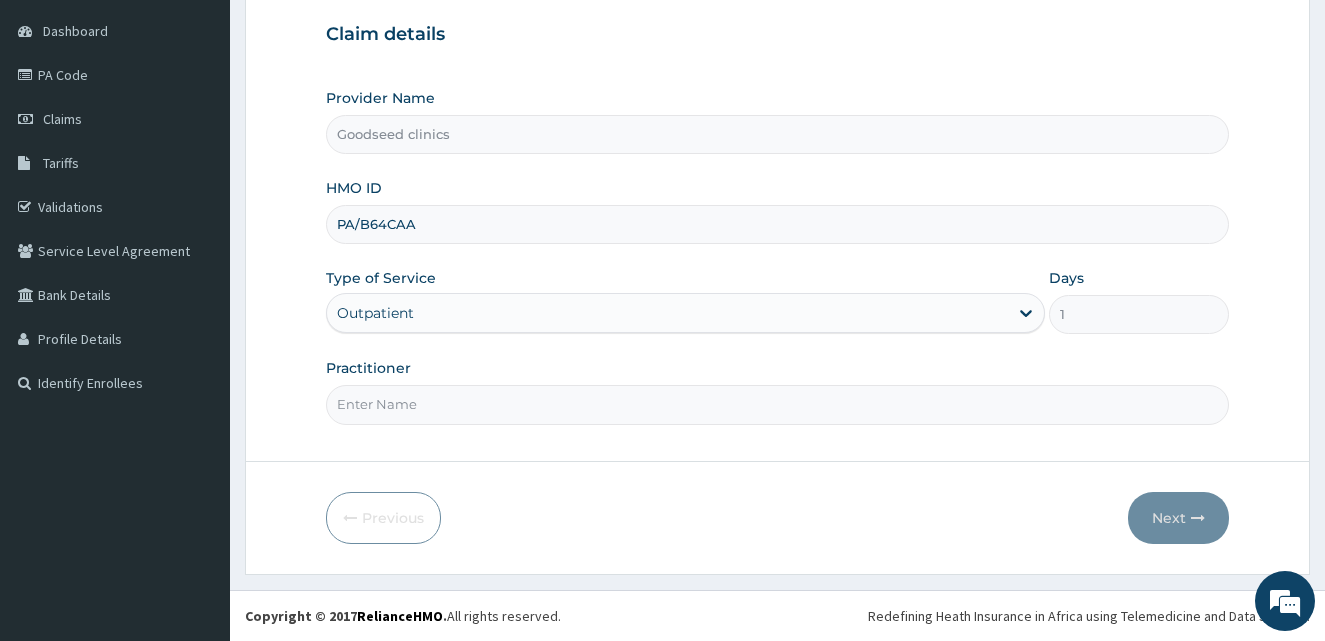click on "Practitioner" at bounding box center [778, 404] 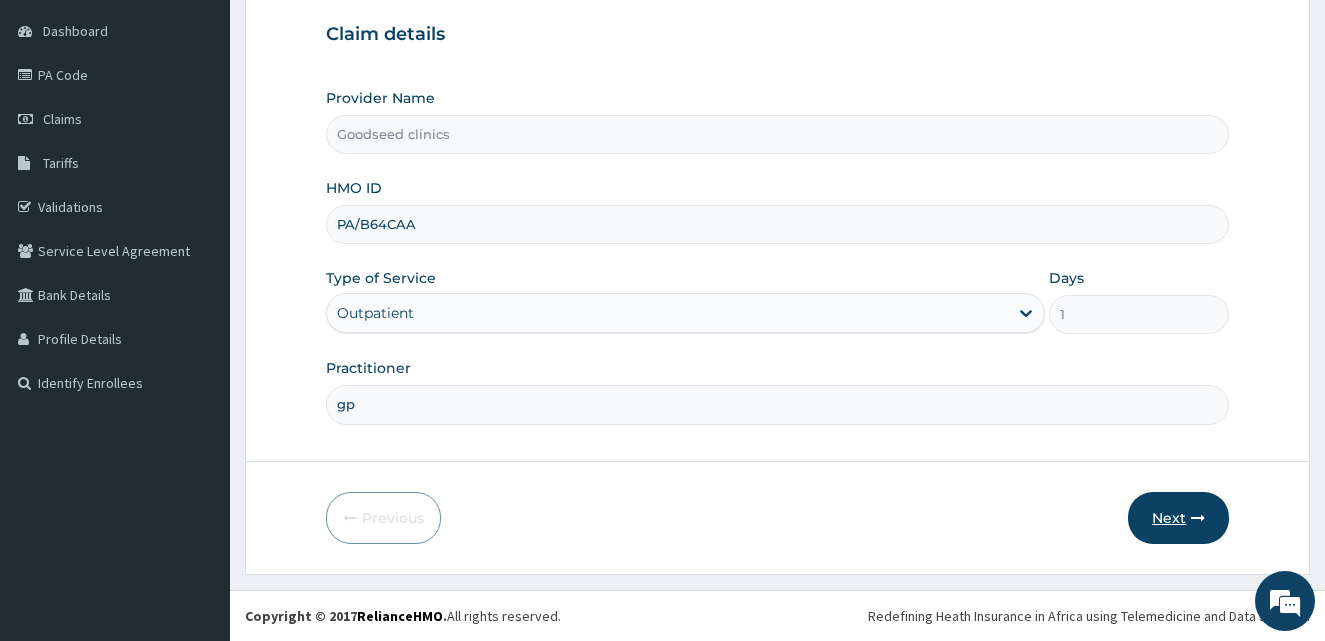 scroll, scrollTop: 0, scrollLeft: 0, axis: both 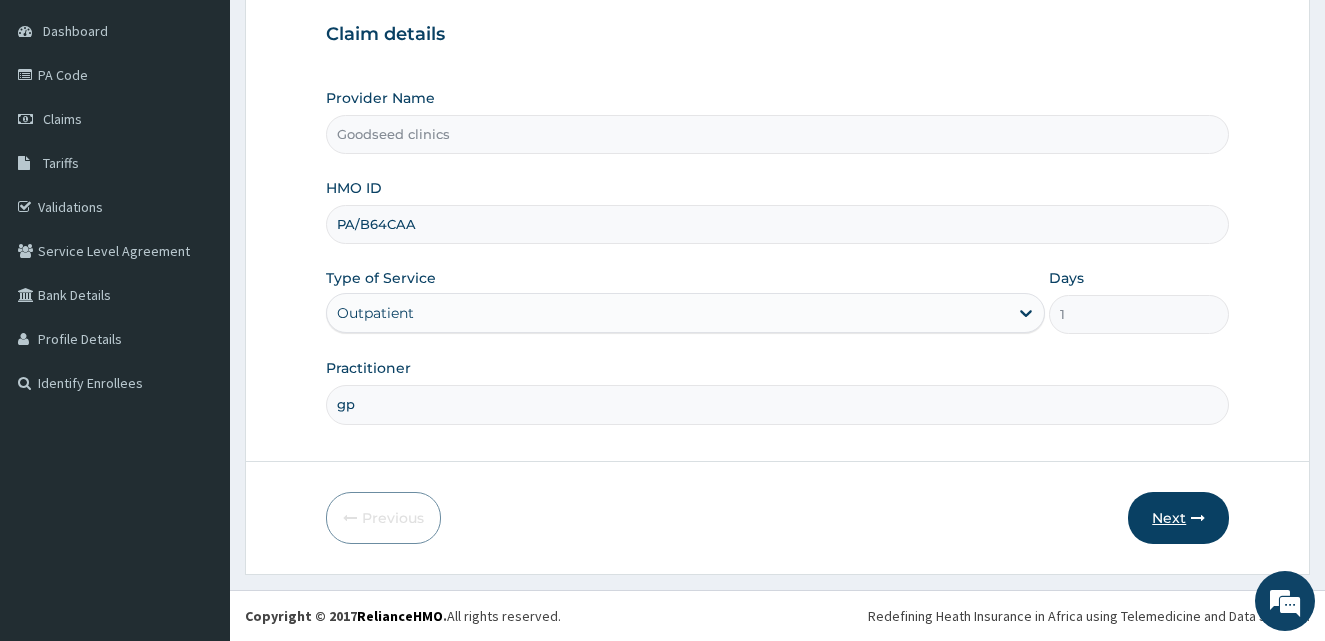 type on "gp" 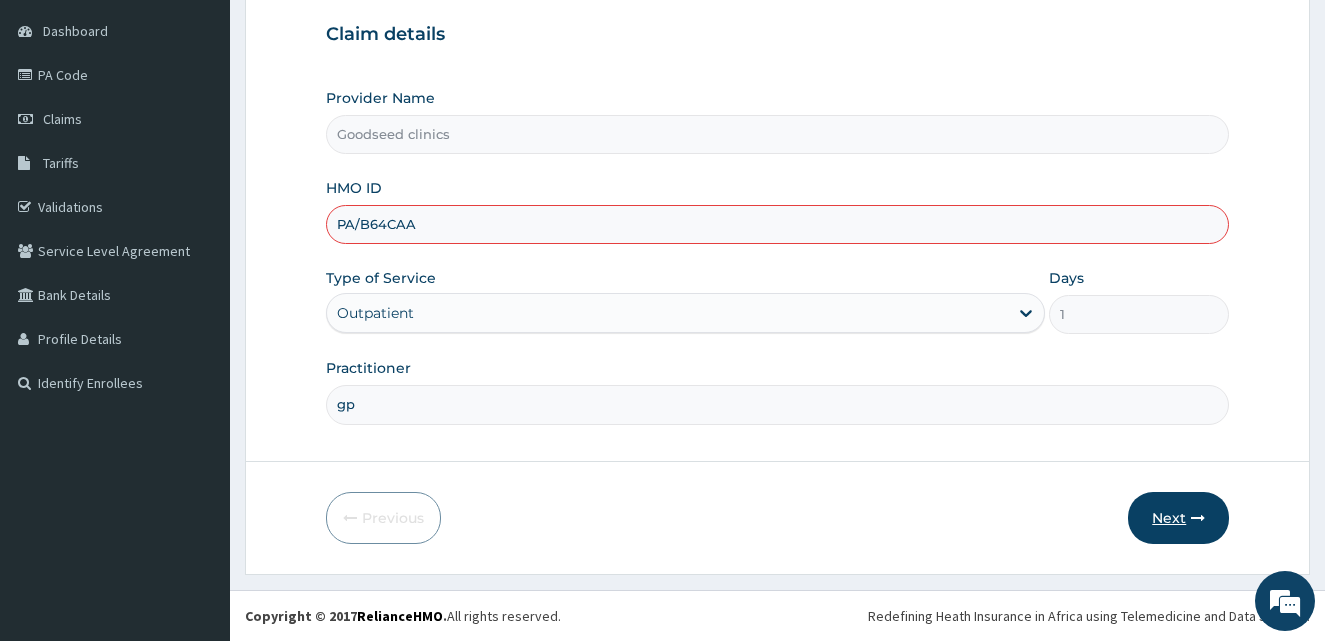 click on "Next" at bounding box center (1178, 518) 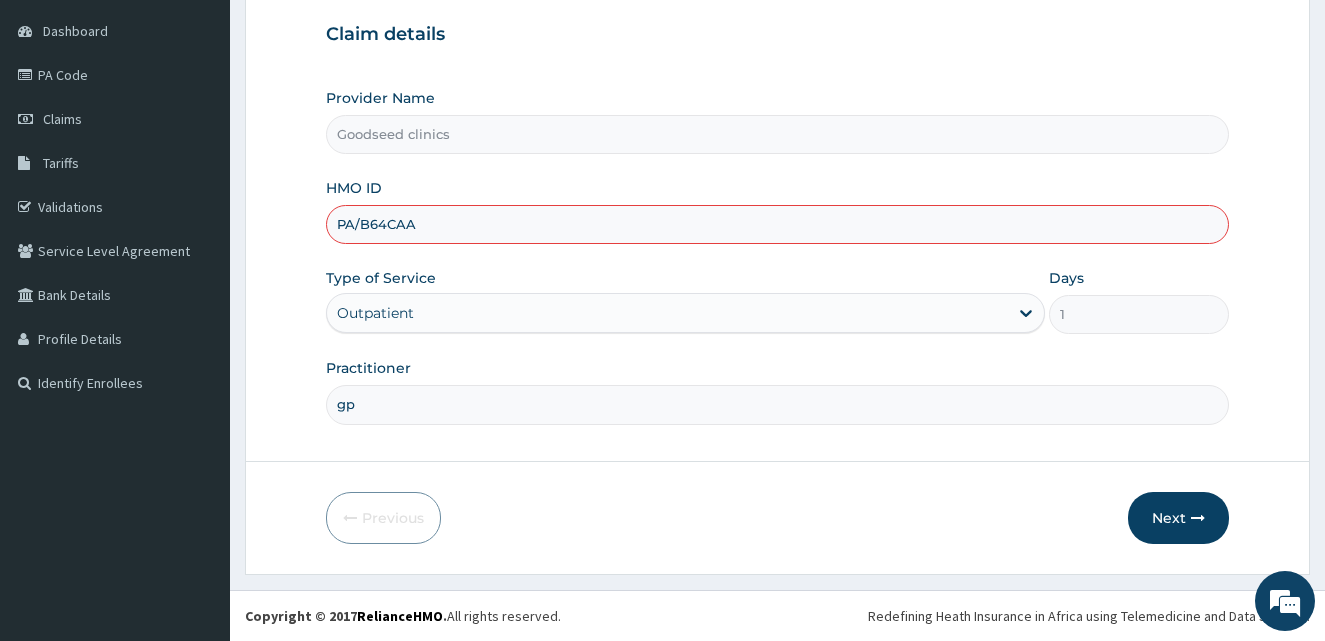 drag, startPoint x: 445, startPoint y: 217, endPoint x: 415, endPoint y: 216, distance: 30.016663 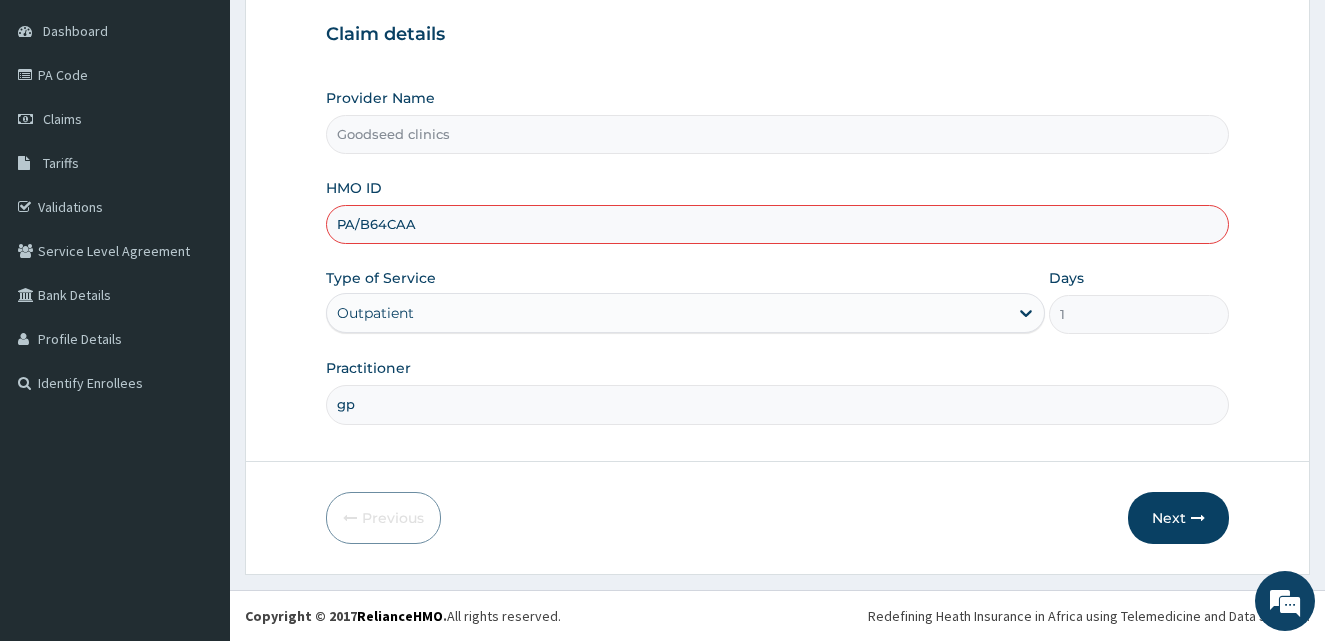 drag, startPoint x: 422, startPoint y: 228, endPoint x: 335, endPoint y: 230, distance: 87.02299 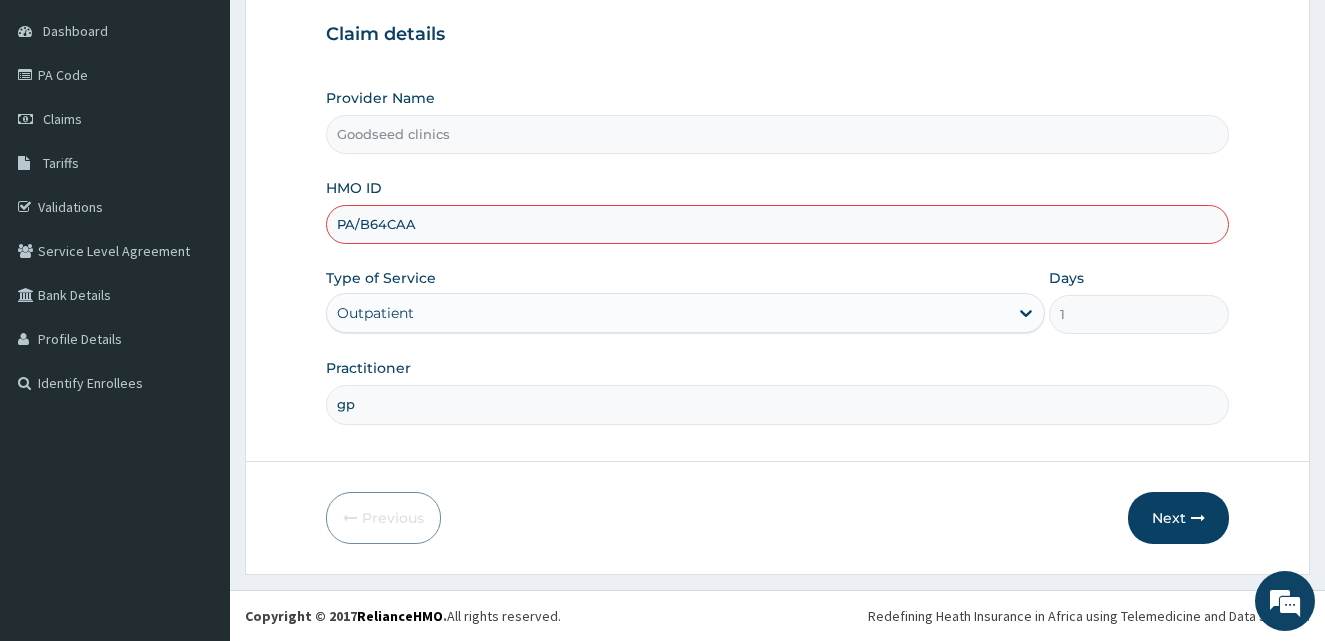 click on "PA/B64CAA" at bounding box center [778, 224] 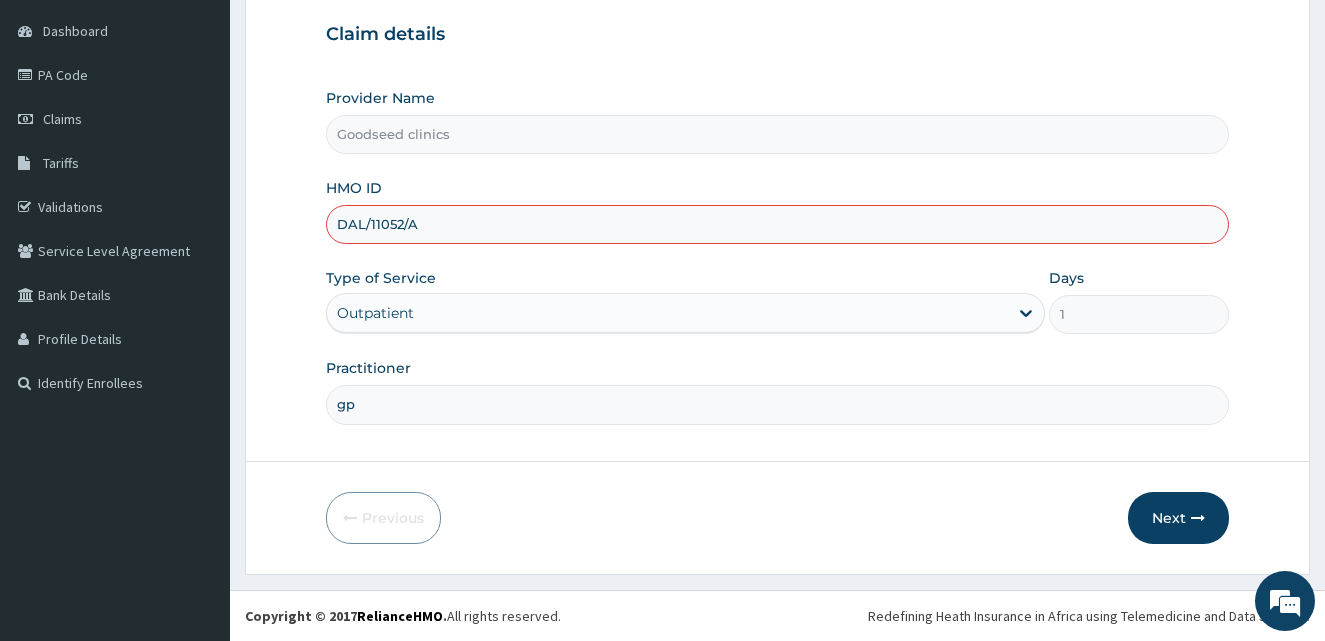 click on "DAL/11052/A" at bounding box center [778, 224] 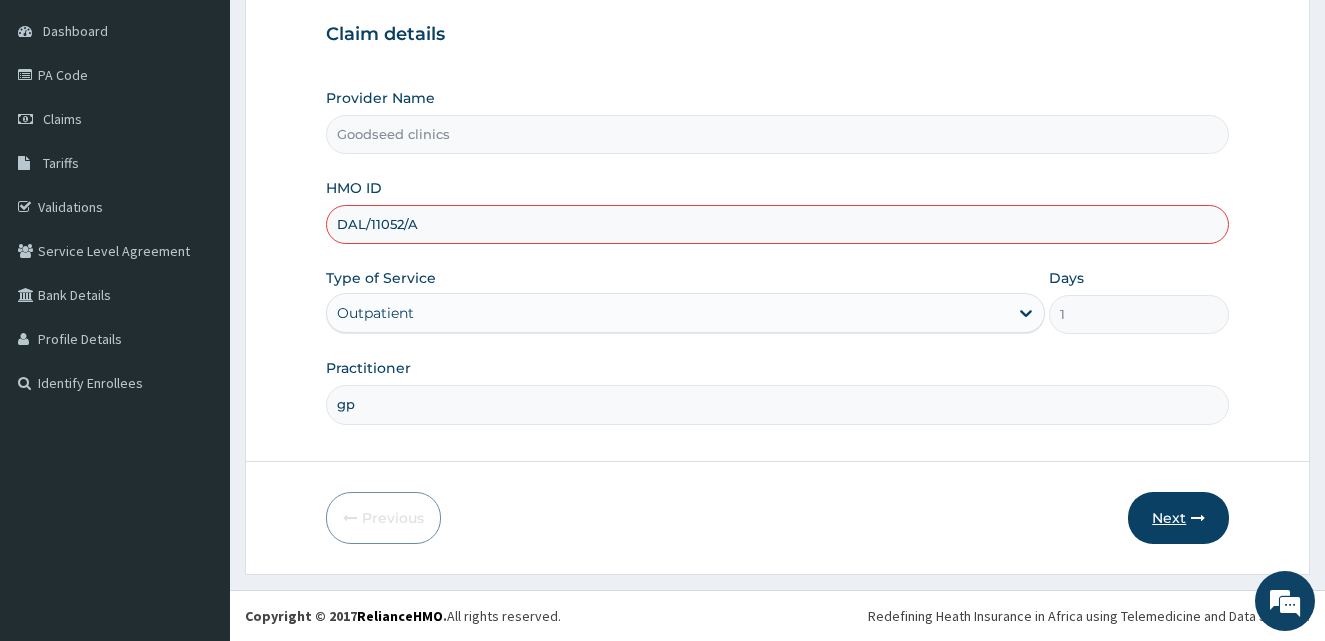 type on "DAL/11052/A" 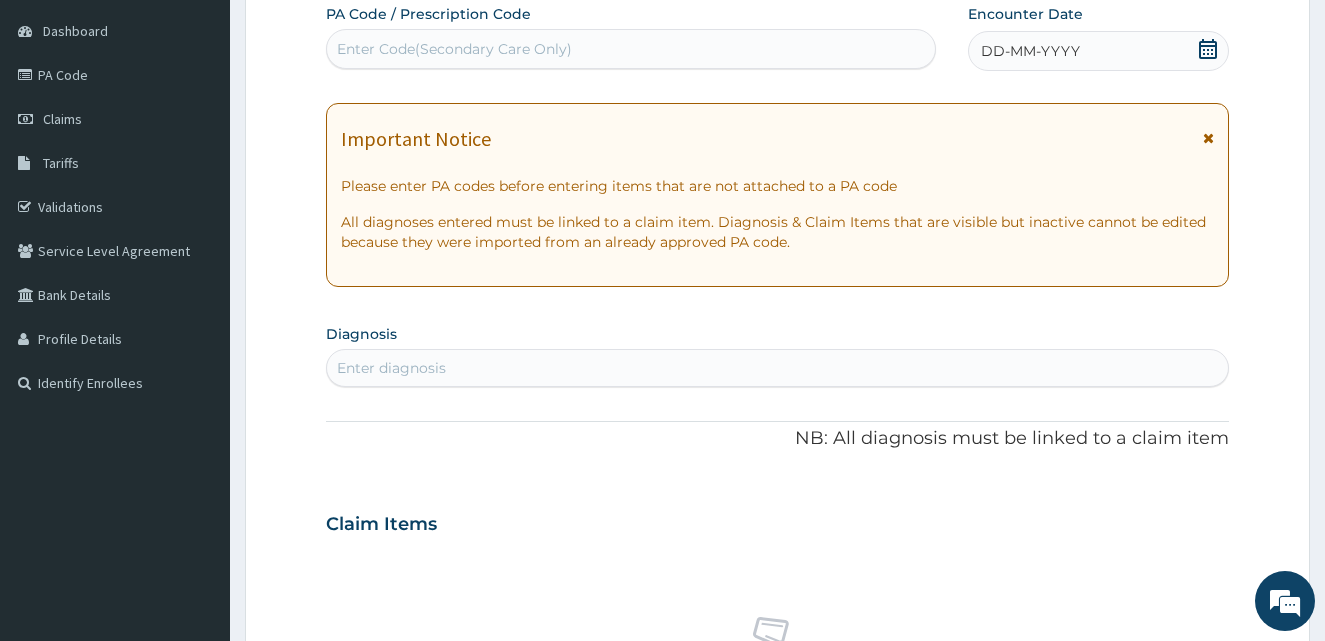 scroll, scrollTop: 51, scrollLeft: 0, axis: vertical 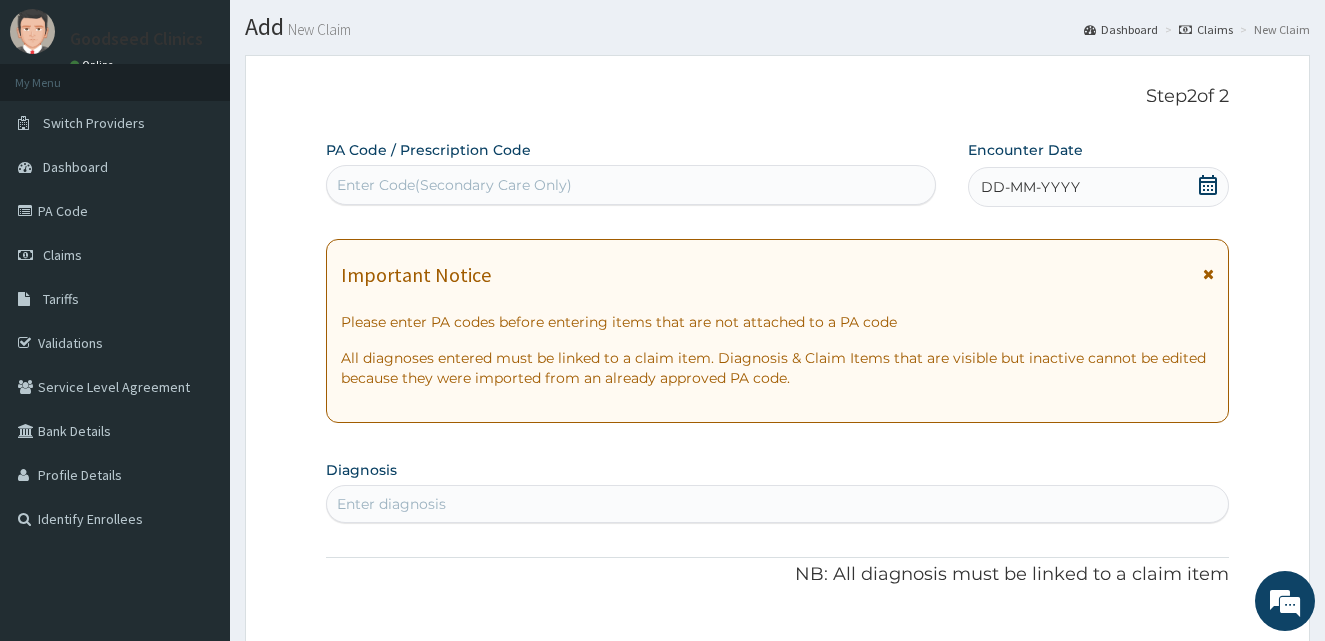 click on "DD-MM-YYYY" at bounding box center (1098, 187) 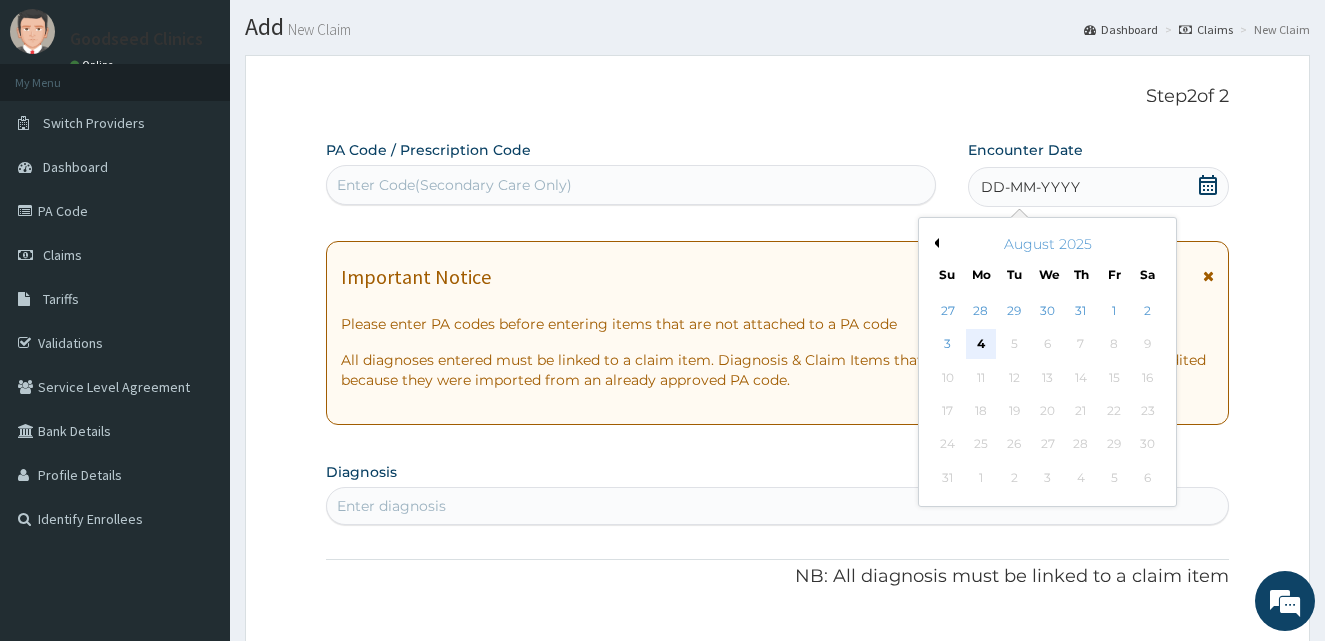 click on "4" at bounding box center [981, 345] 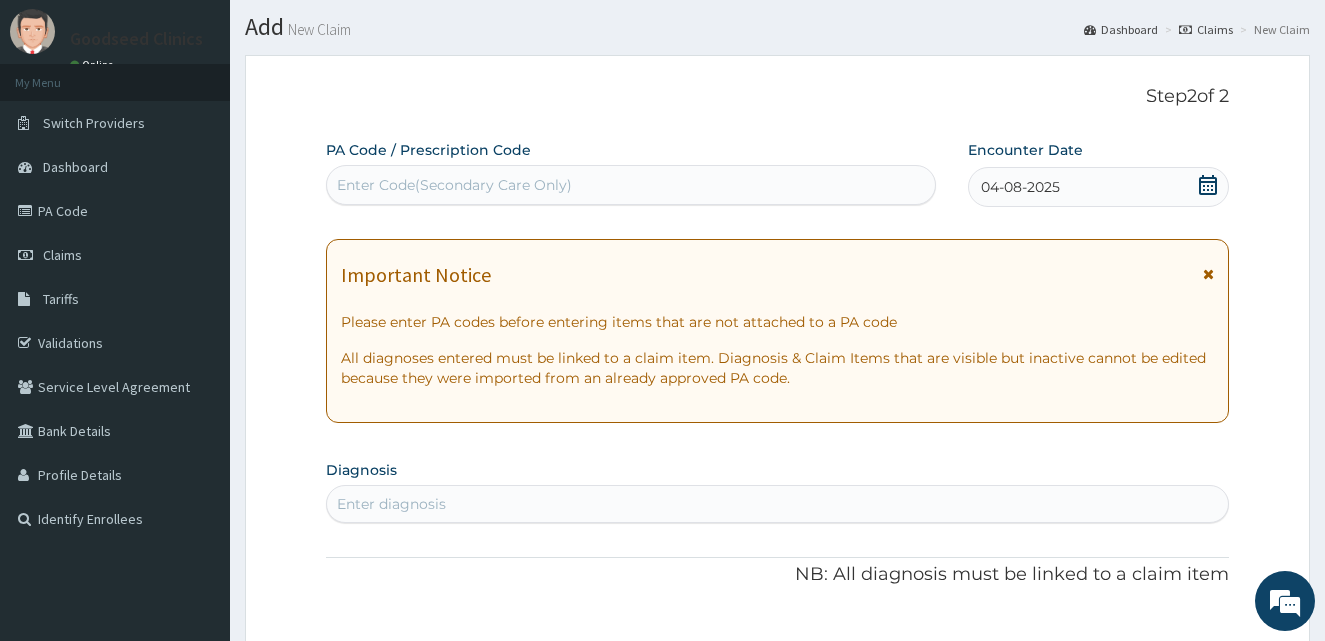 click on "Enter Code(Secondary Care Only)" at bounding box center (631, 185) 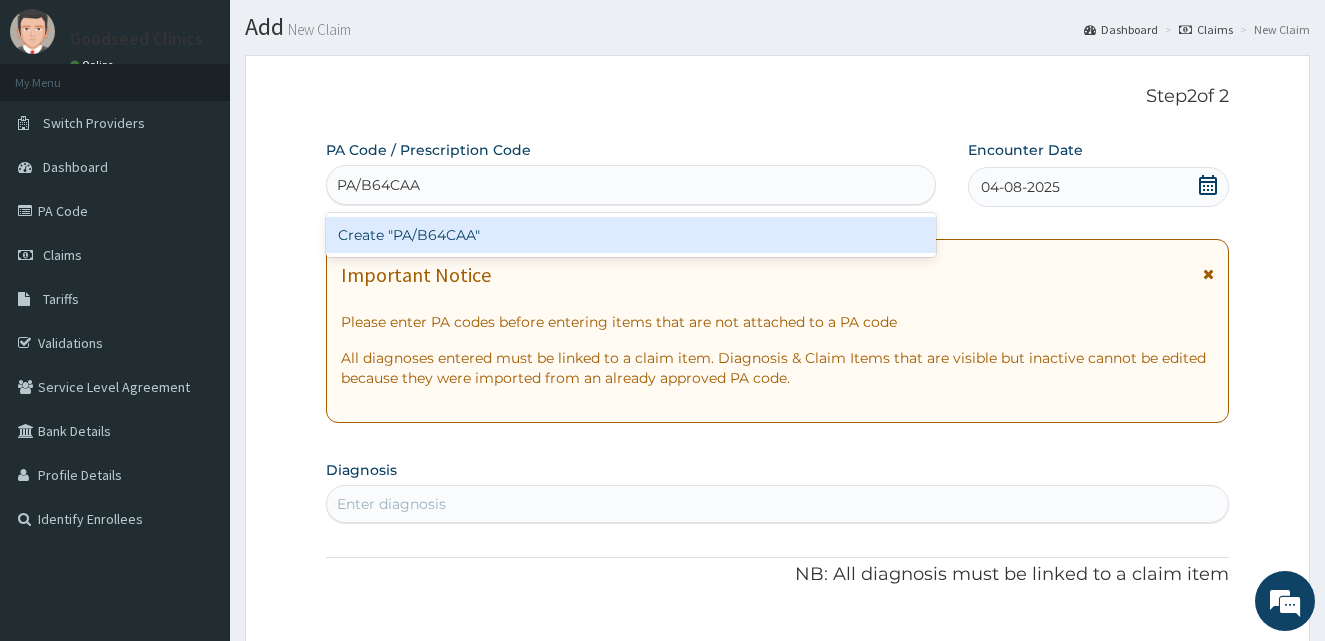 click on "Create "PA/B64CAA"" at bounding box center (631, 235) 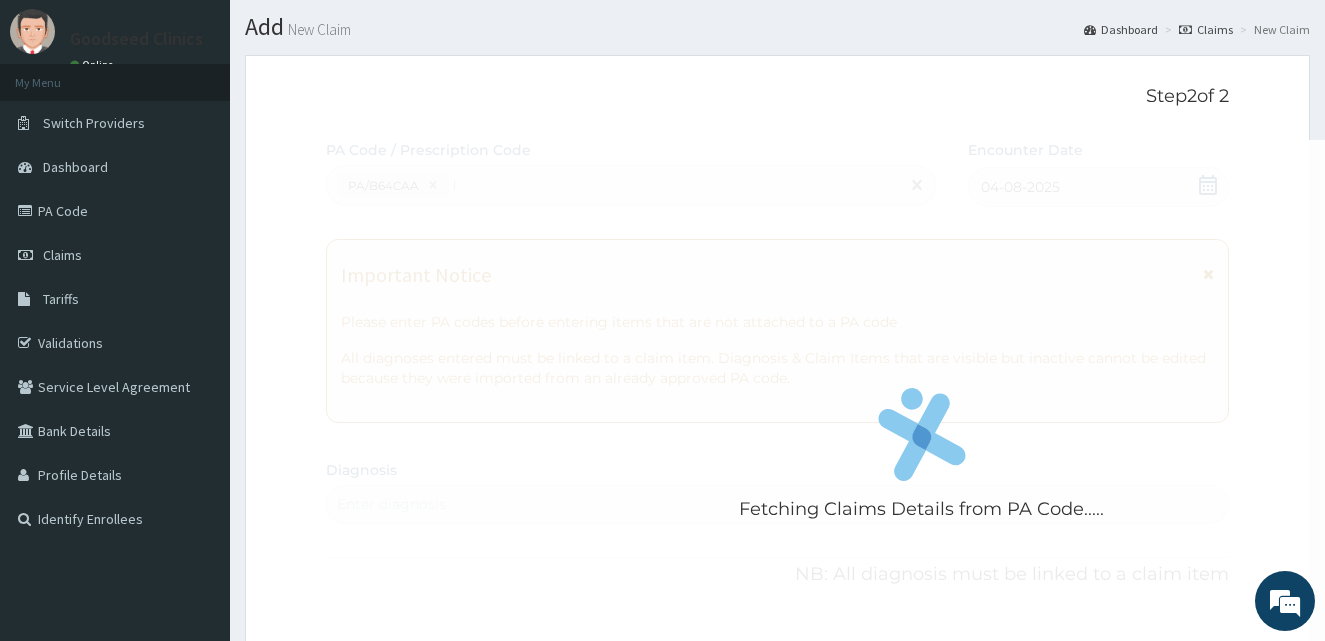 type 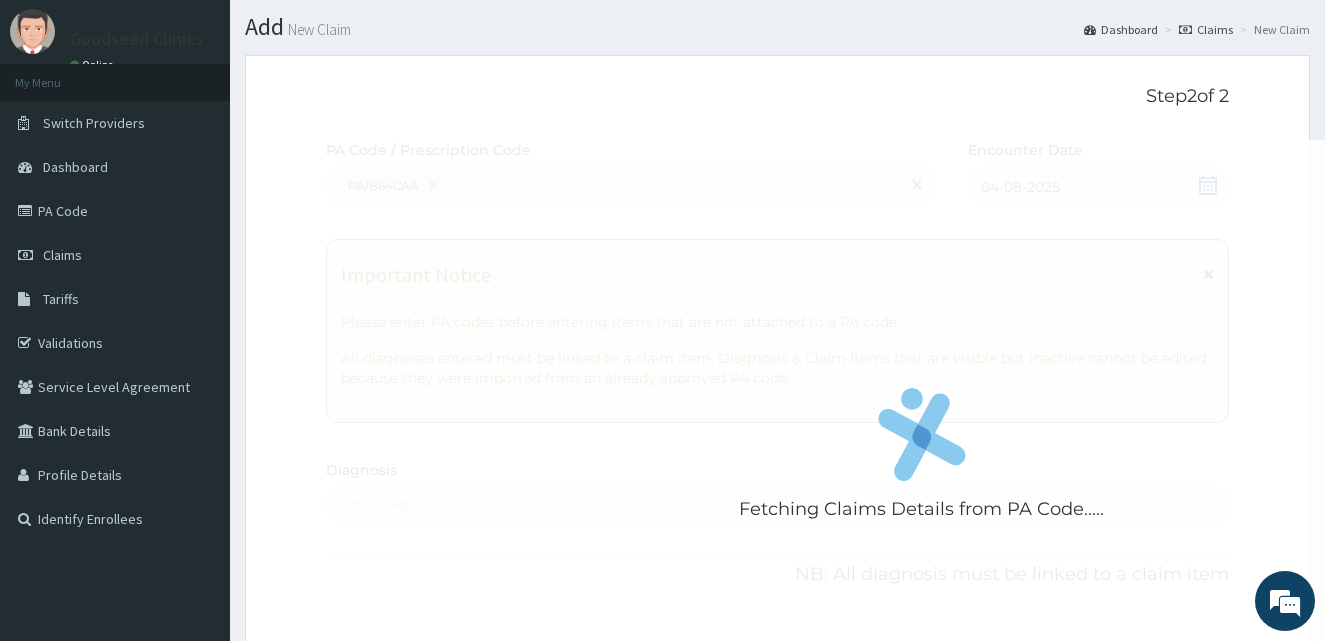 scroll, scrollTop: 589, scrollLeft: 0, axis: vertical 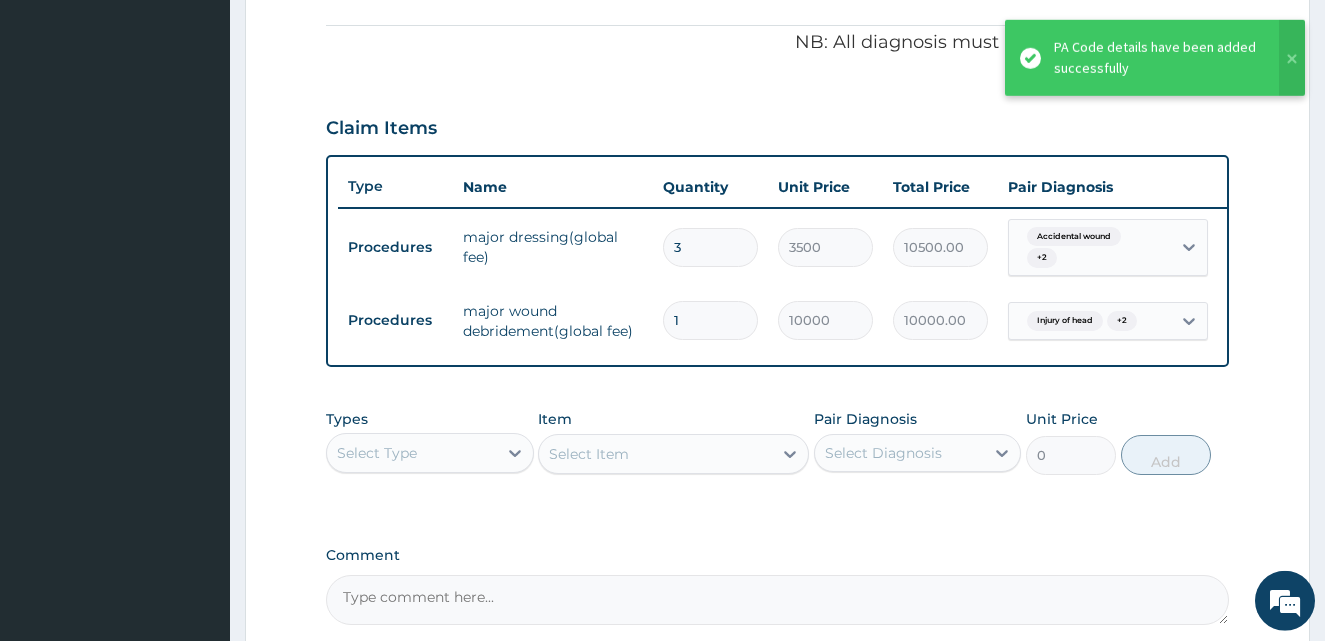 click on "3" at bounding box center (710, 247) 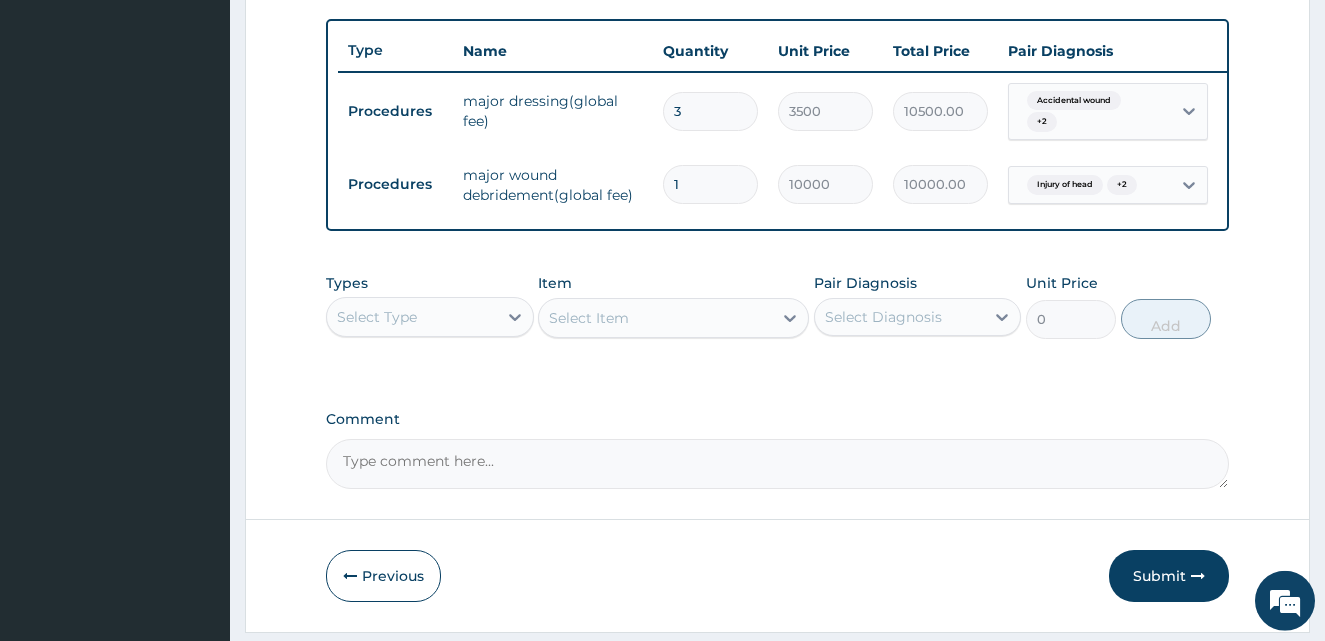 scroll, scrollTop: 800, scrollLeft: 0, axis: vertical 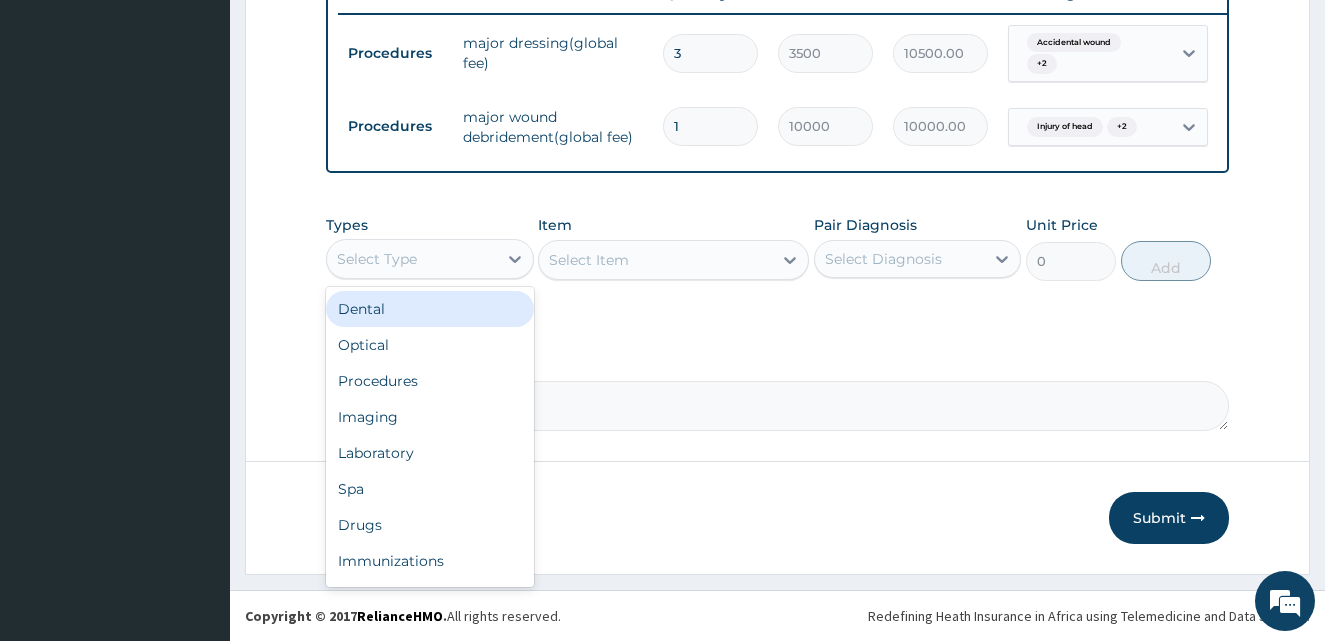 click on "Select Type" at bounding box center [412, 259] 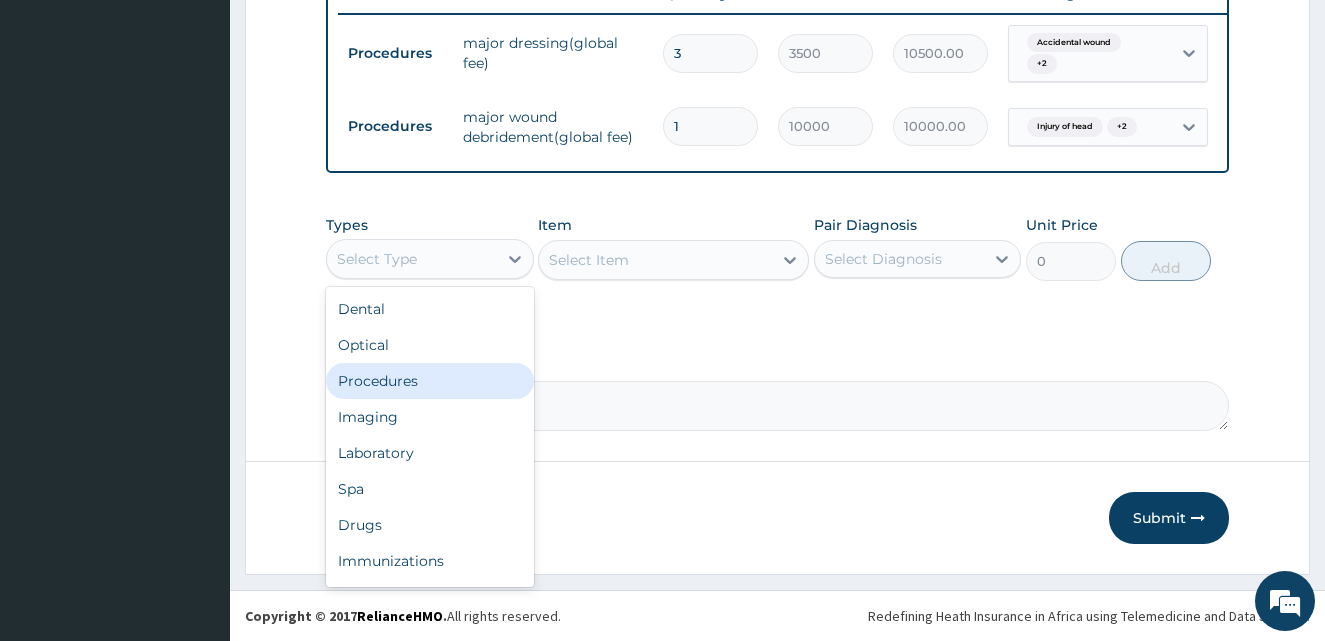 click on "Procedures" at bounding box center [430, 381] 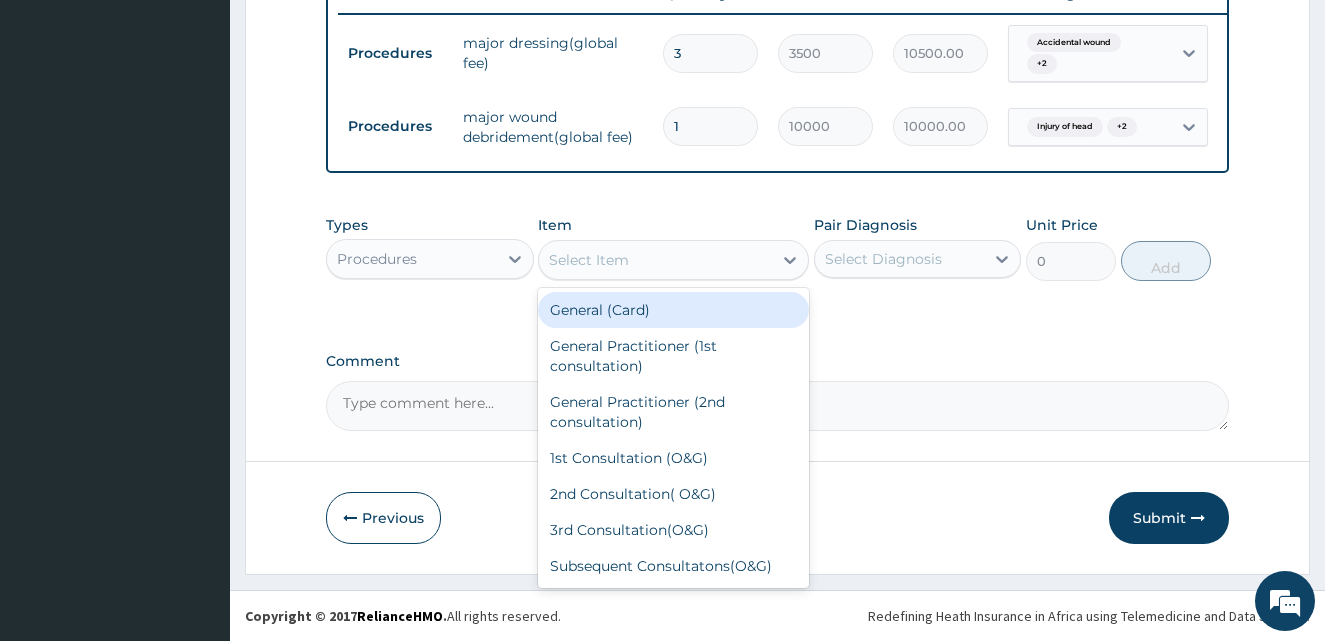 click on "Select Item" at bounding box center [655, 260] 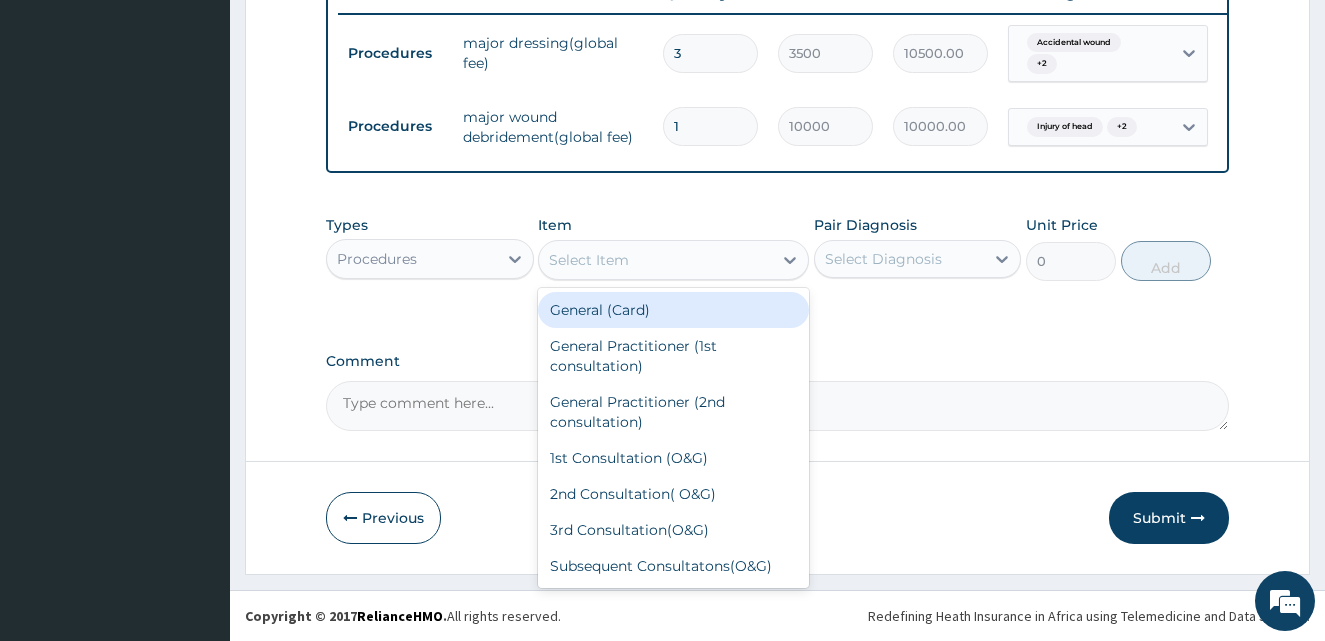 click on "General (Card)" at bounding box center [673, 310] 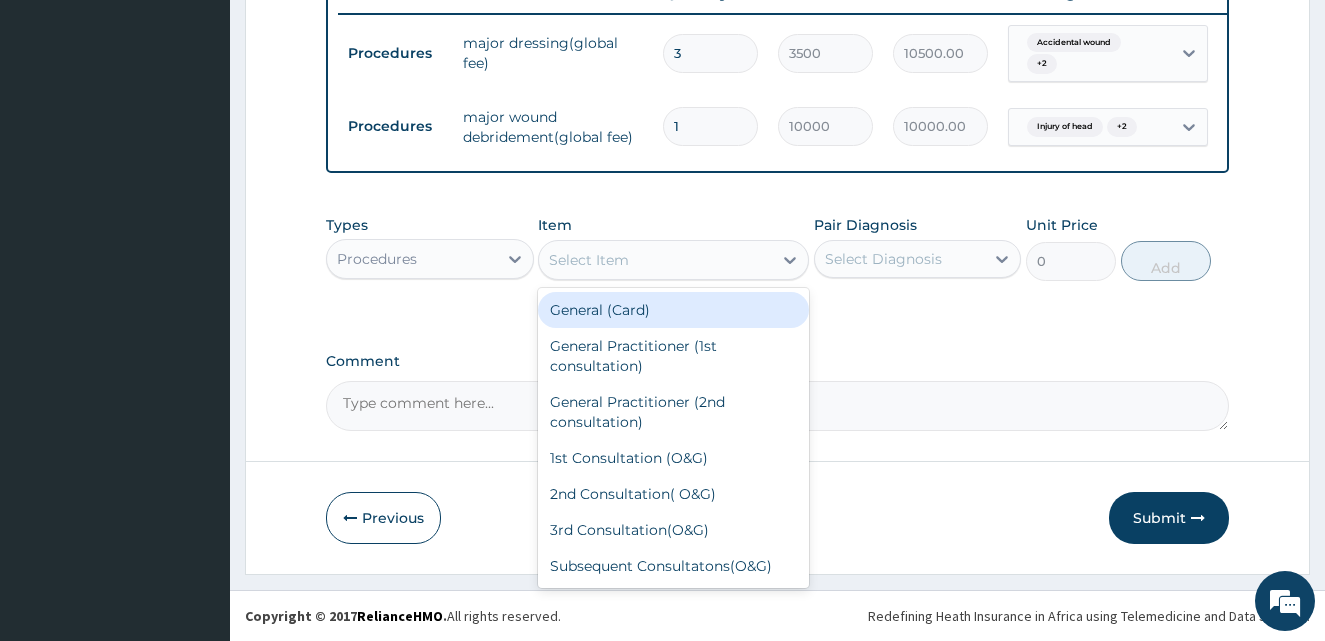 type on "500" 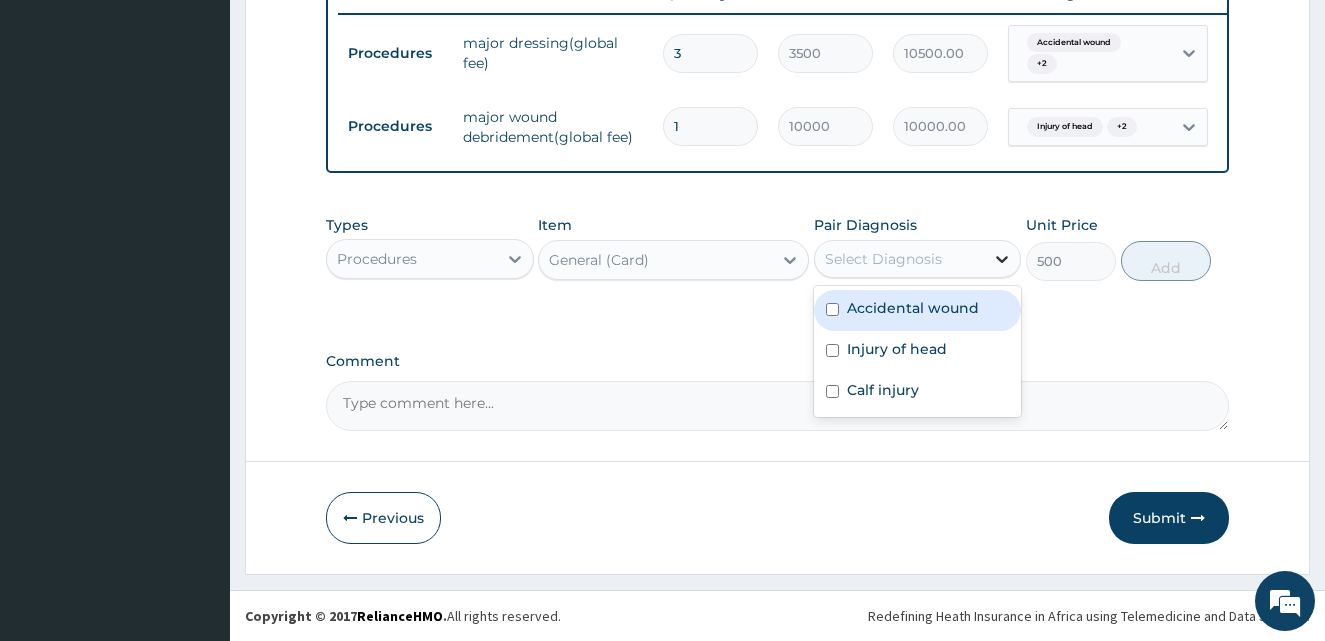 click 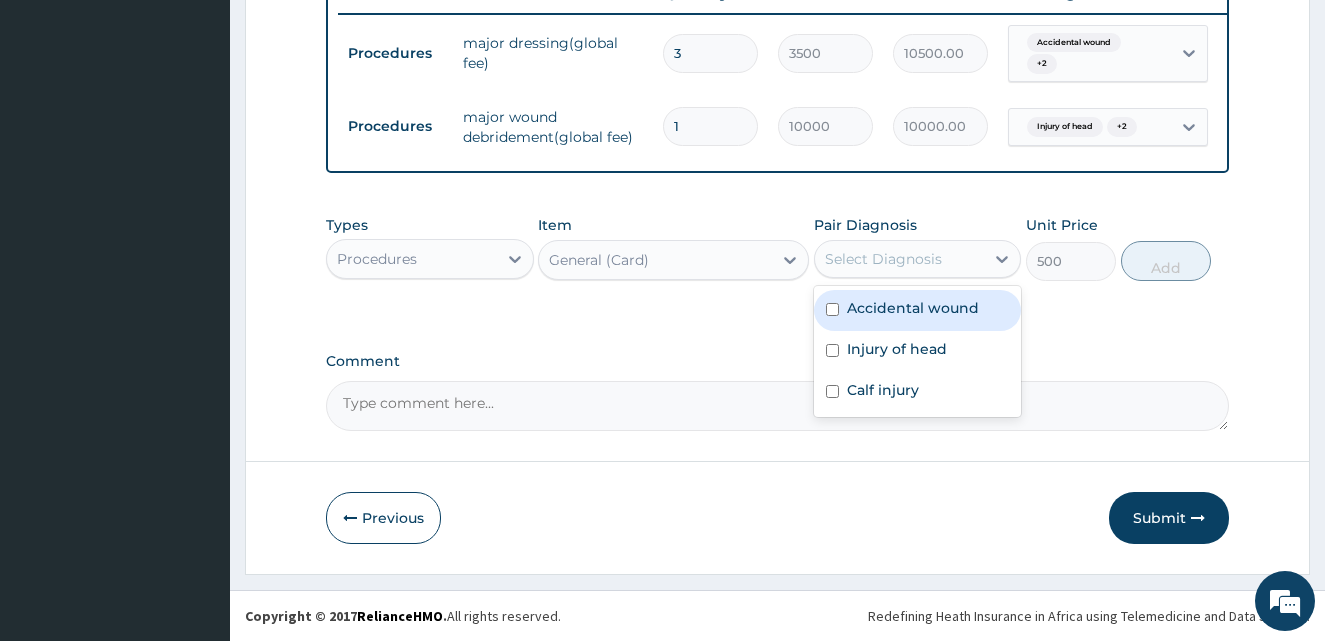 click on "Accidental wound" at bounding box center [913, 308] 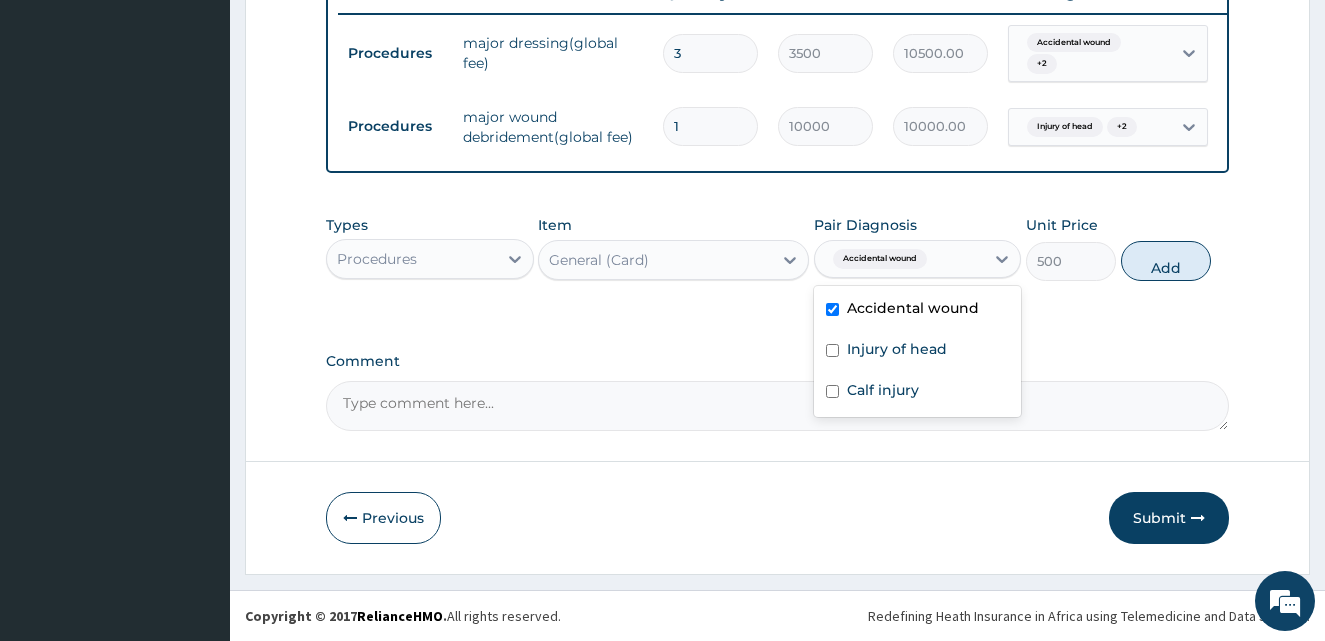 checkbox on "true" 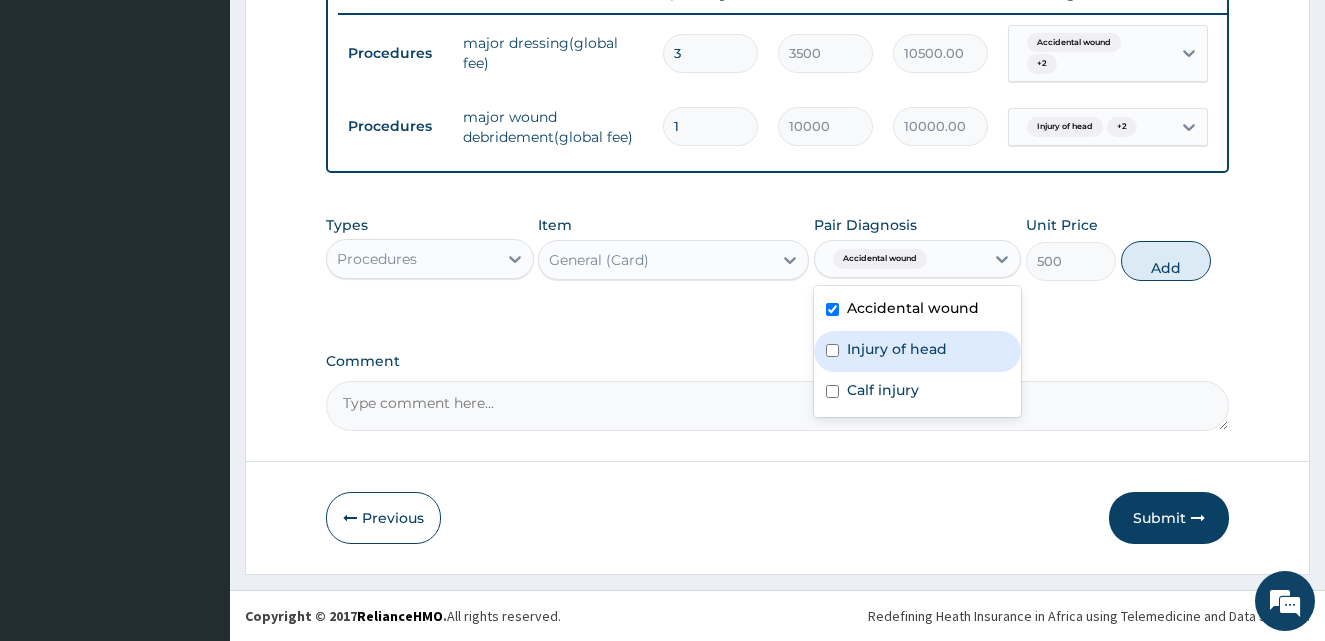 click on "Injury of head" at bounding box center (897, 349) 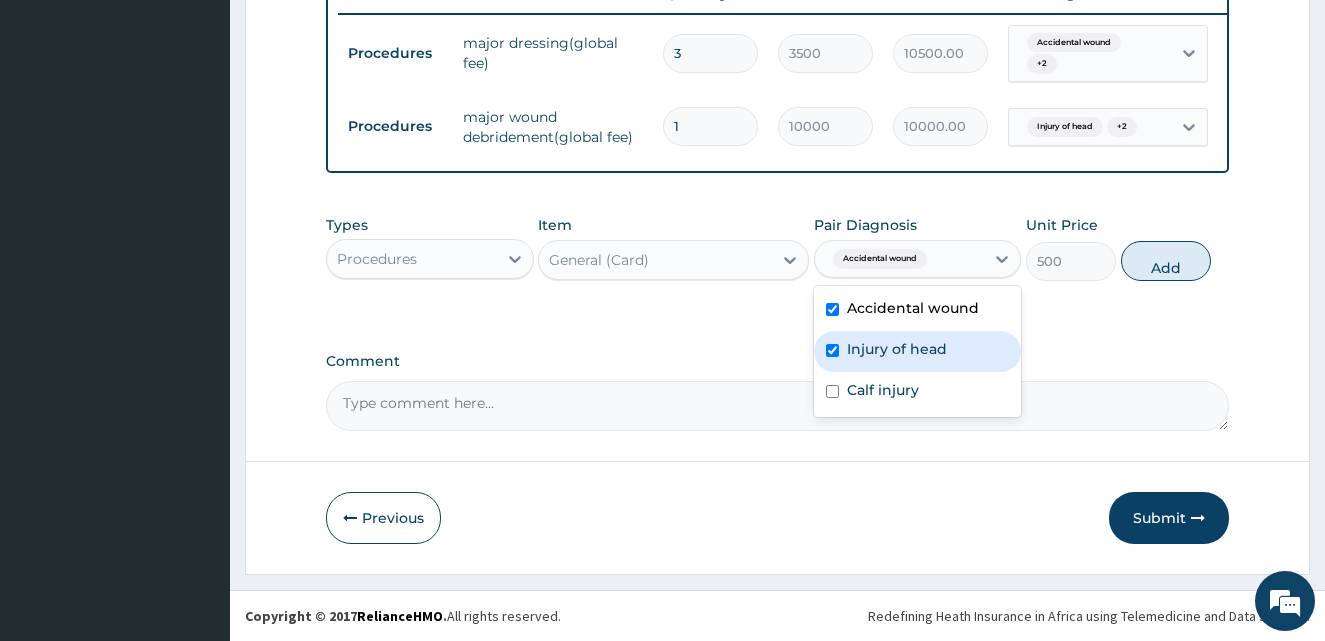 checkbox on "true" 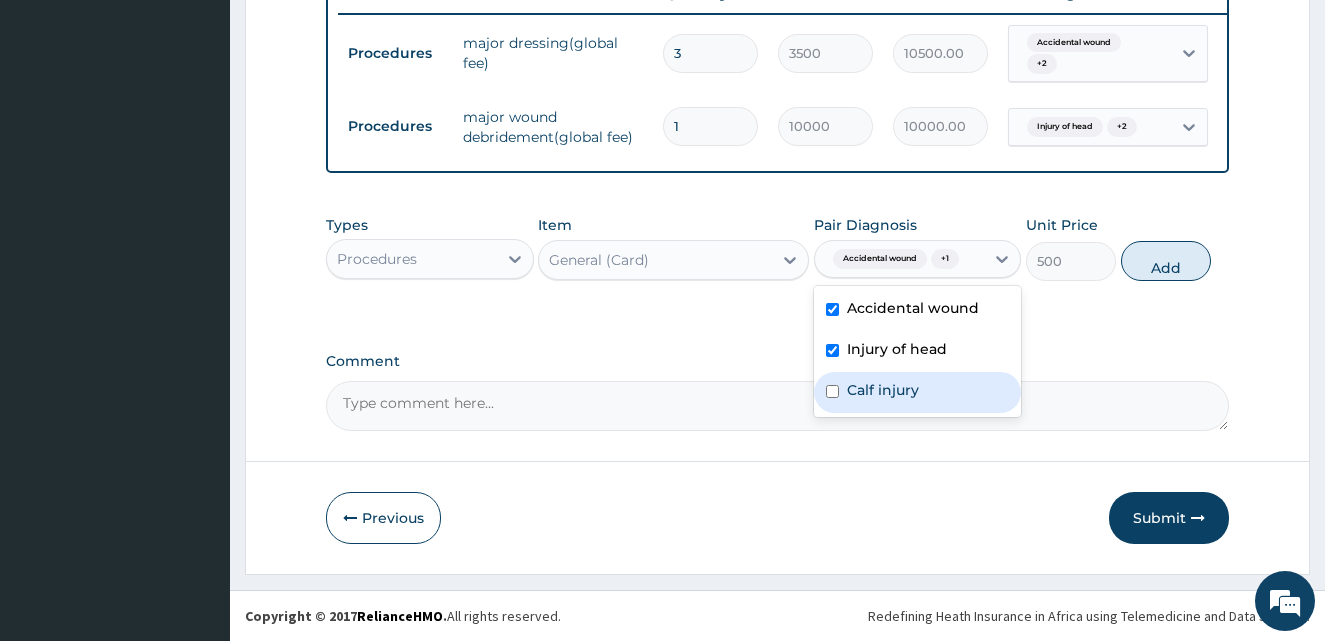 click on "Calf injury" at bounding box center [883, 390] 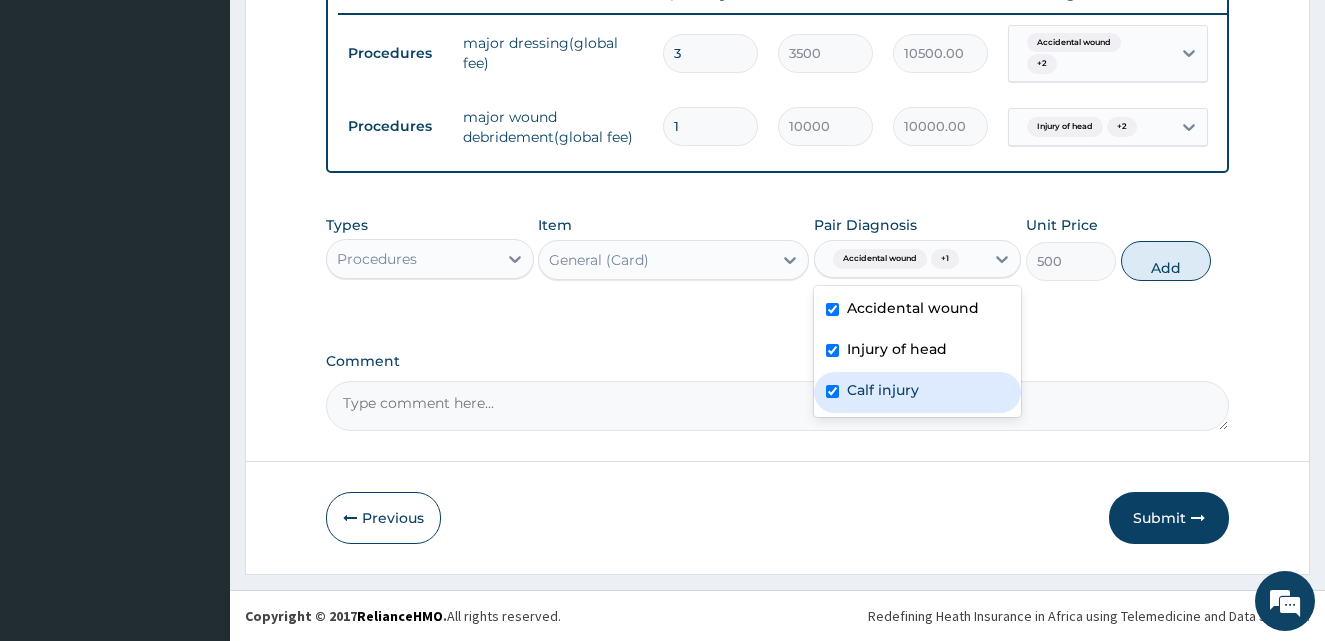 checkbox on "true" 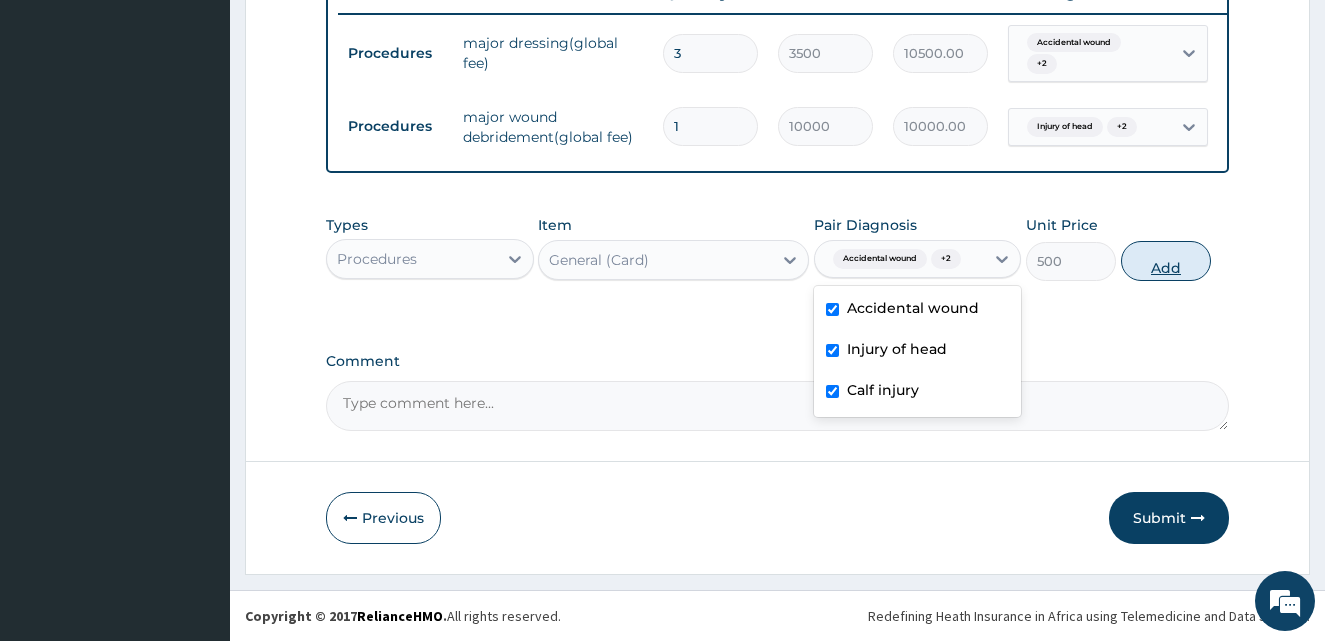 click on "Add" at bounding box center [1166, 261] 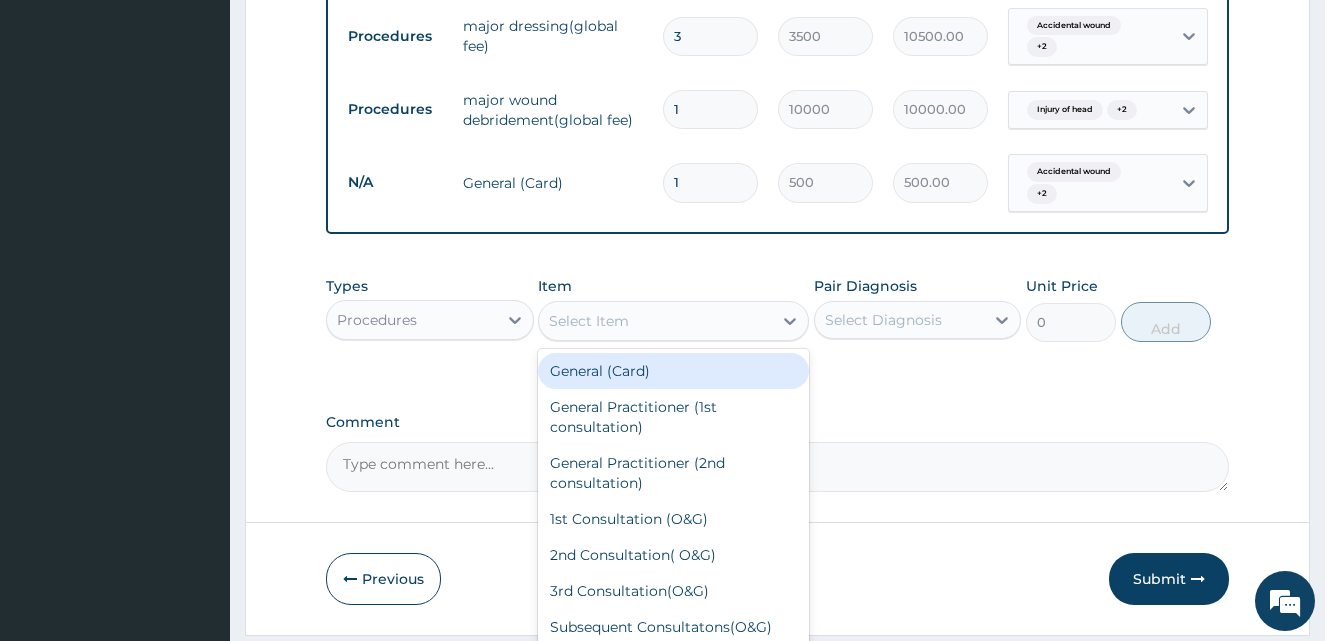 click on "Select Item" at bounding box center (589, 321) 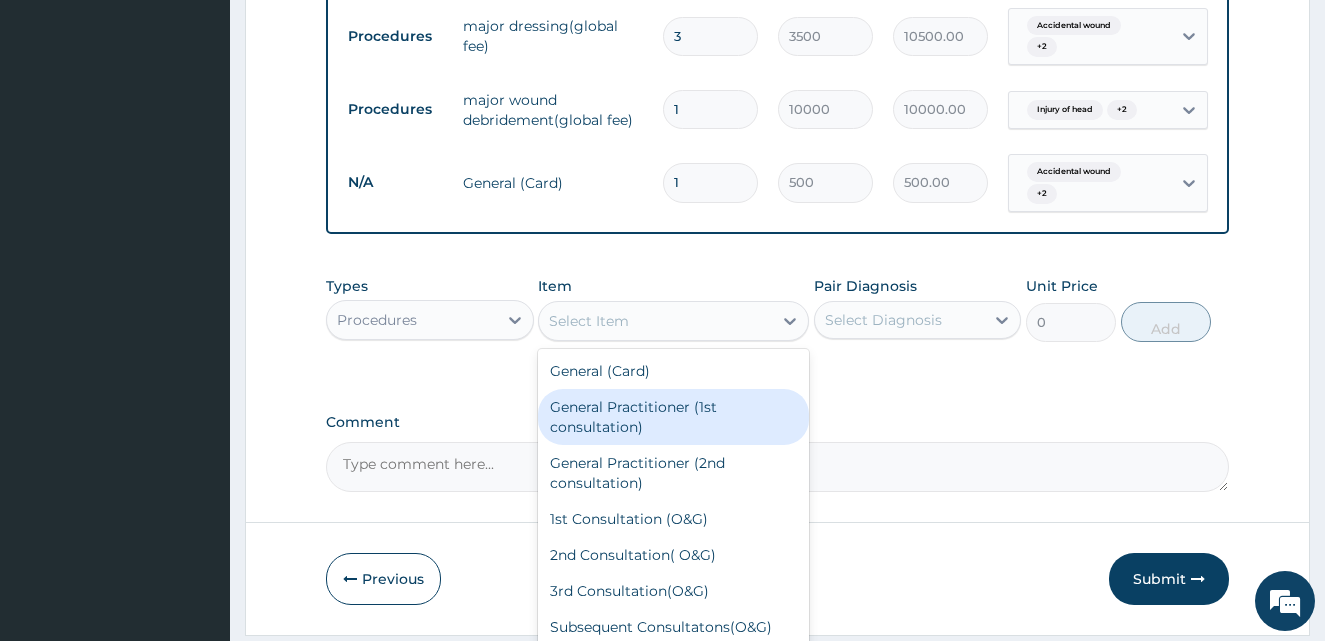 click on "General Practitioner (1st consultation)" at bounding box center (673, 417) 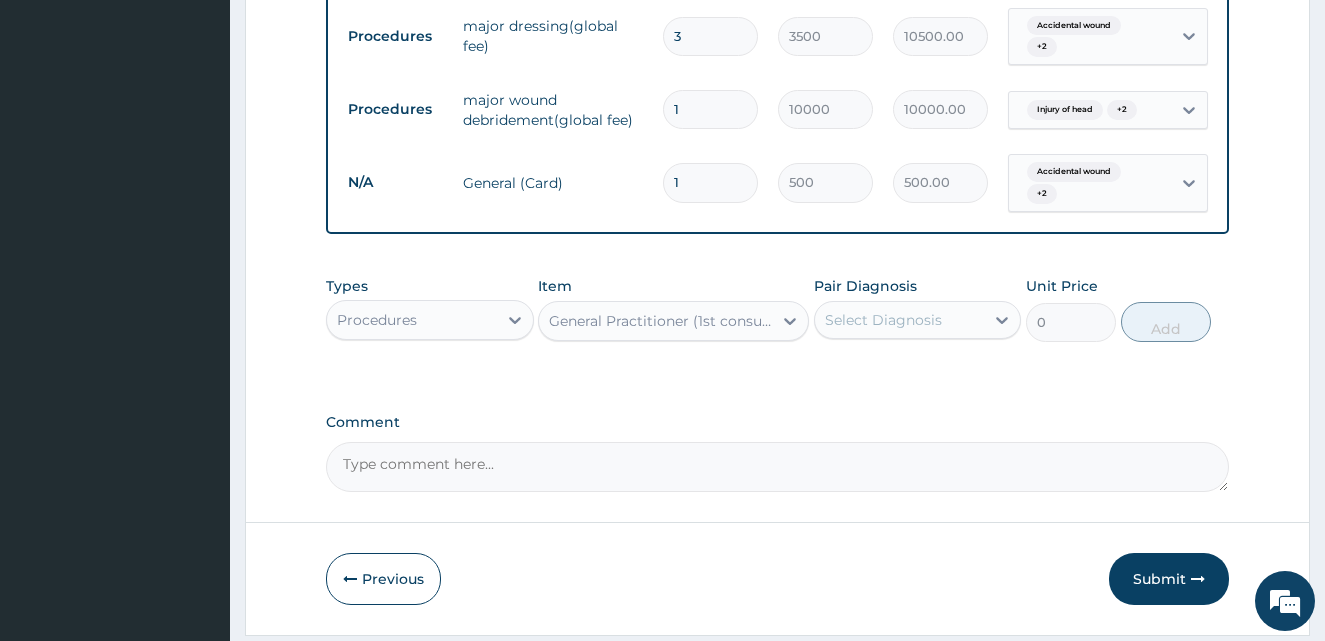 type on "1500" 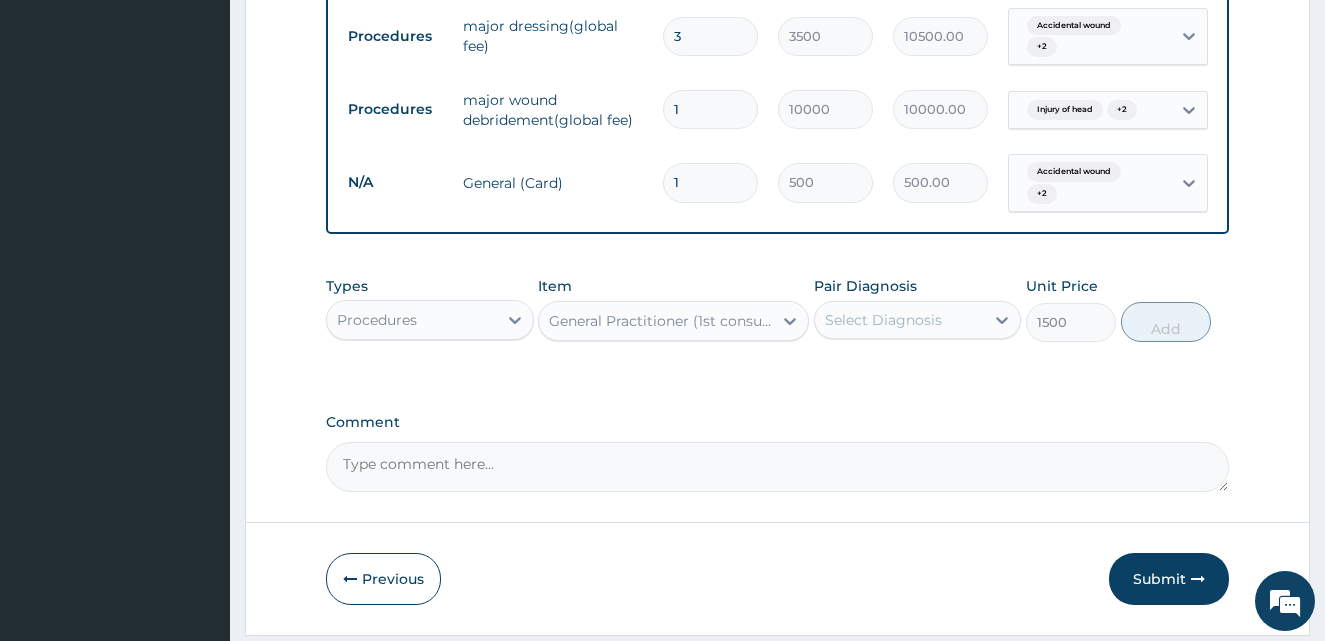 click on "Select Diagnosis" at bounding box center [883, 320] 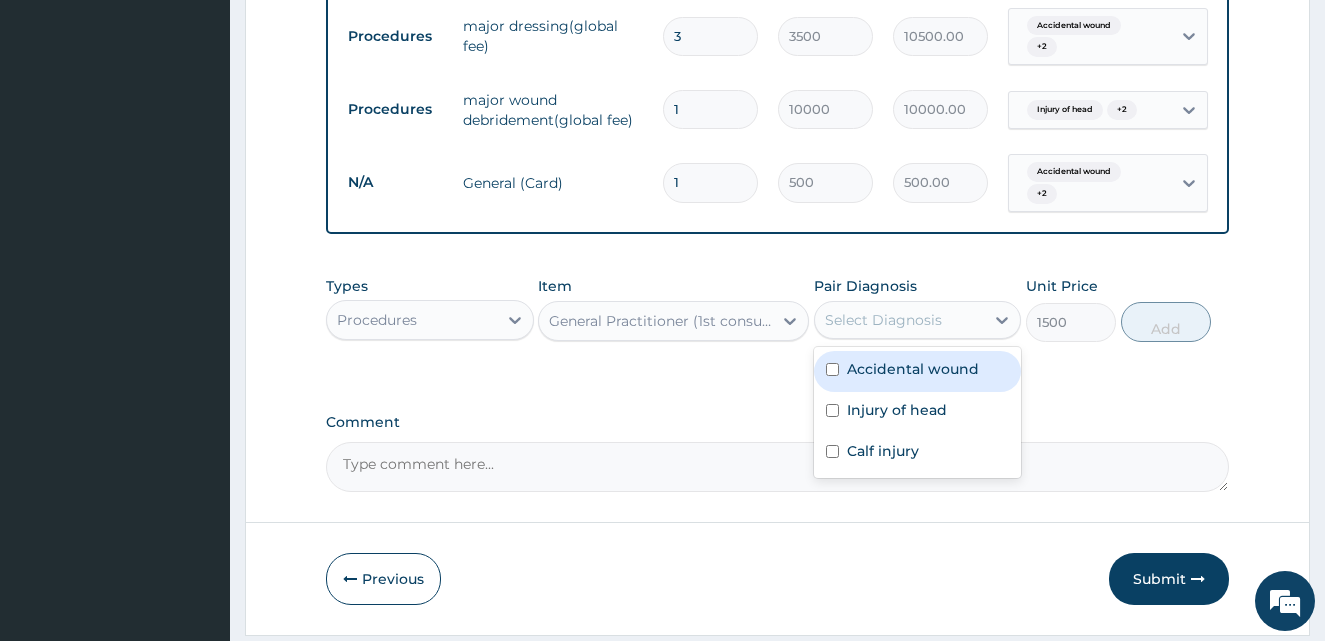 click on "Accidental wound" at bounding box center [913, 369] 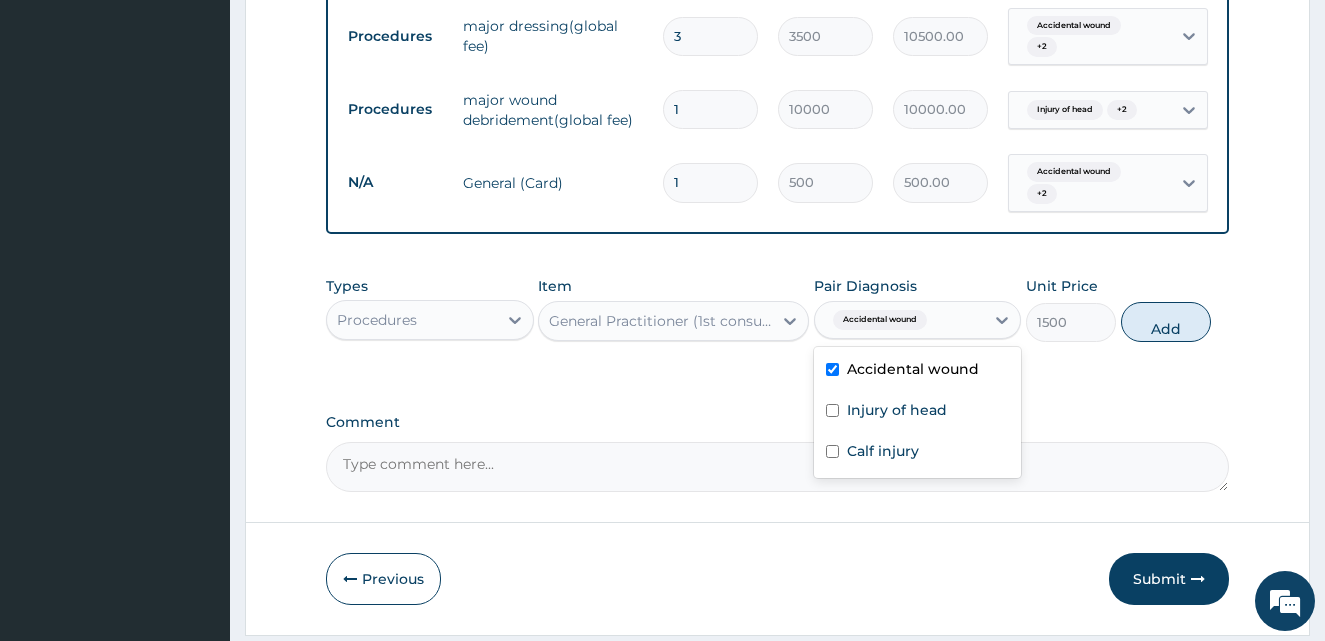checkbox on "true" 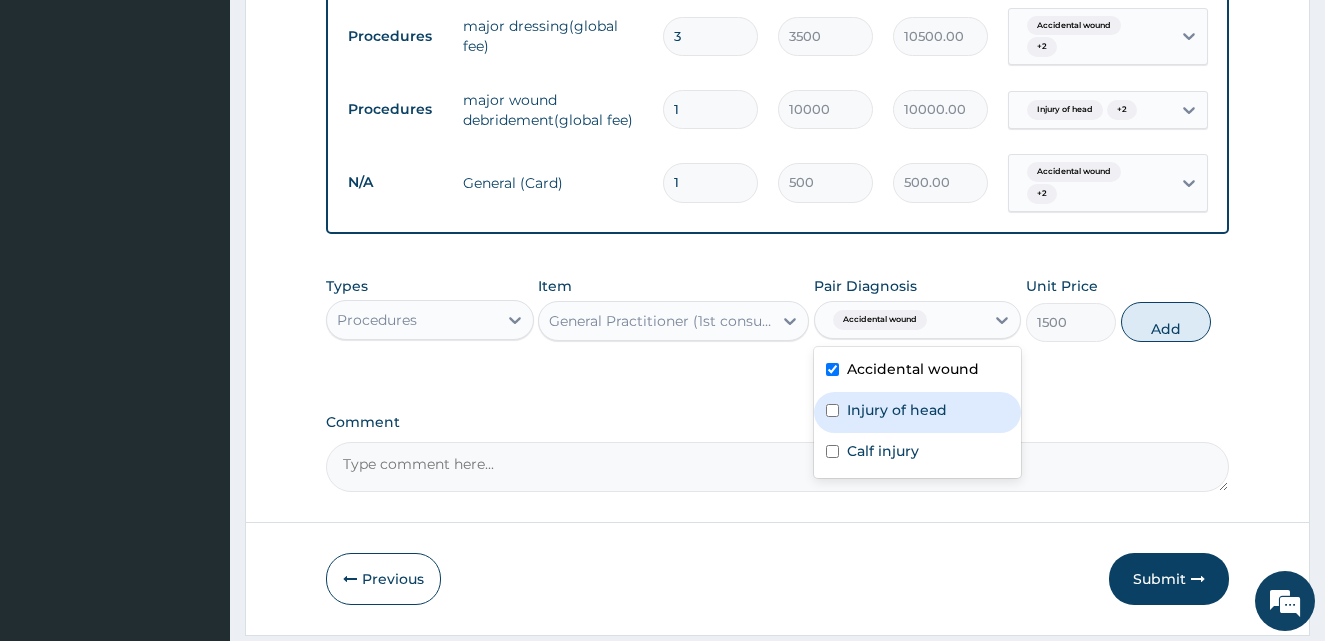 click on "Injury of head" at bounding box center [918, 412] 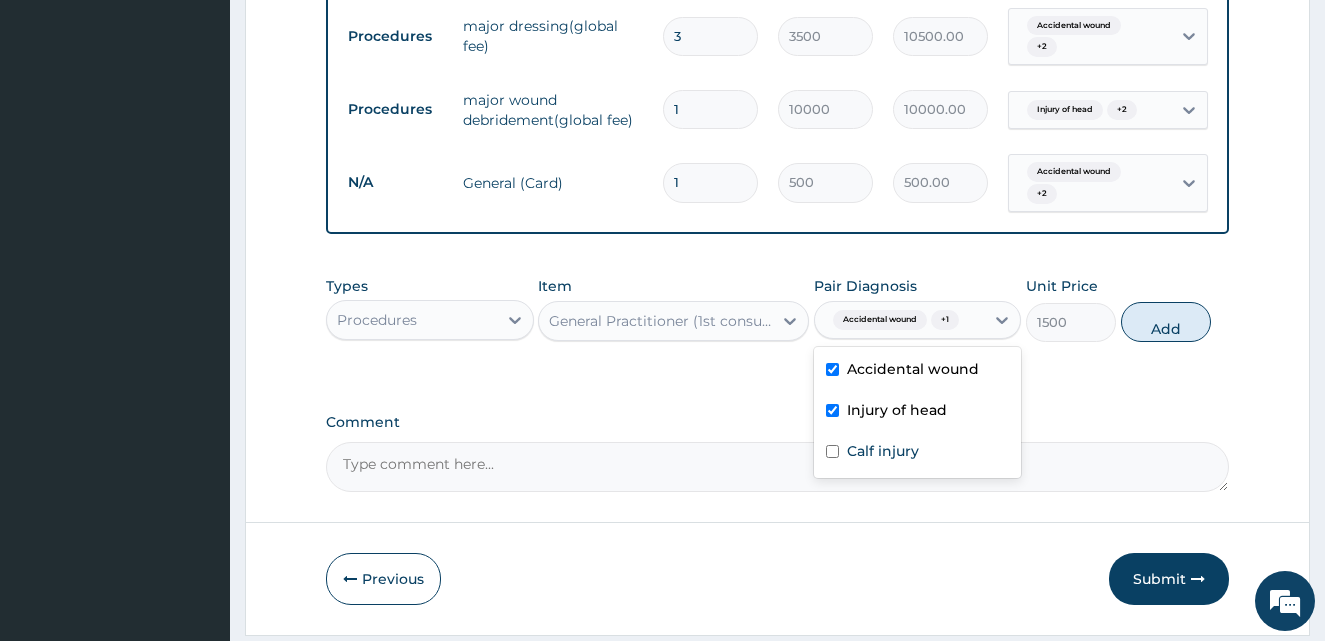checkbox on "true" 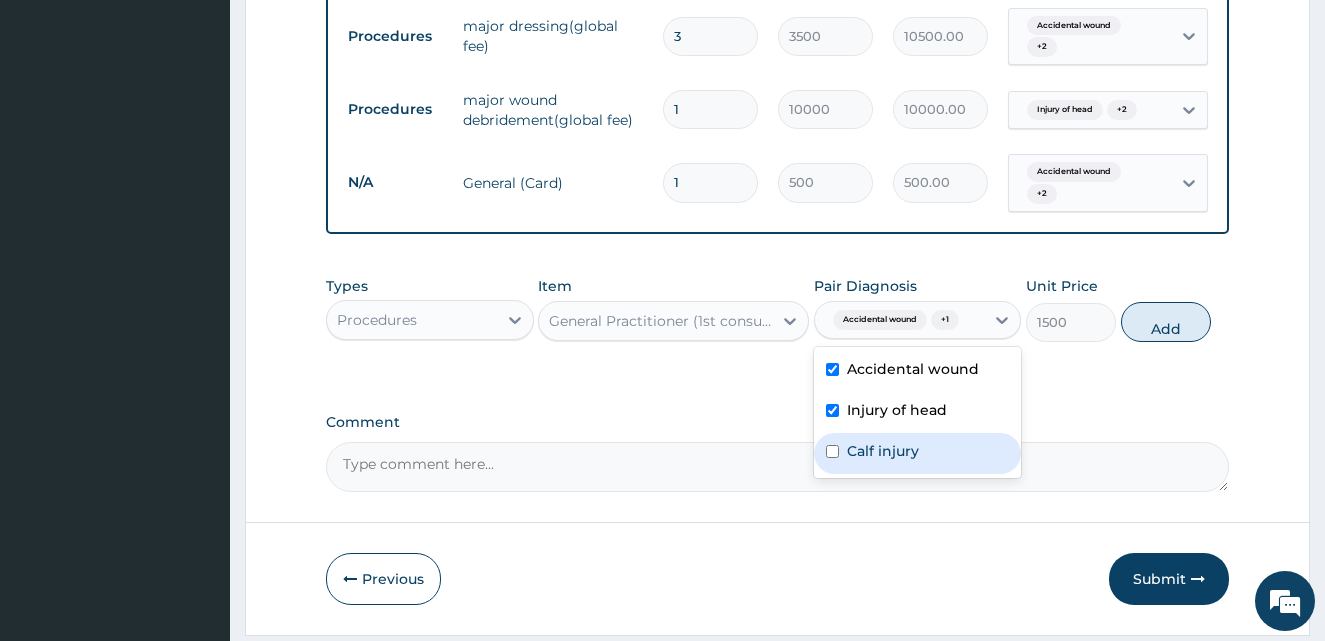 click on "Calf injury" at bounding box center [883, 451] 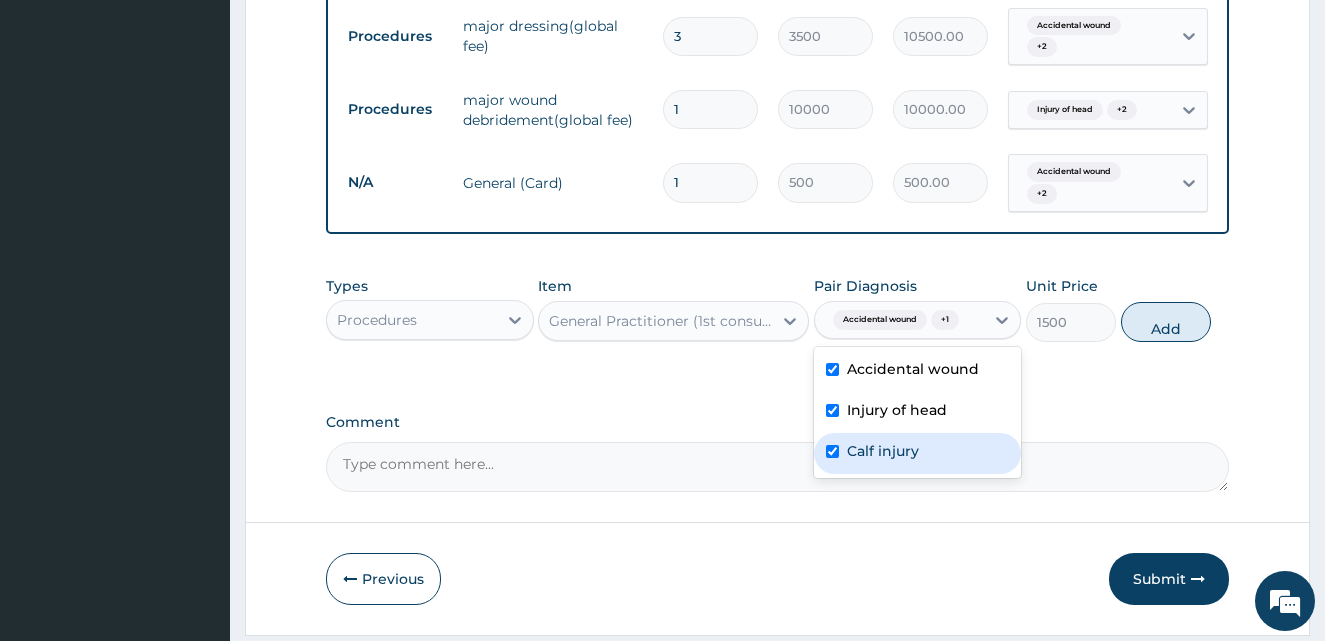 checkbox on "true" 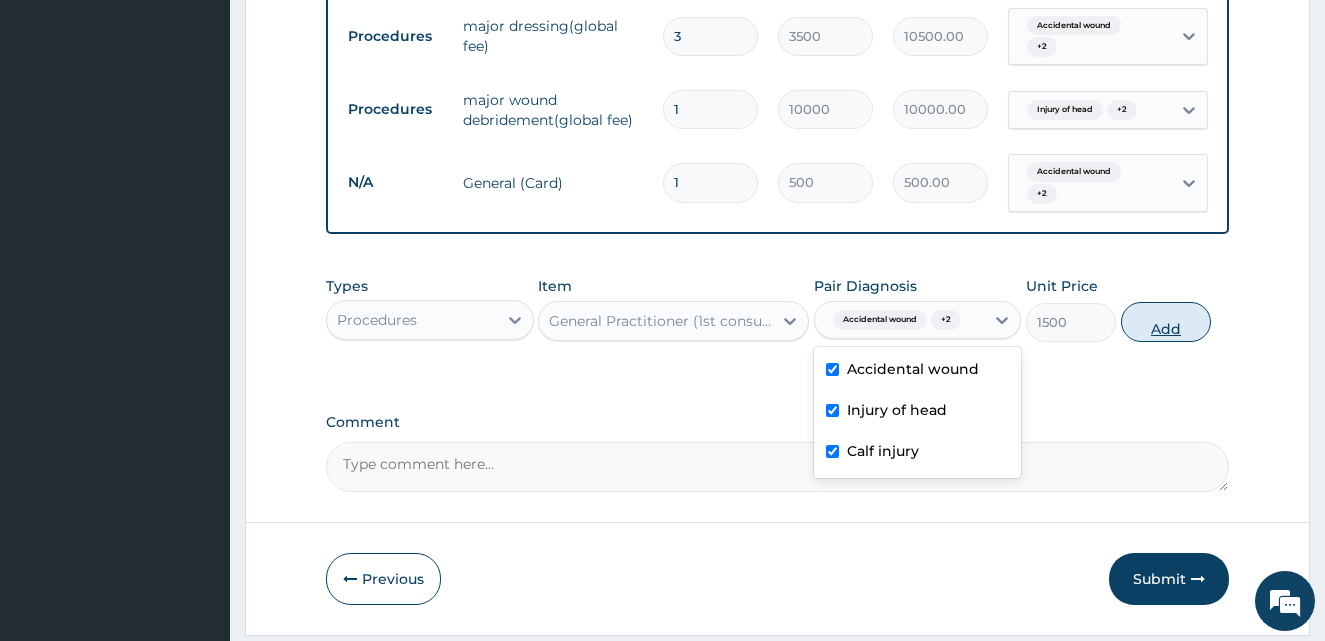 click on "Add" at bounding box center (1166, 322) 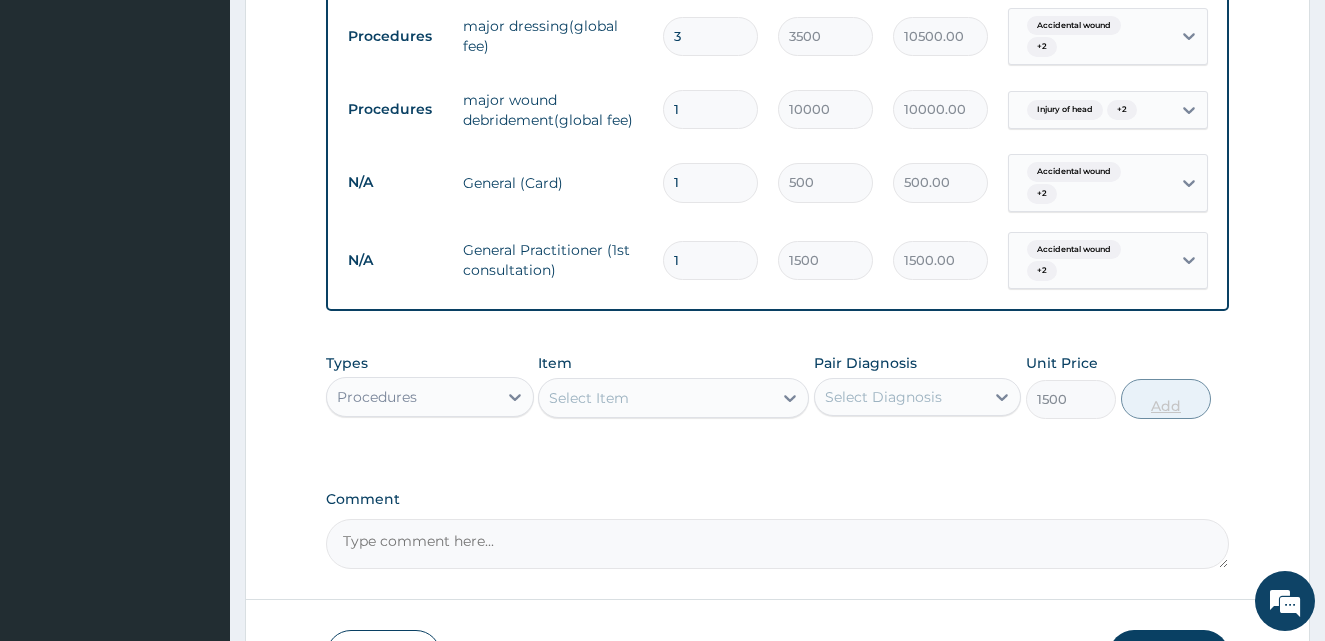 type on "0" 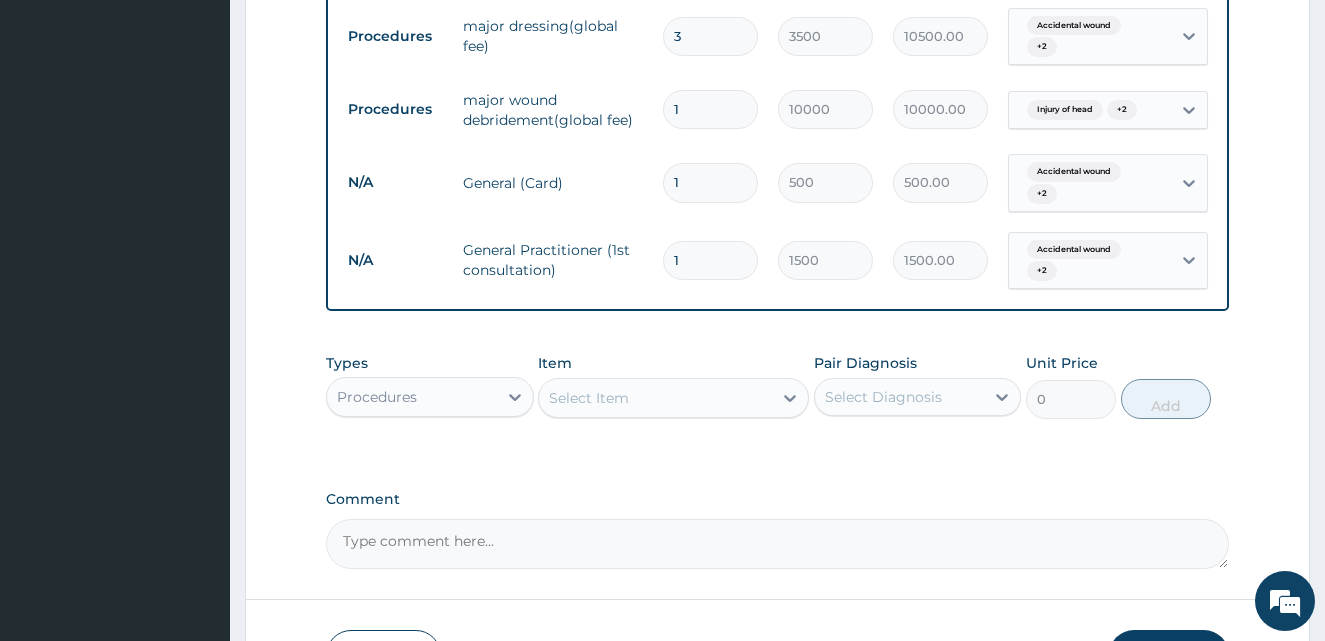 scroll, scrollTop: 936, scrollLeft: 0, axis: vertical 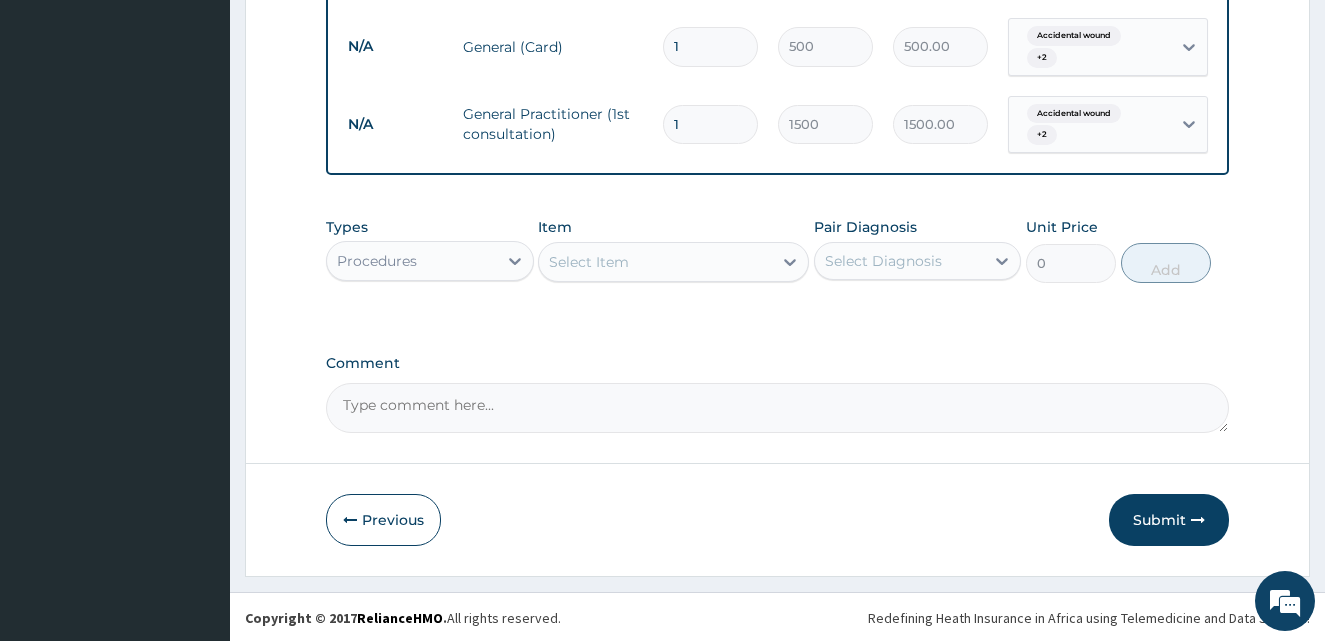 click on "Comment" at bounding box center [778, 408] 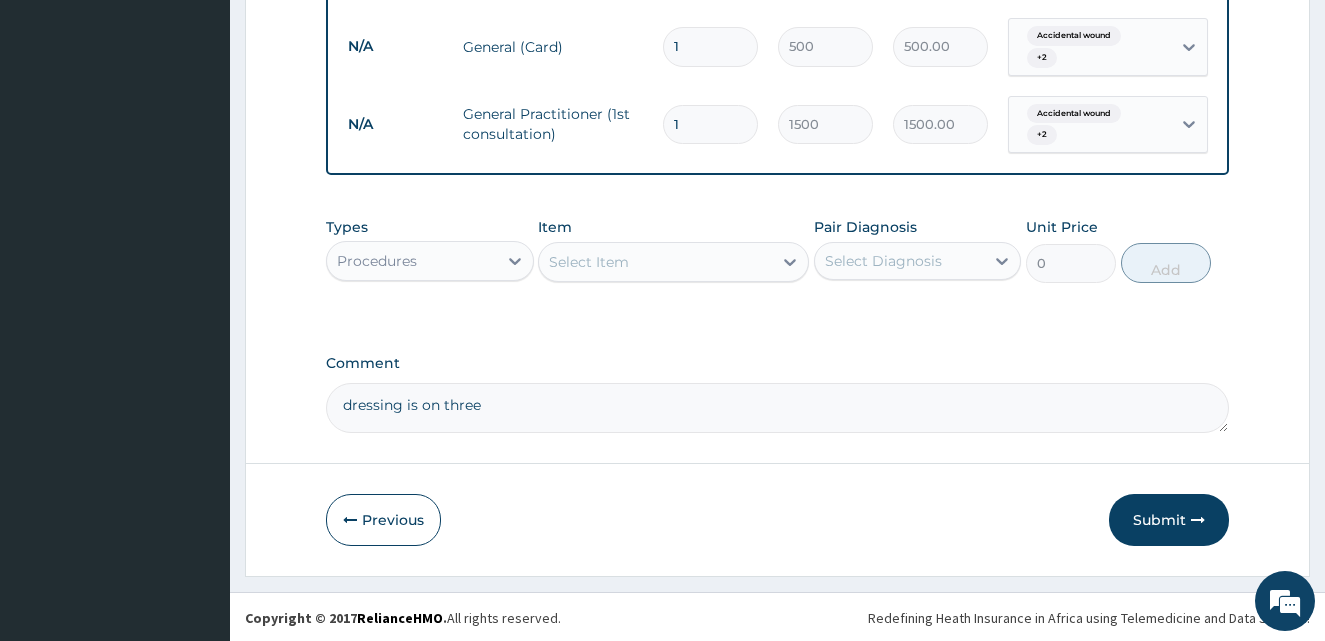 scroll, scrollTop: 955, scrollLeft: 0, axis: vertical 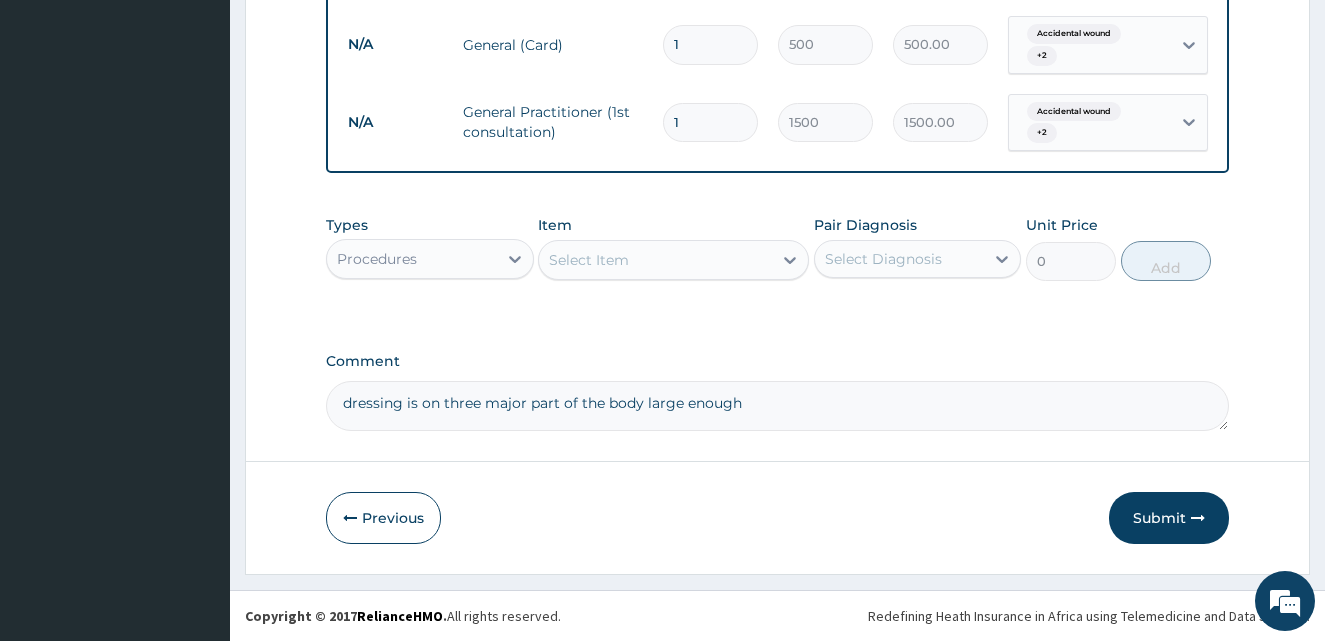 click on "dressing is on three major part of the body large enough" at bounding box center (778, 406) 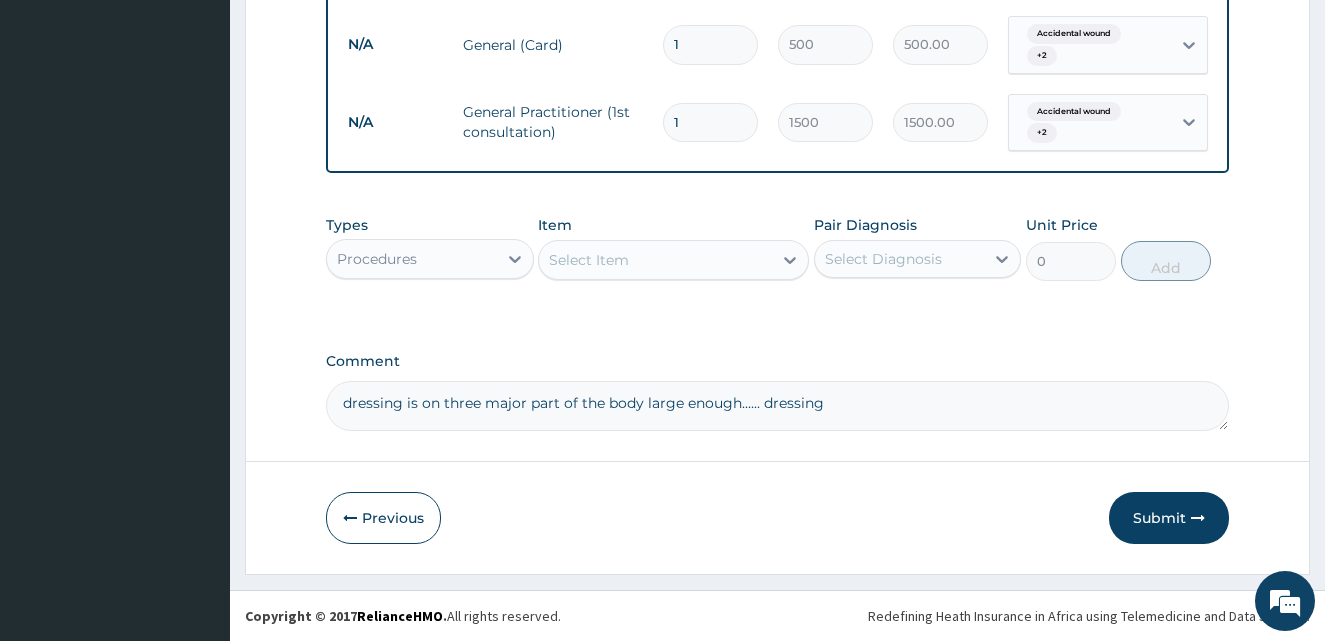 click on "dressing is on three major part of the body large enough...... dressing" at bounding box center (778, 406) 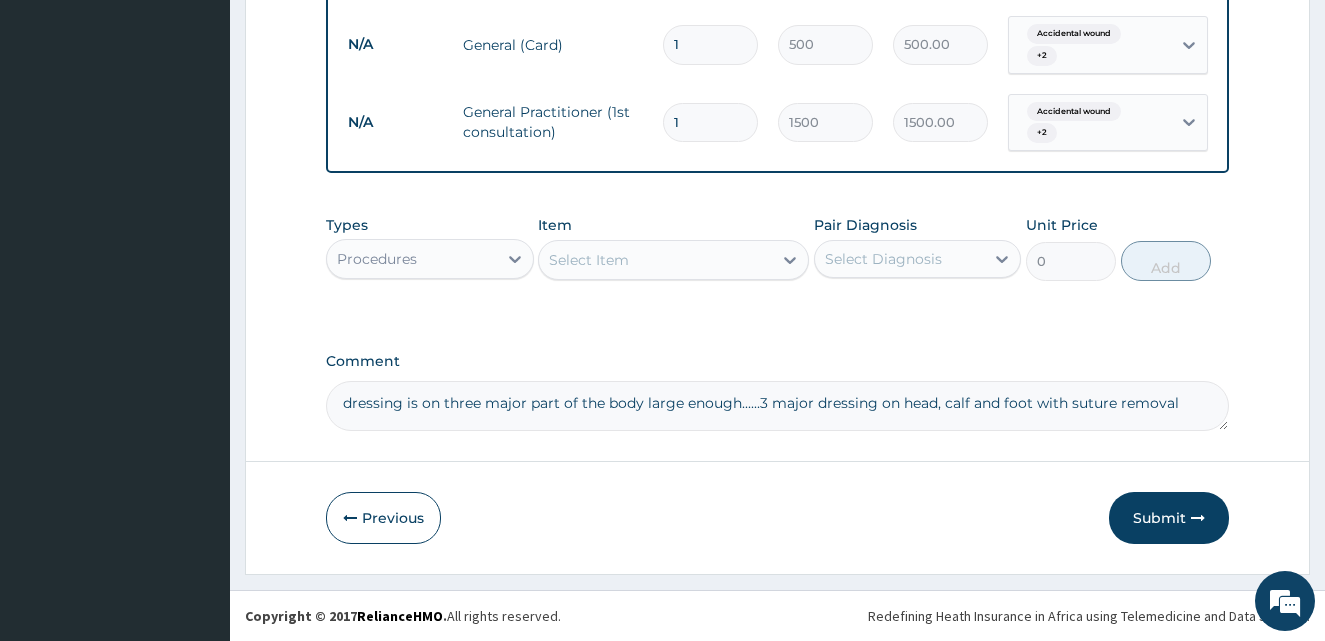 drag, startPoint x: 1184, startPoint y: 407, endPoint x: 346, endPoint y: 409, distance: 838.0024 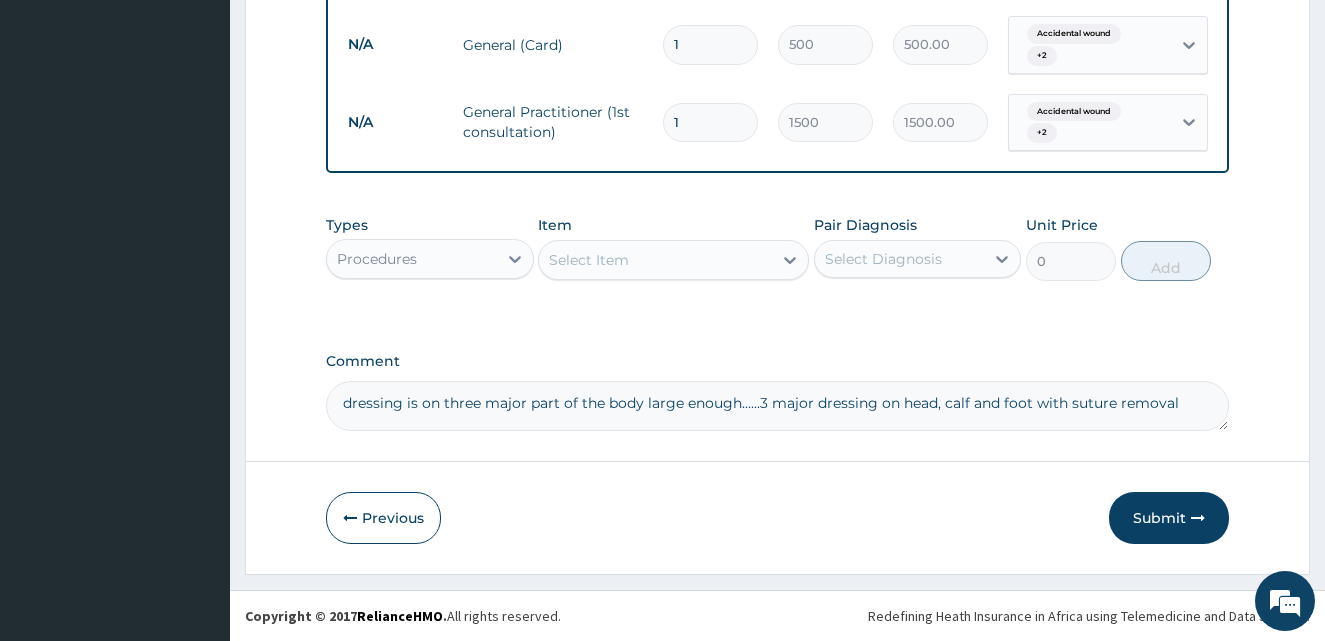click on "dressing is on three major part of the body large enough......3 major dressing on head, calf and foot with suture removal" at bounding box center [778, 406] 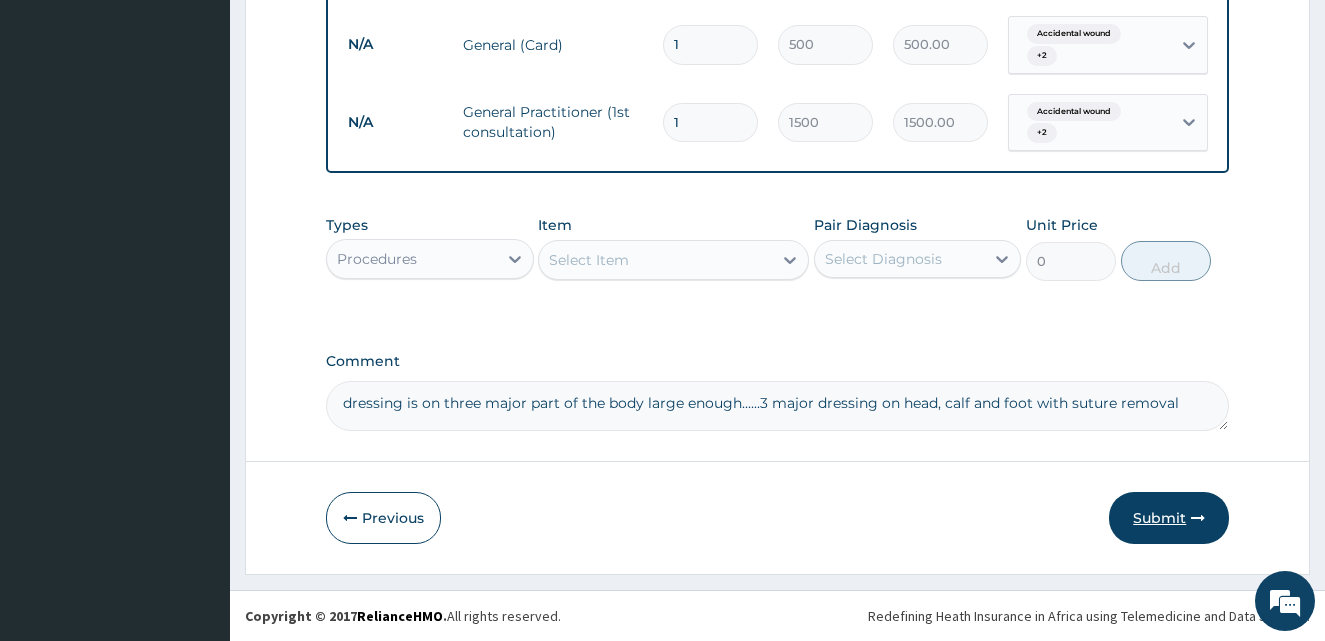 type on "dressing is on three major part of the body large enough......3 major dressing on head, calf and foot with suture removal" 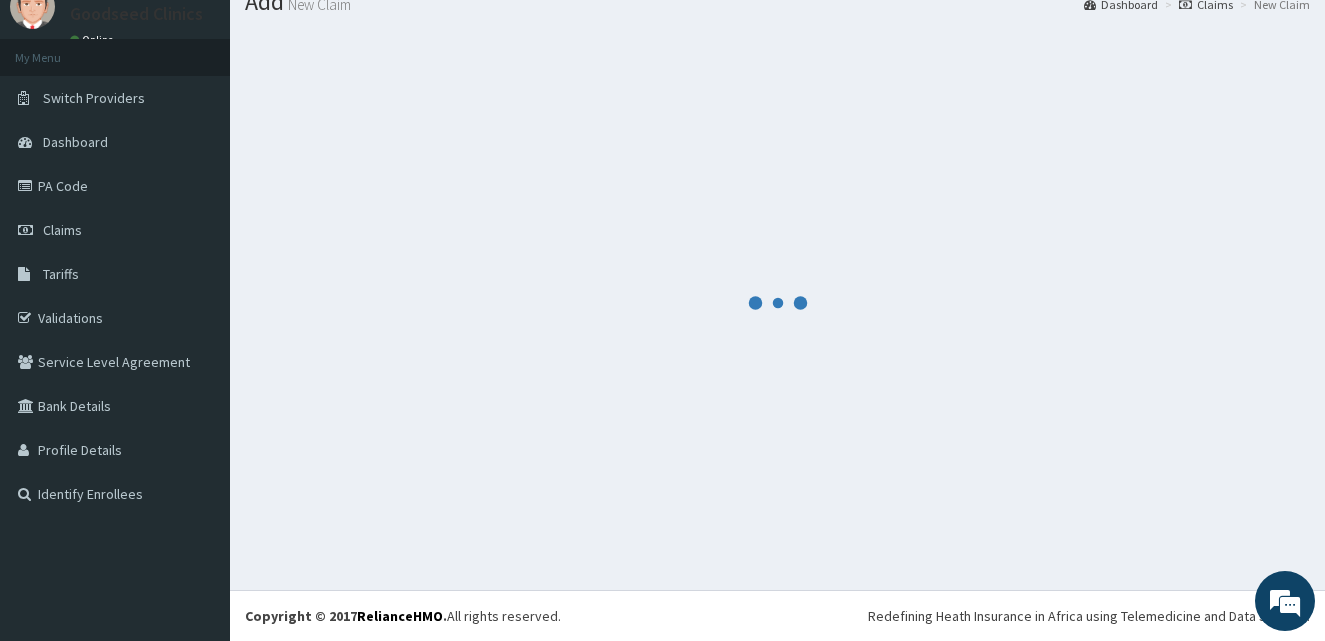 scroll, scrollTop: 76, scrollLeft: 0, axis: vertical 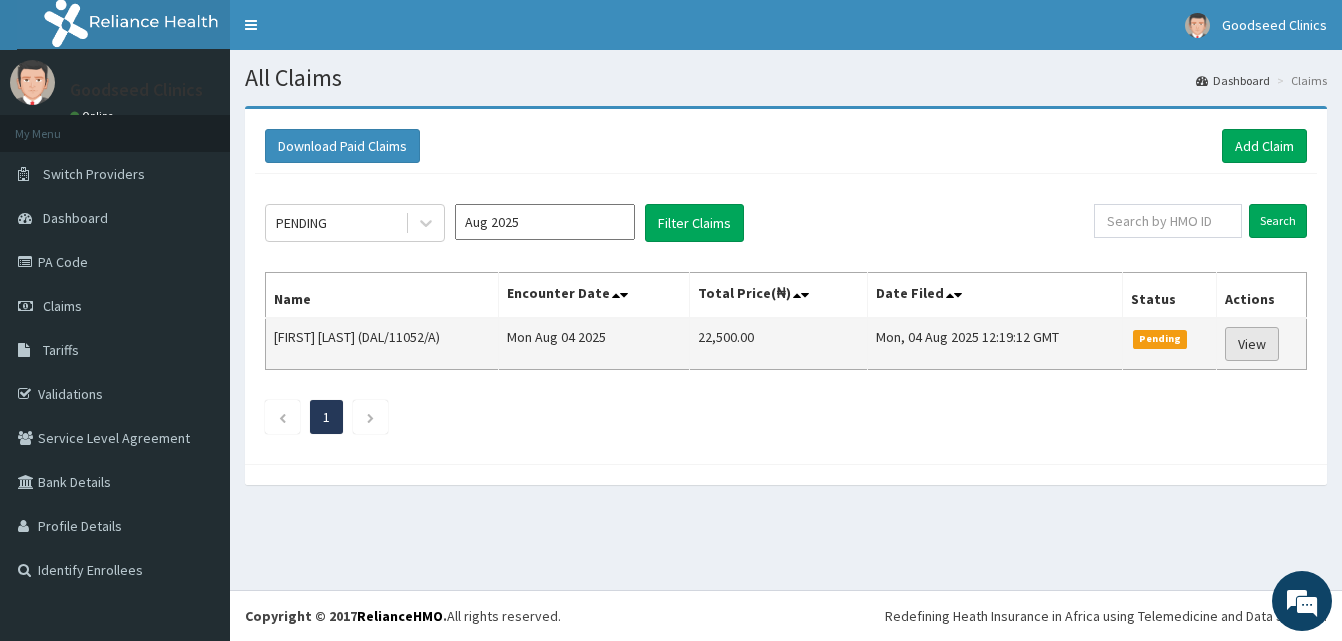 click on "View" at bounding box center [1252, 344] 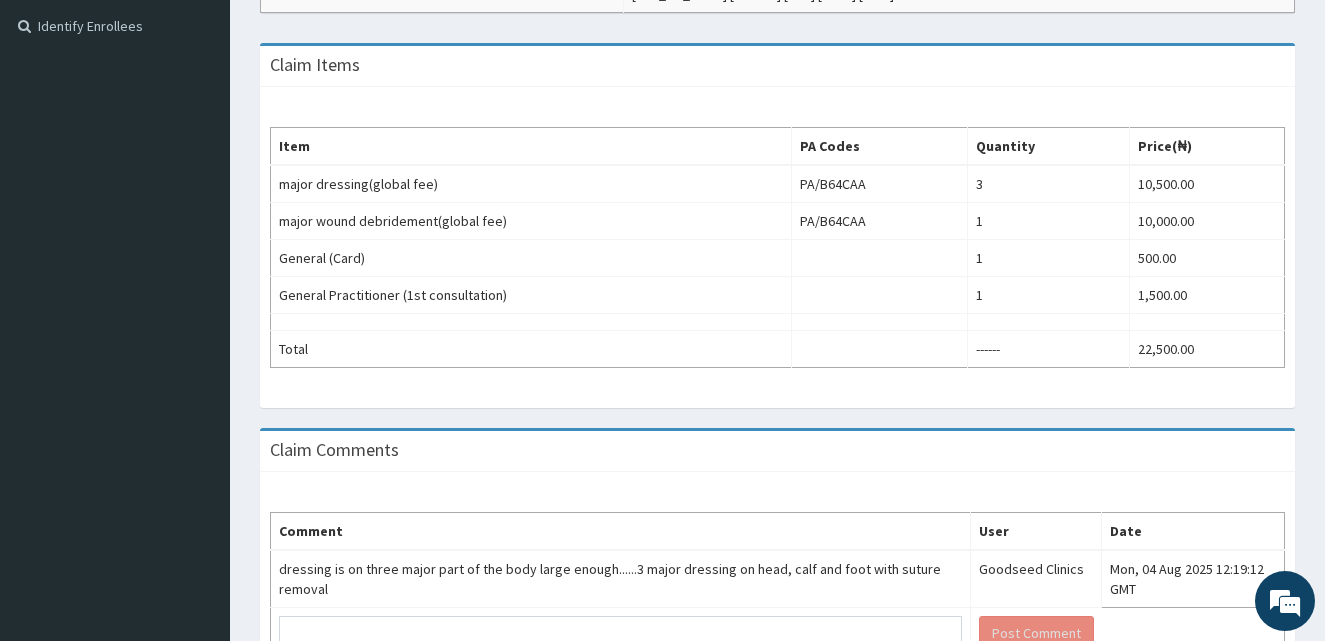scroll, scrollTop: 675, scrollLeft: 0, axis: vertical 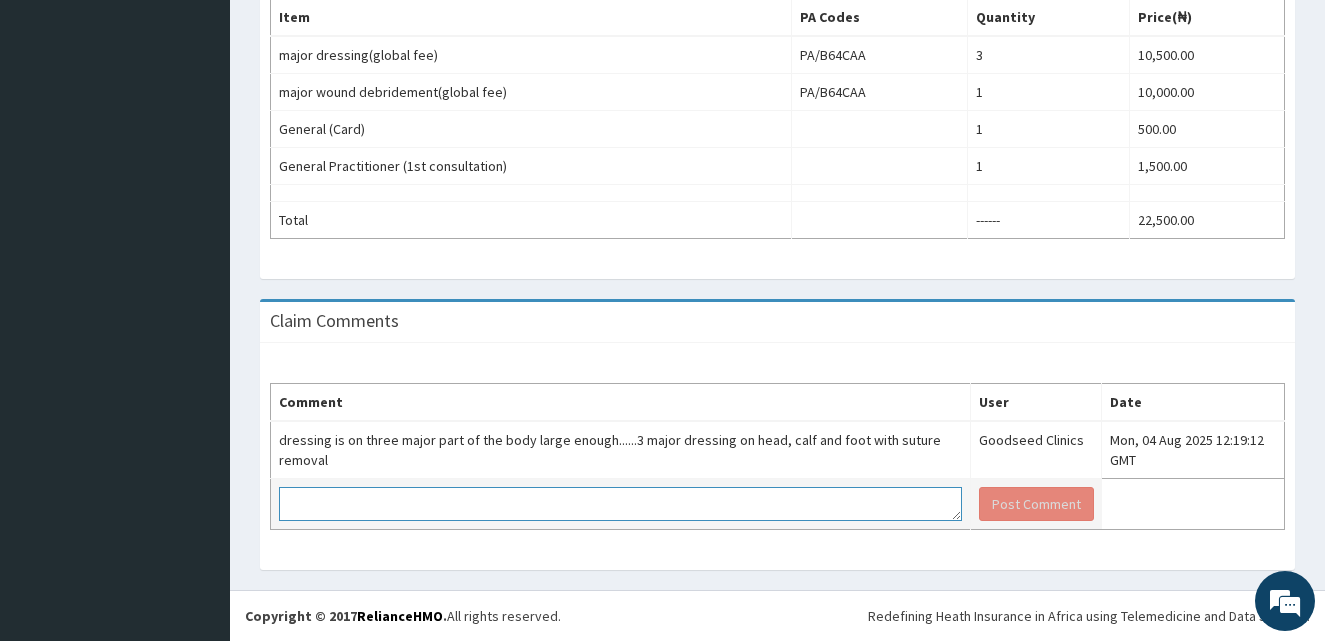 click at bounding box center [620, 504] 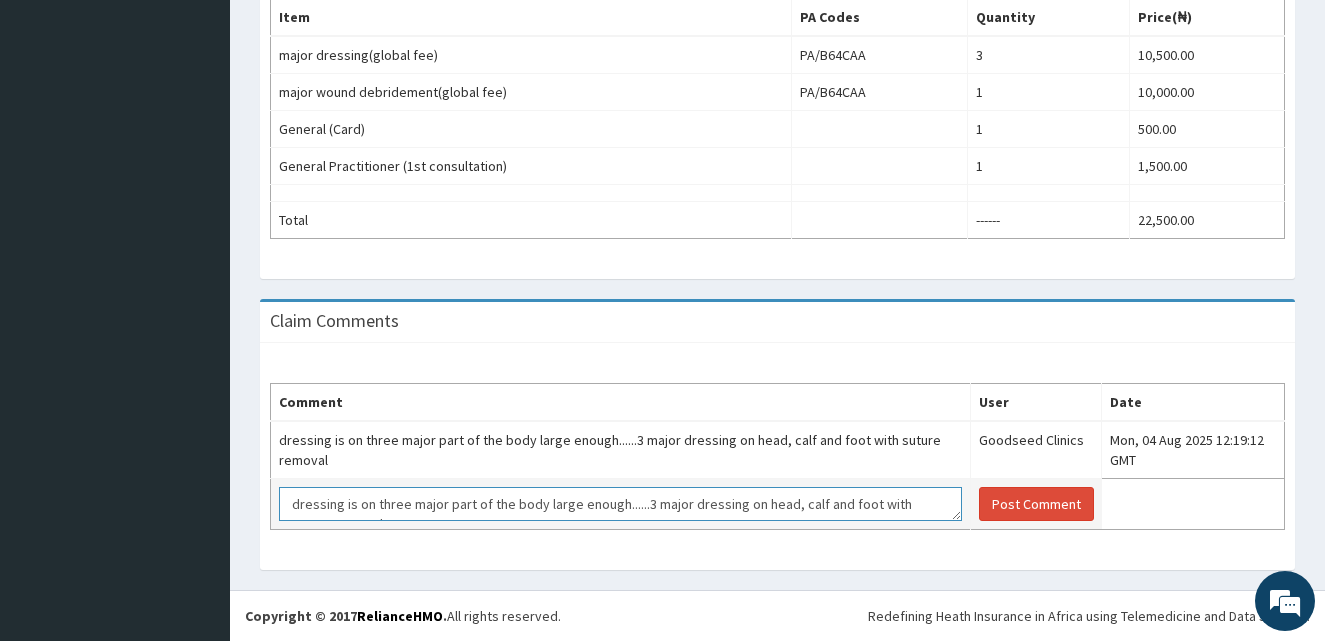 scroll, scrollTop: 13, scrollLeft: 0, axis: vertical 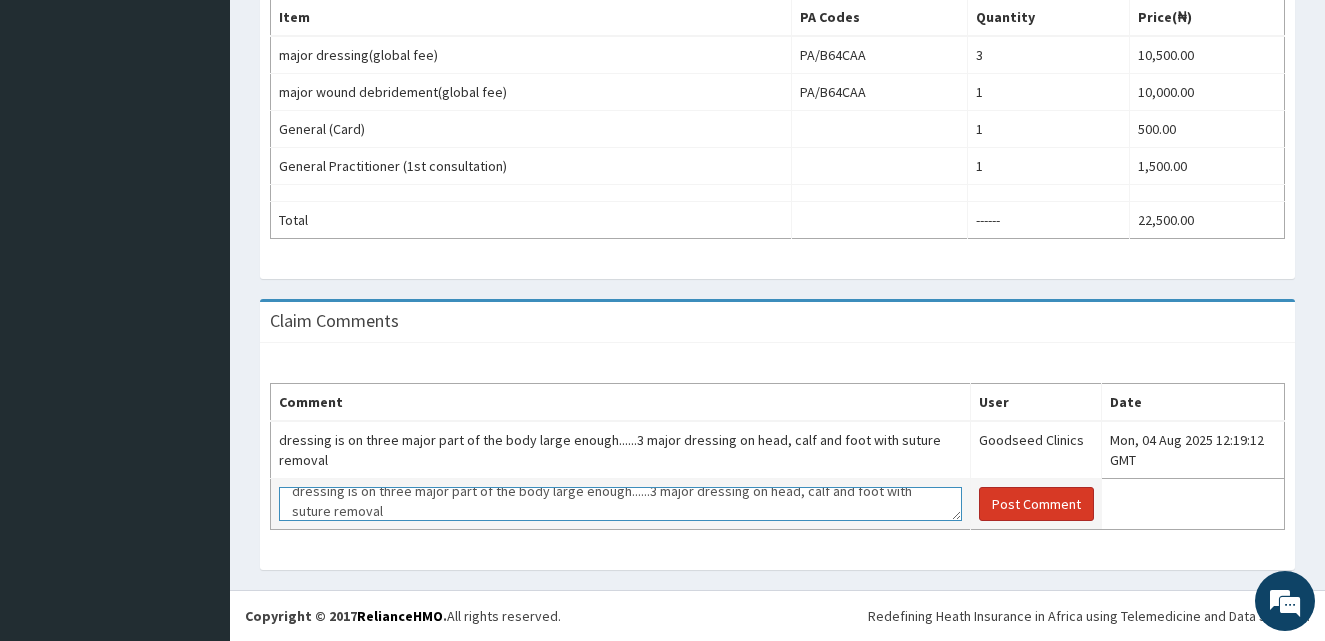 type on "dressing is on three major part of the body large enough......3 major dressing on head, calf and foot with suture removal" 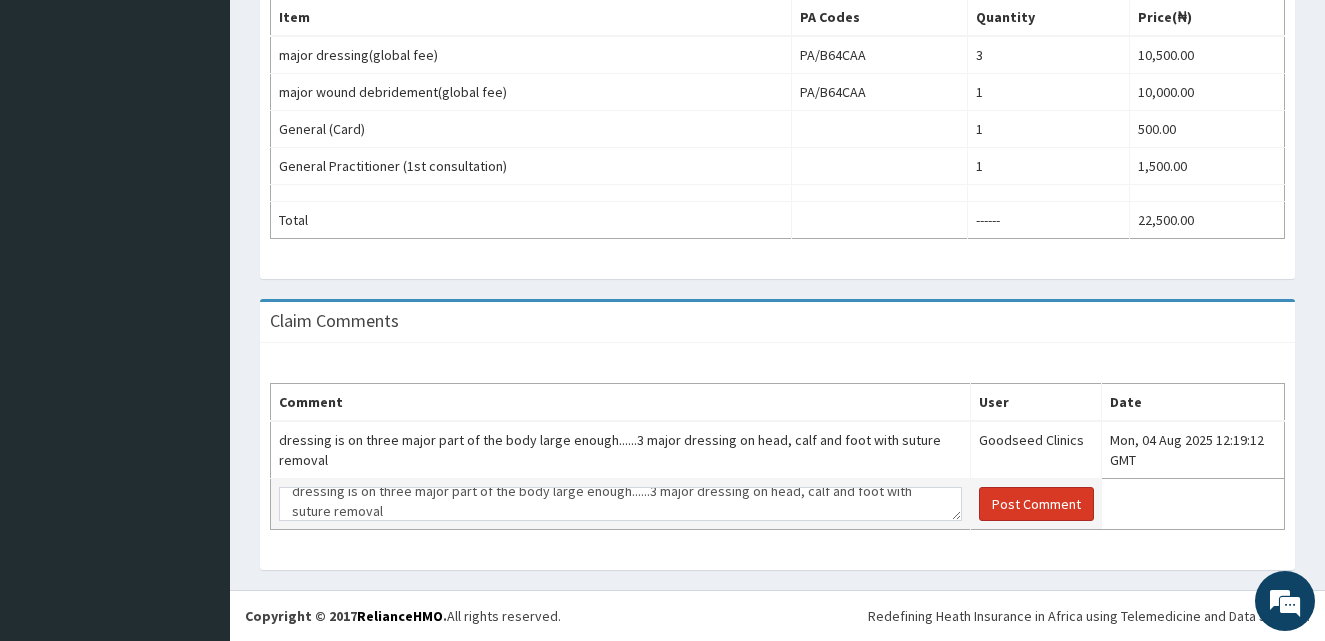 click on "Post Comment" at bounding box center (1036, 504) 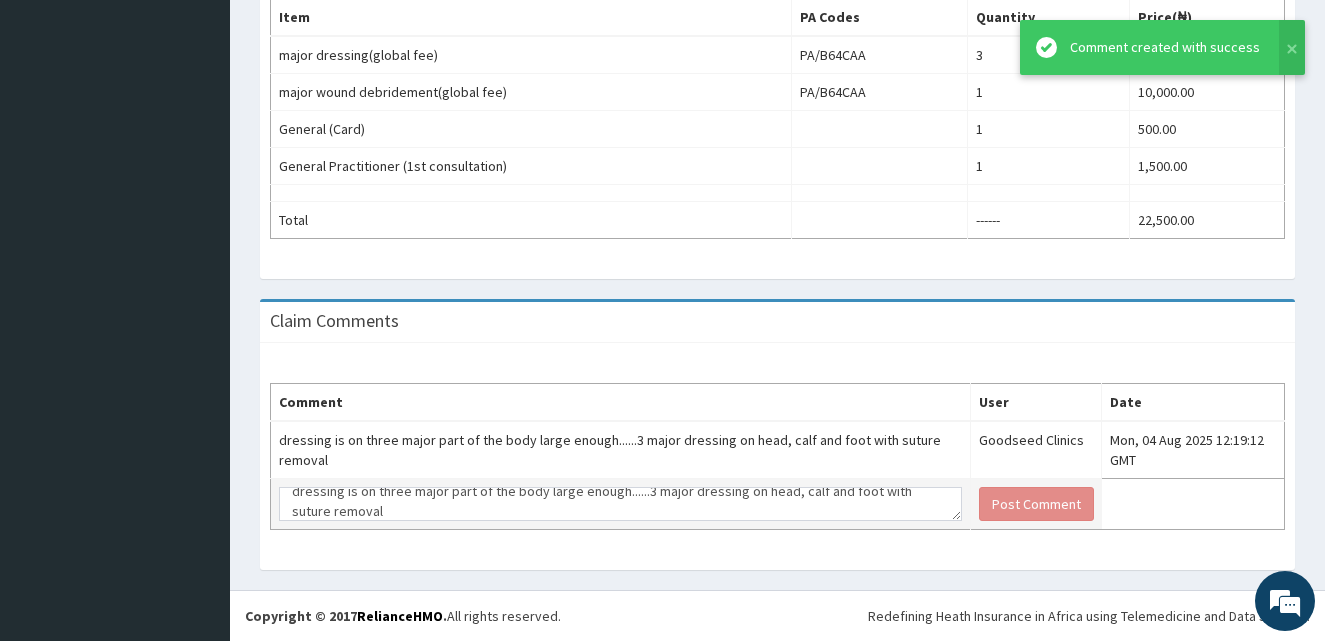 scroll, scrollTop: 0, scrollLeft: 0, axis: both 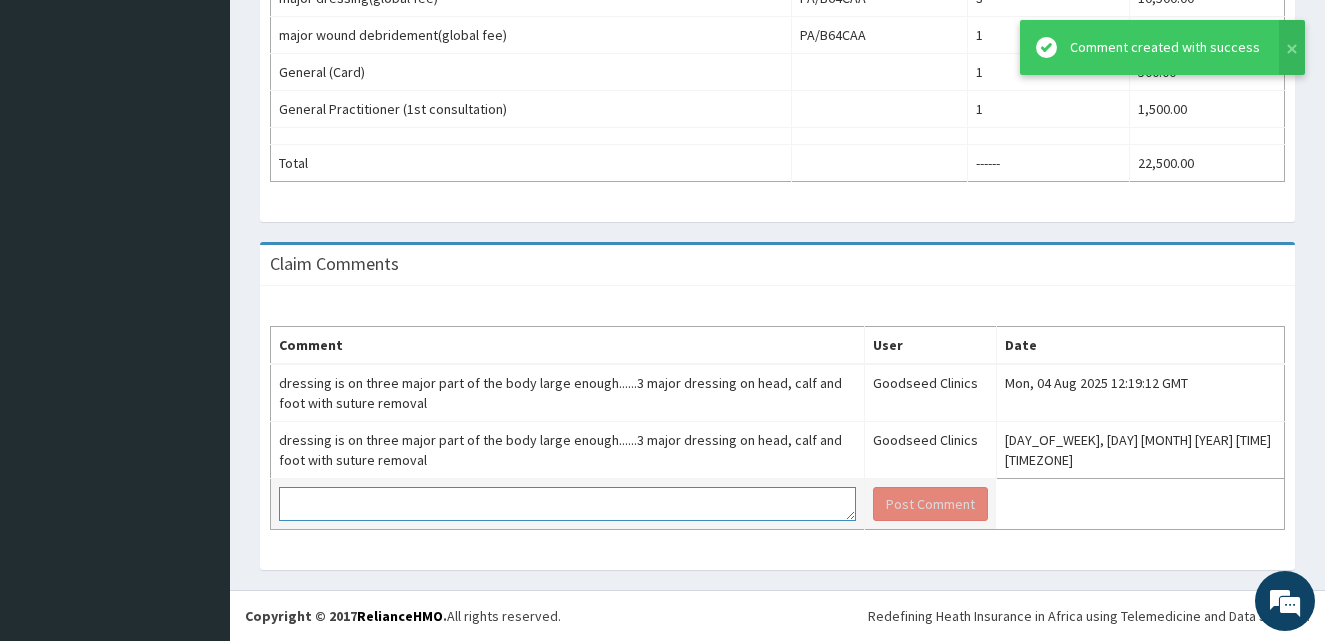 click at bounding box center [567, 504] 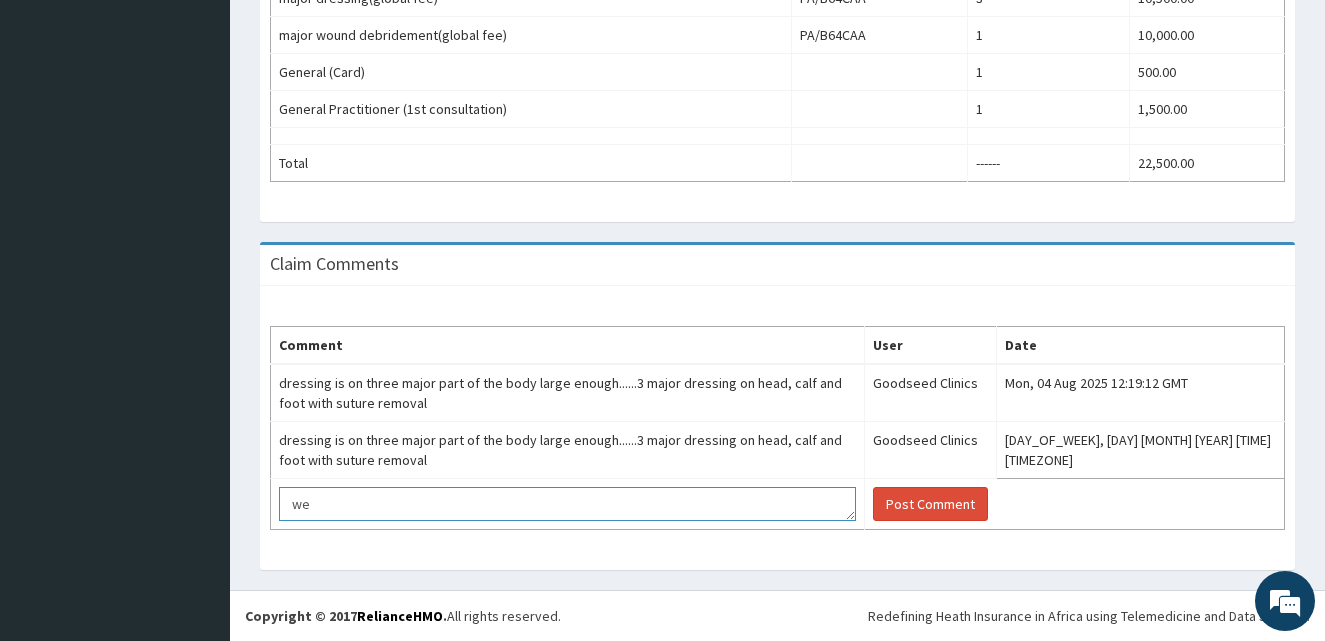 type on "w" 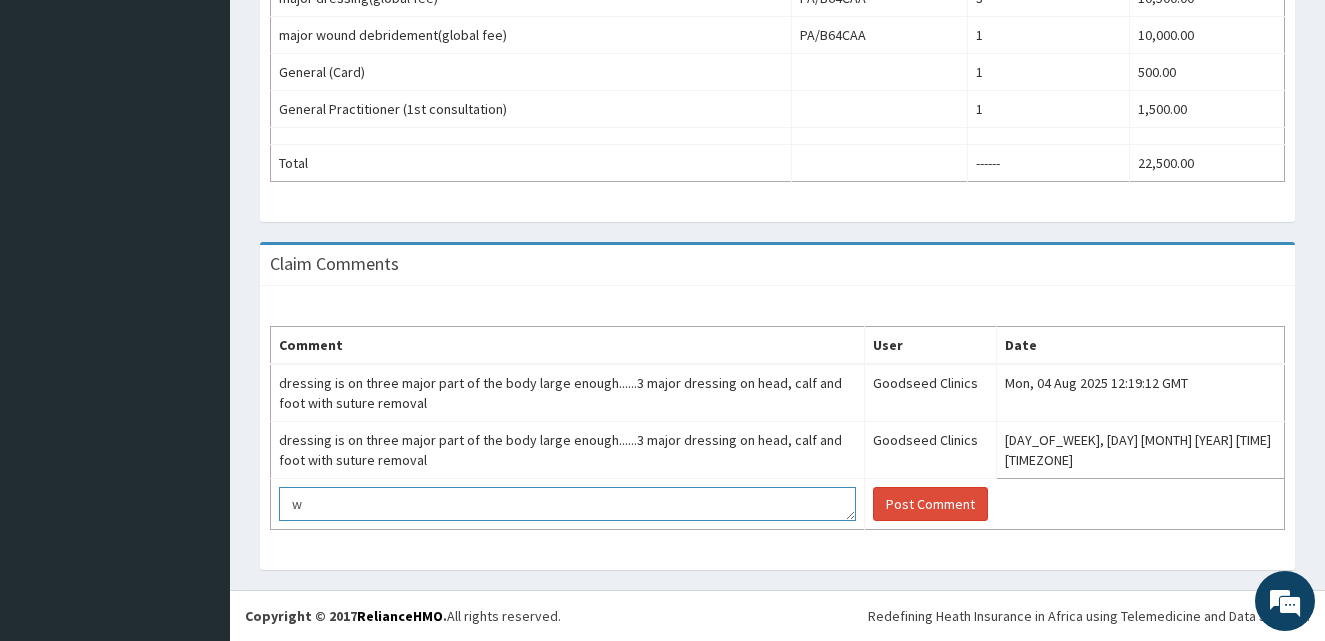 type 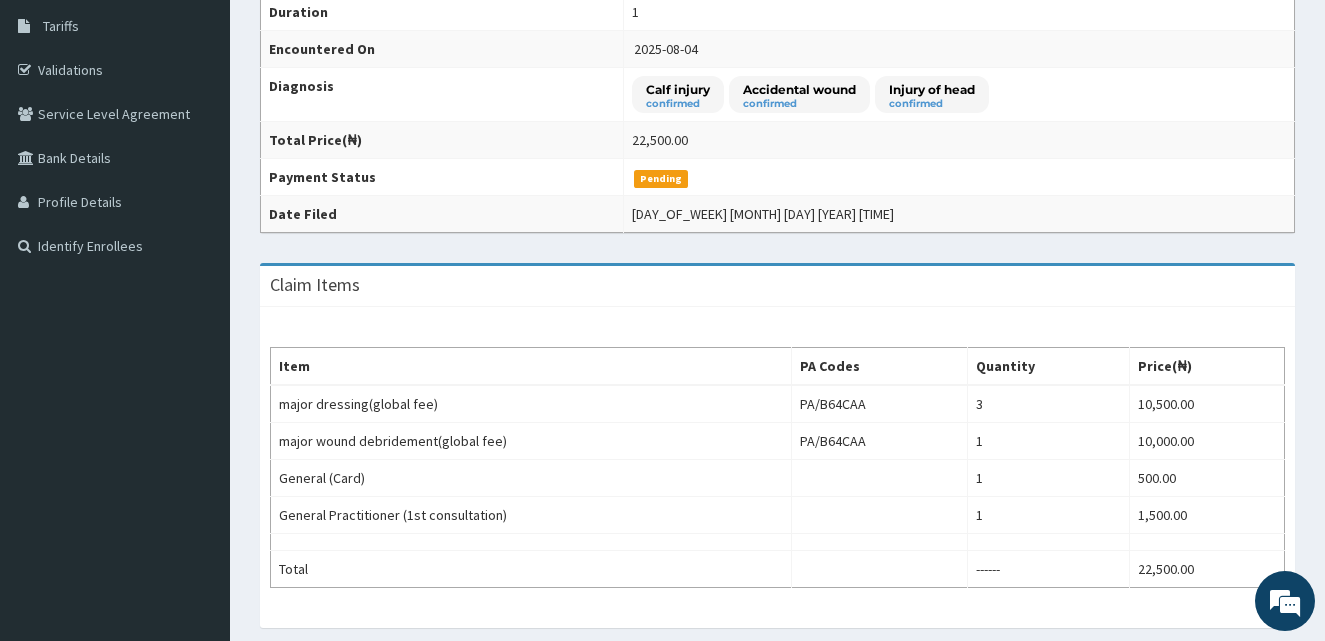 scroll, scrollTop: 0, scrollLeft: 0, axis: both 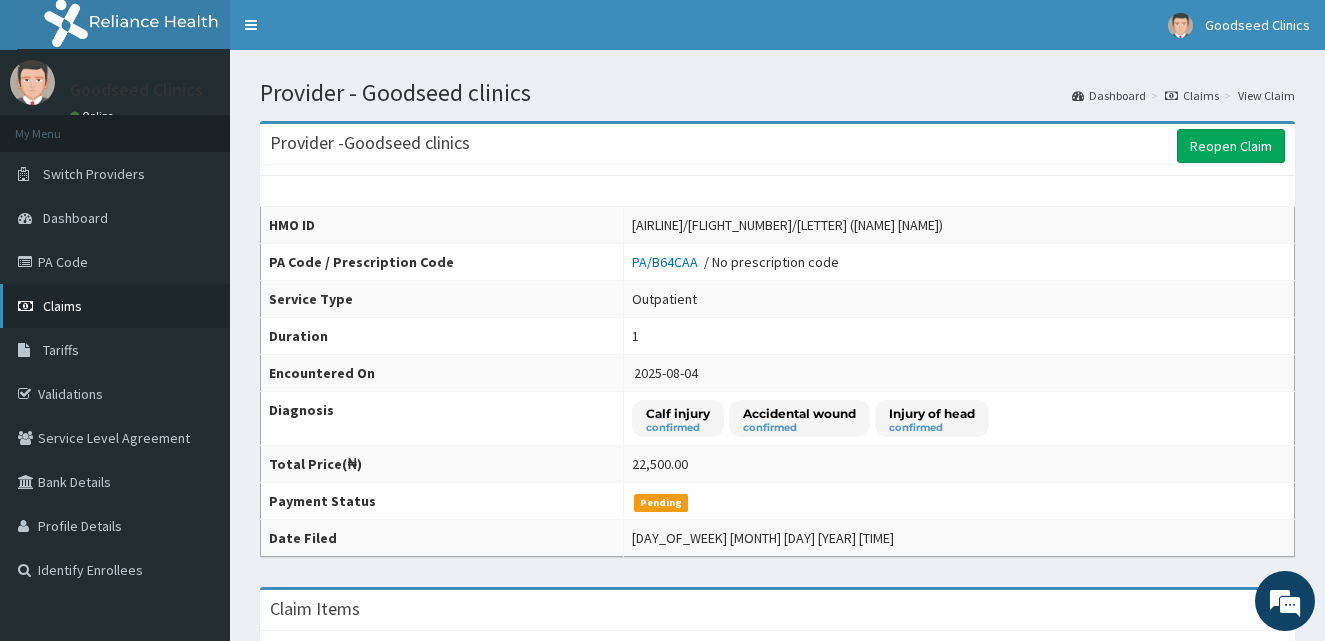 click on "Claims" at bounding box center [62, 306] 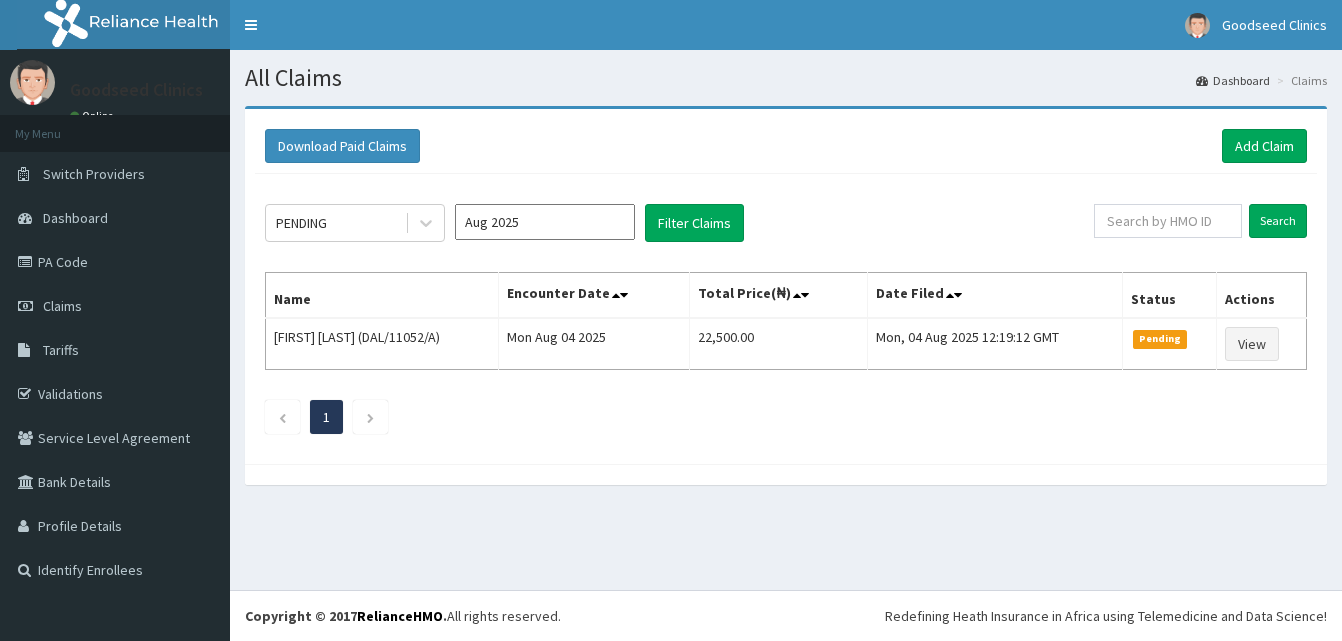 scroll, scrollTop: 0, scrollLeft: 0, axis: both 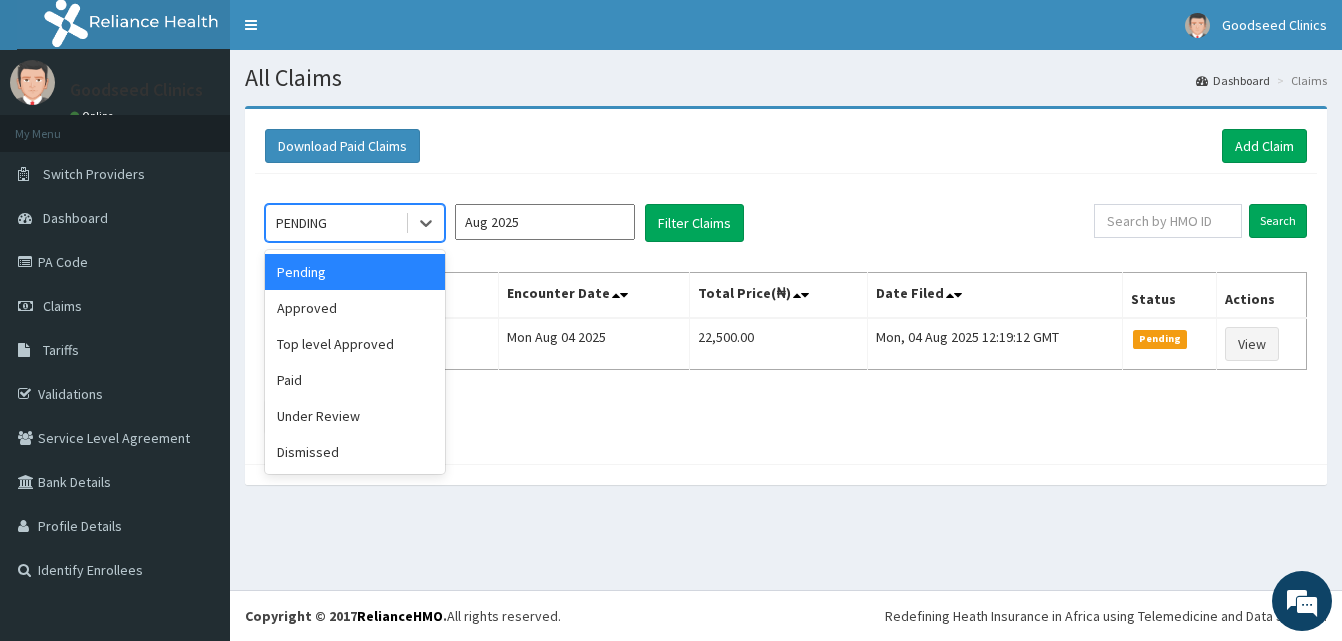 click on "PENDING" at bounding box center [335, 223] 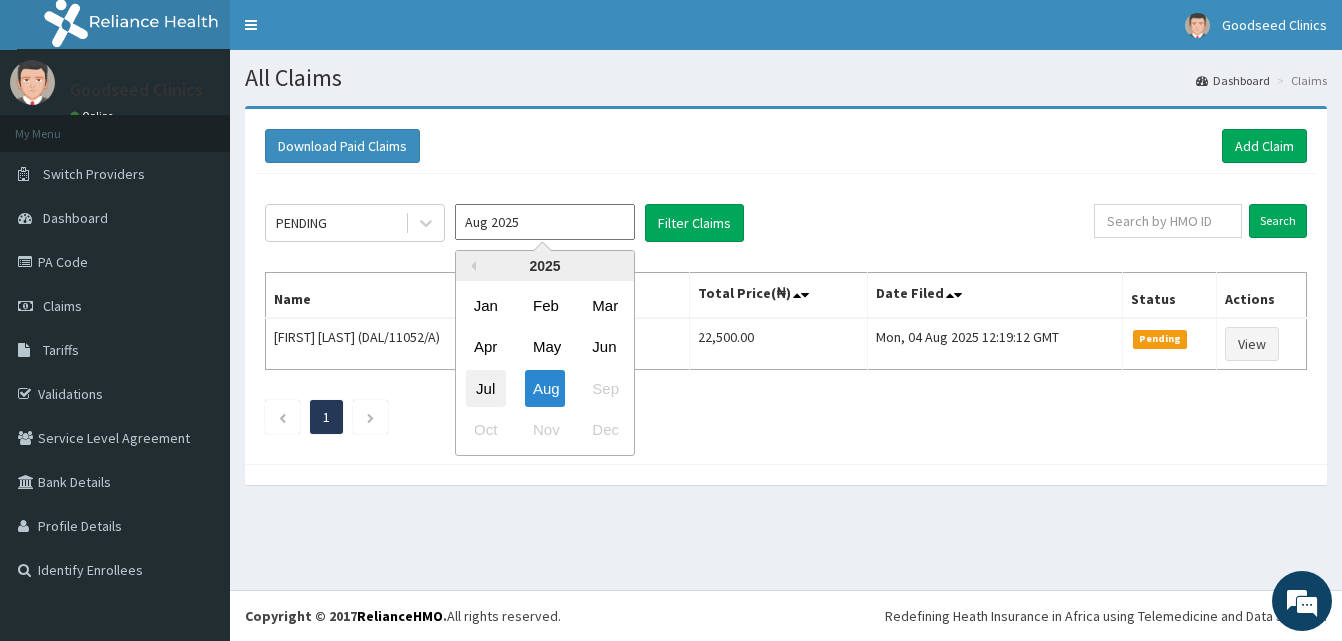 click on "Jul" at bounding box center [486, 388] 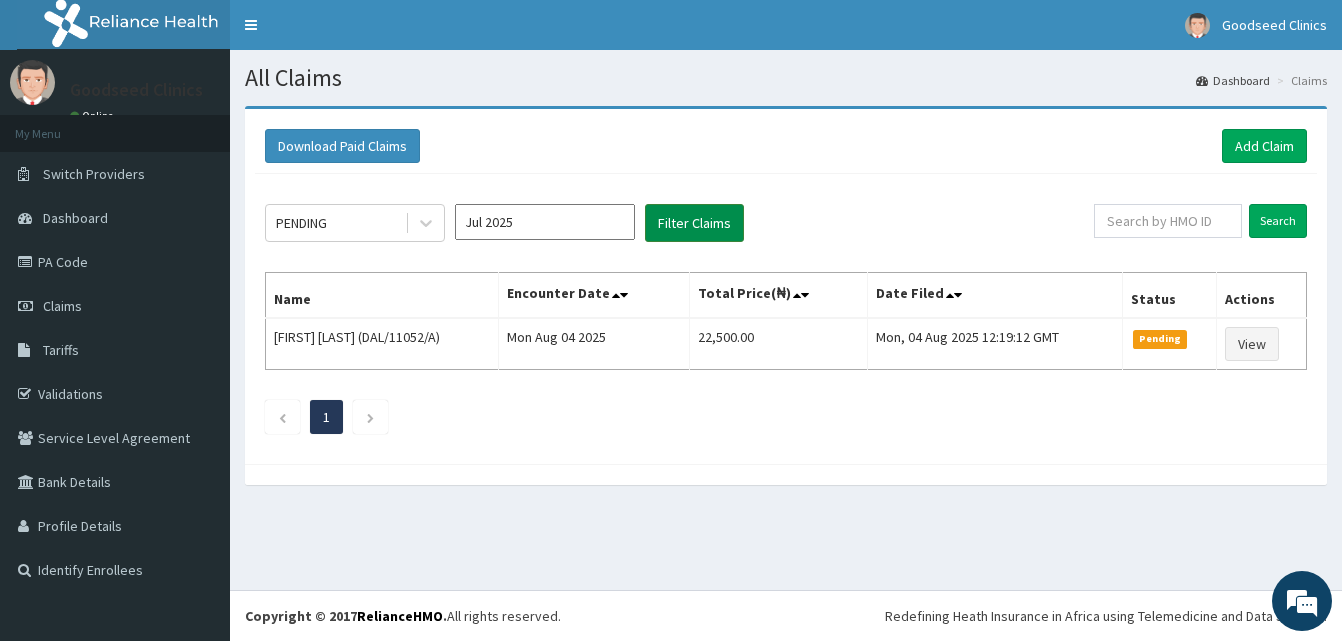 click on "Filter Claims" at bounding box center (694, 223) 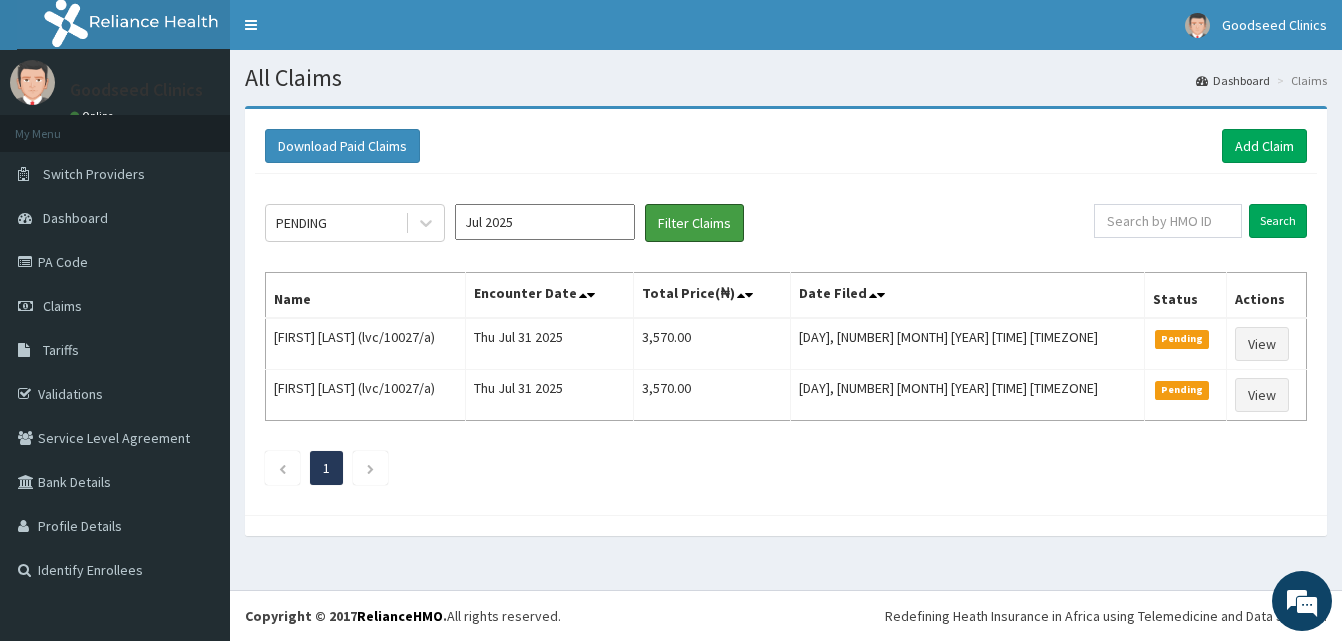 scroll, scrollTop: 0, scrollLeft: 0, axis: both 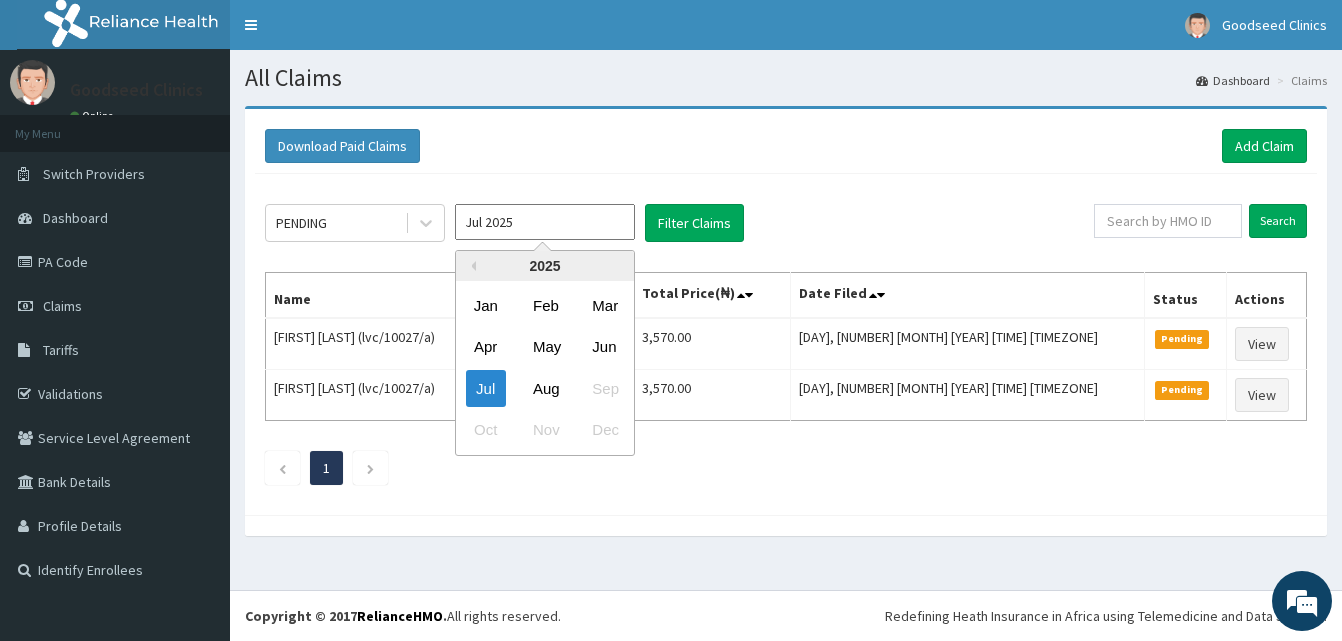 click on "Jul 2025" at bounding box center (545, 222) 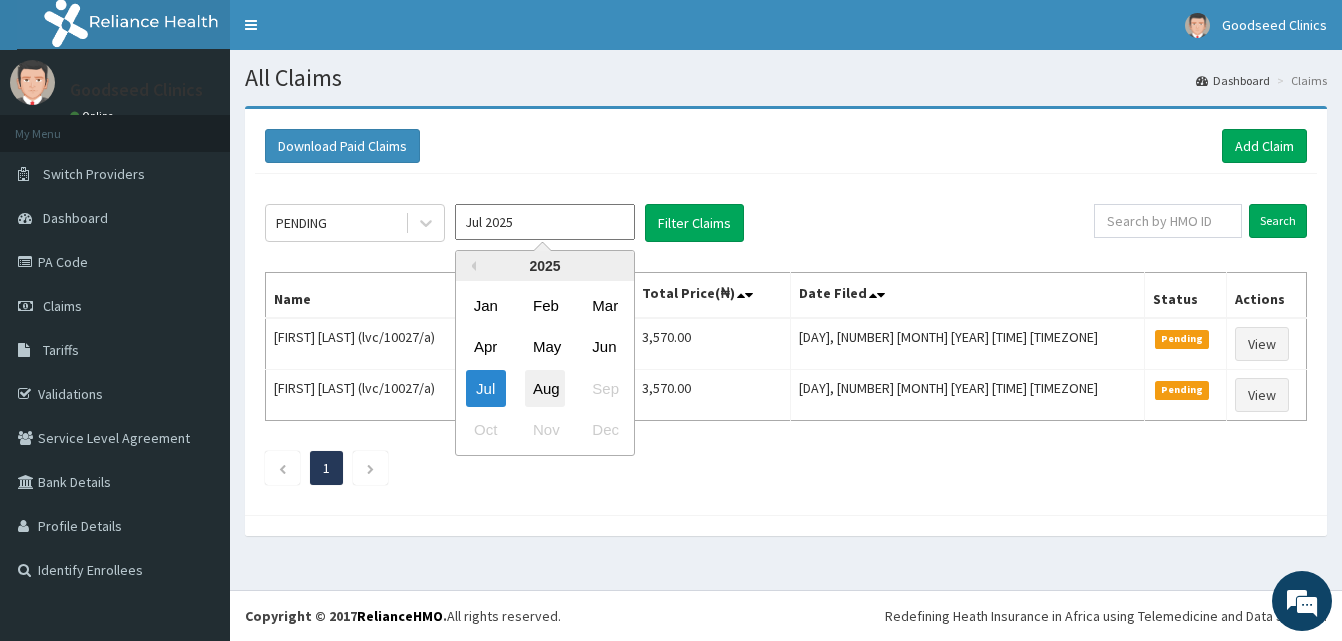 click on "Aug" at bounding box center [545, 388] 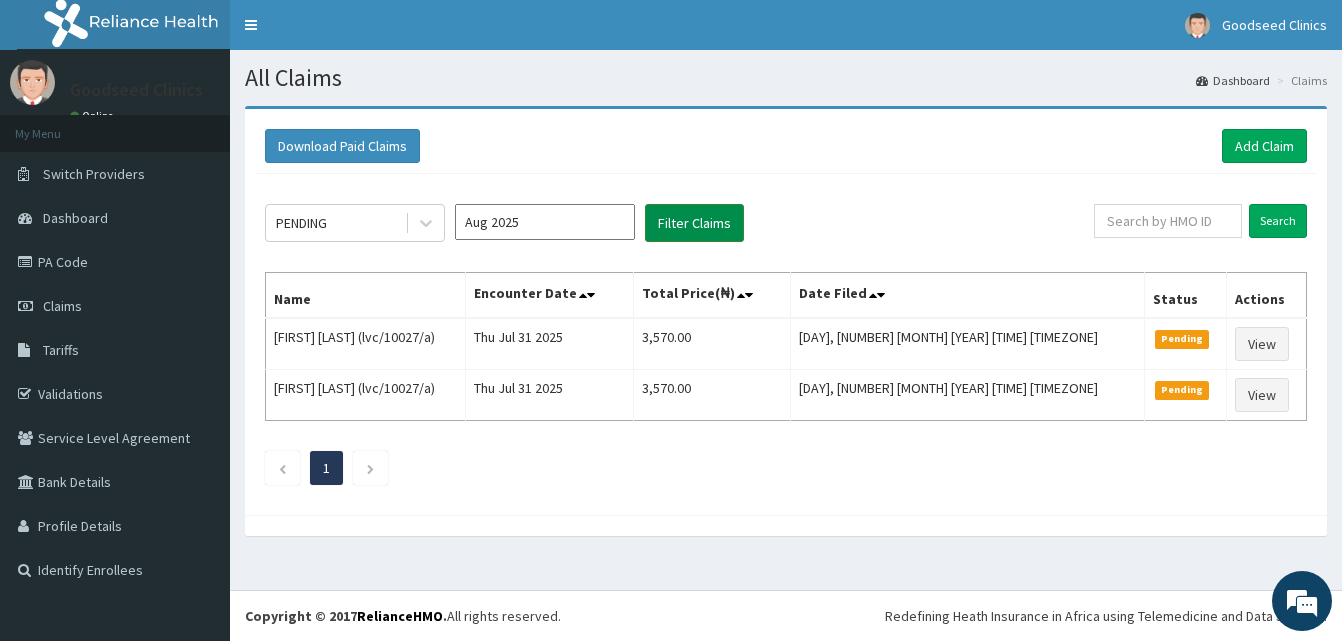 click on "Filter Claims" at bounding box center [694, 223] 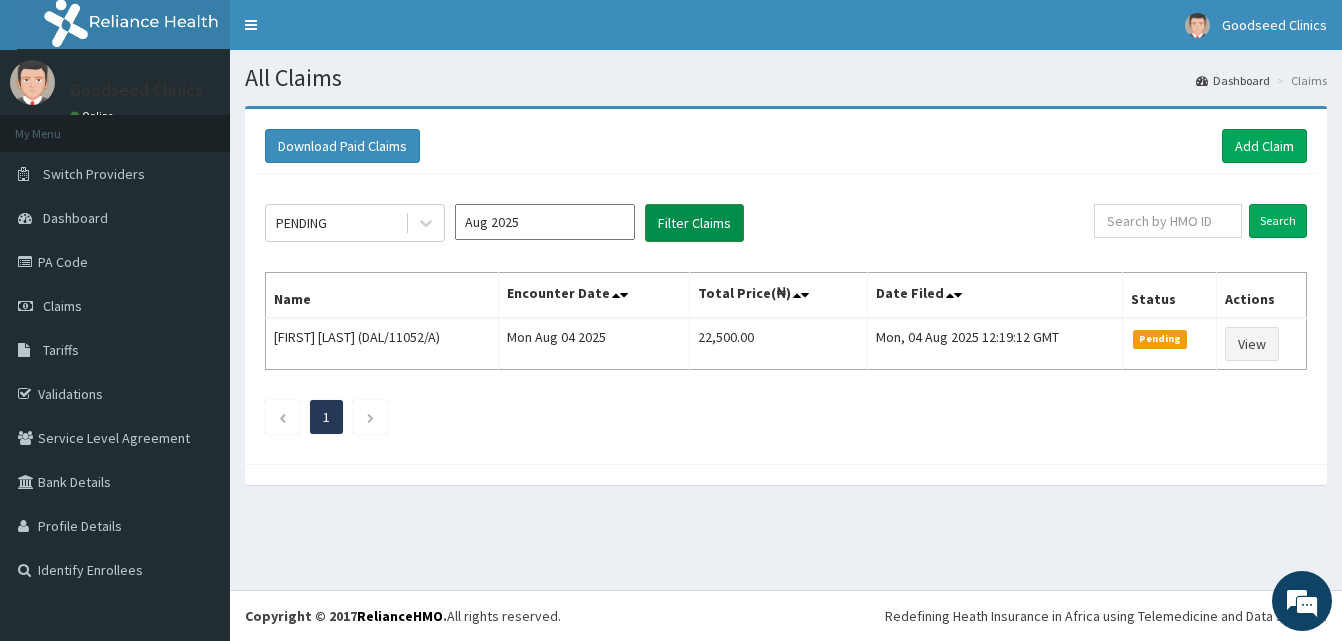 click on "Filter Claims" at bounding box center (694, 223) 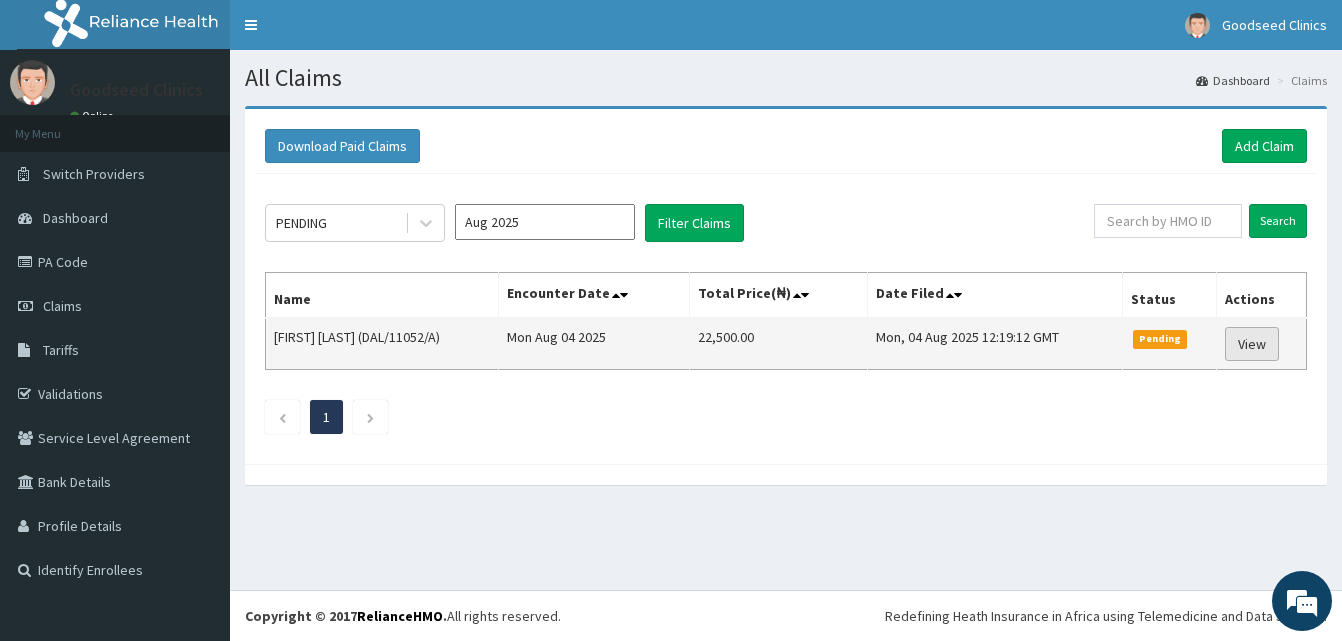 click on "View" at bounding box center [1252, 344] 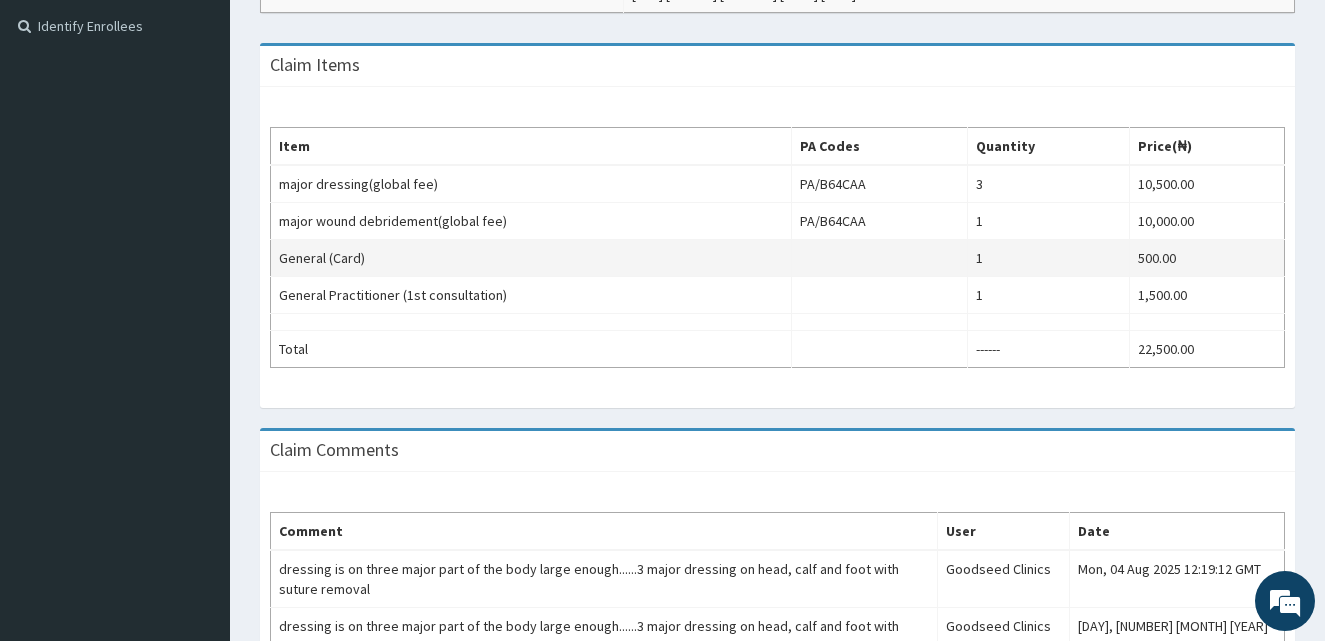 scroll, scrollTop: 0, scrollLeft: 0, axis: both 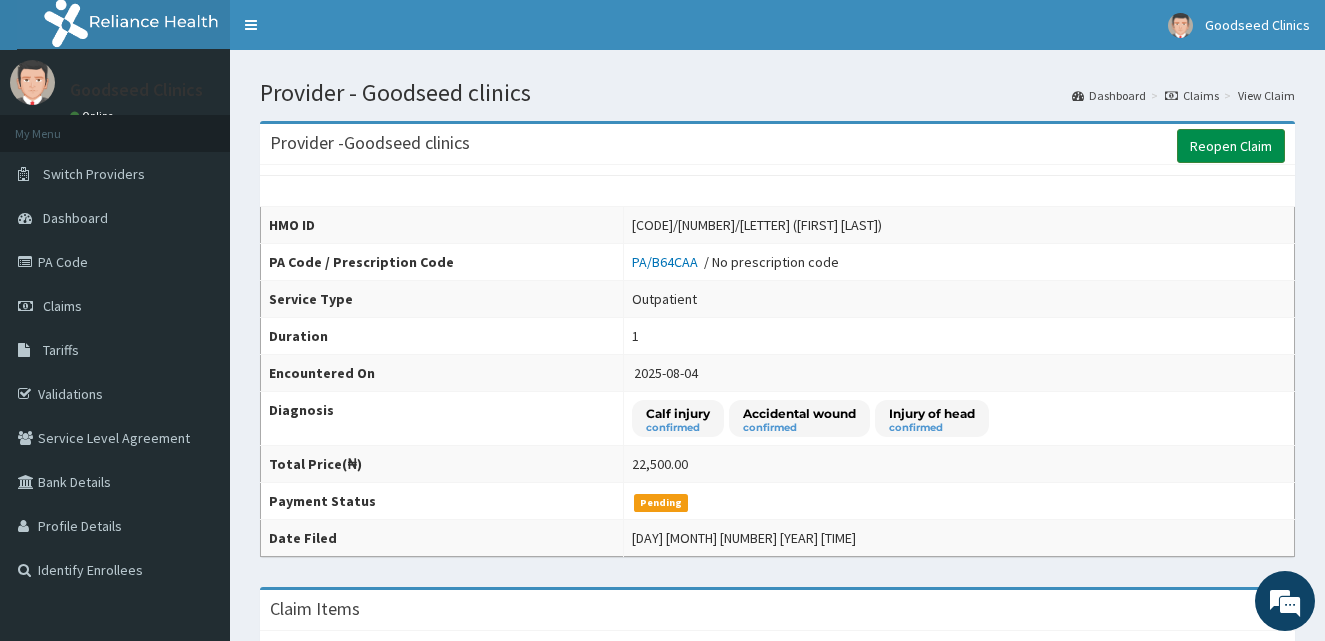 click on "Reopen Claim" at bounding box center (1231, 146) 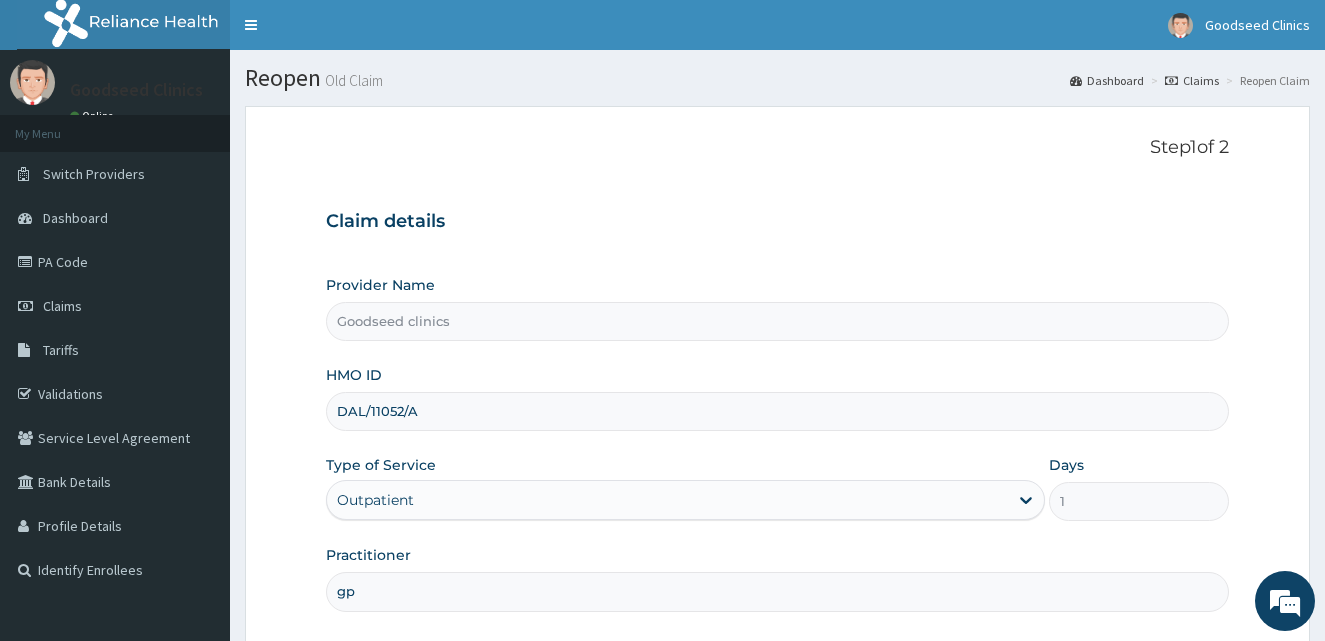 scroll, scrollTop: 187, scrollLeft: 0, axis: vertical 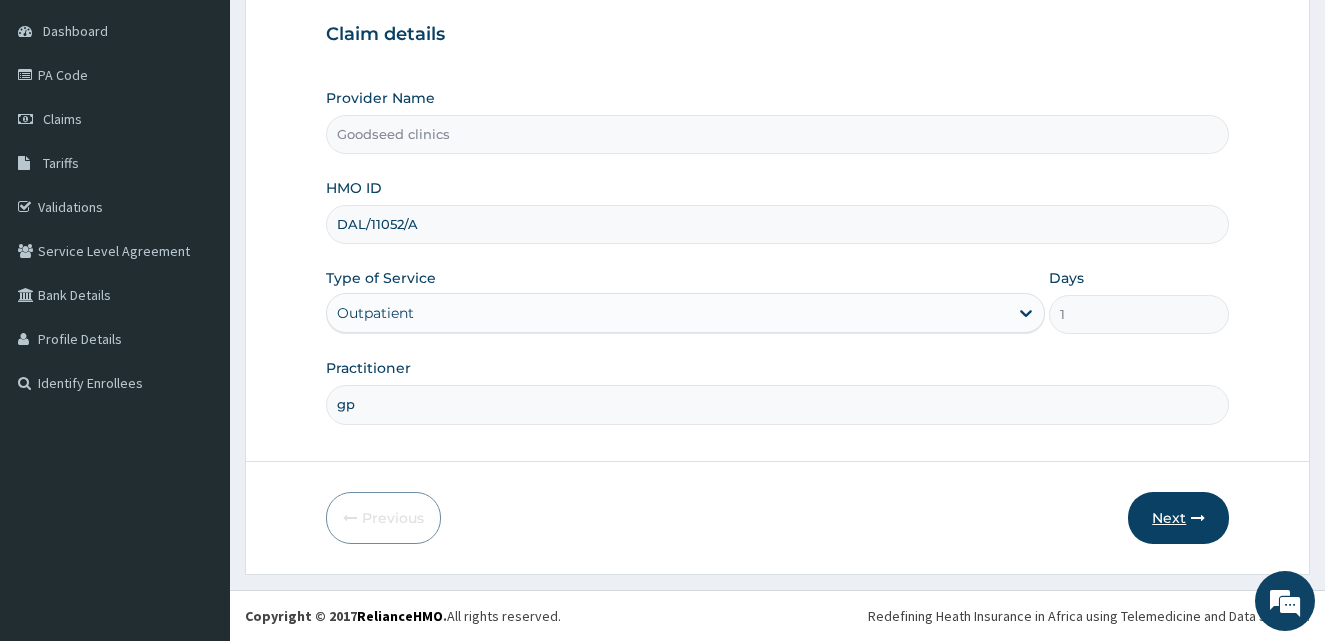click at bounding box center (1198, 518) 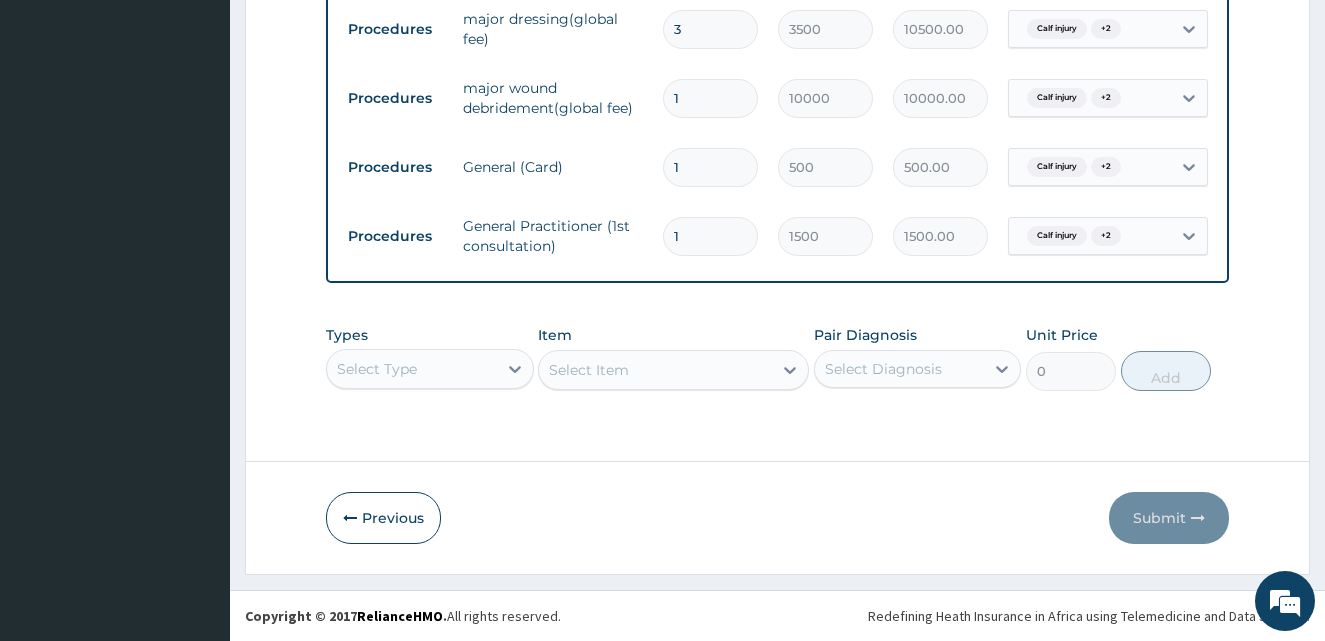 scroll, scrollTop: 412, scrollLeft: 0, axis: vertical 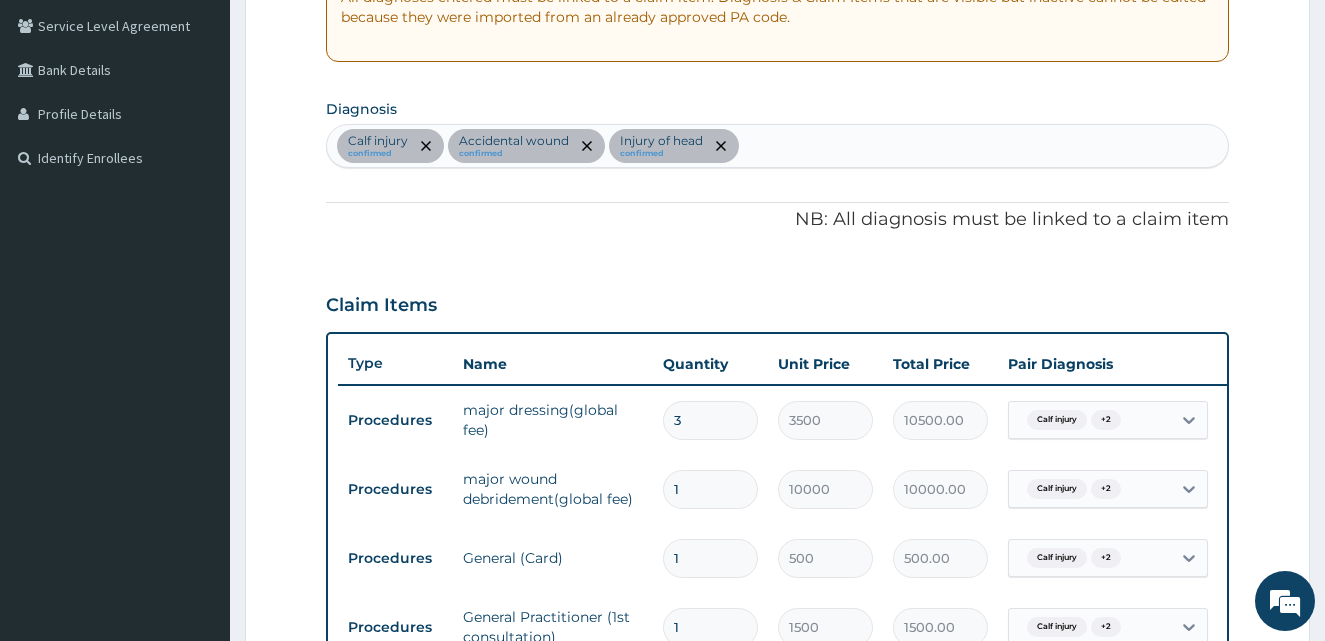 click on "3" at bounding box center [710, 420] 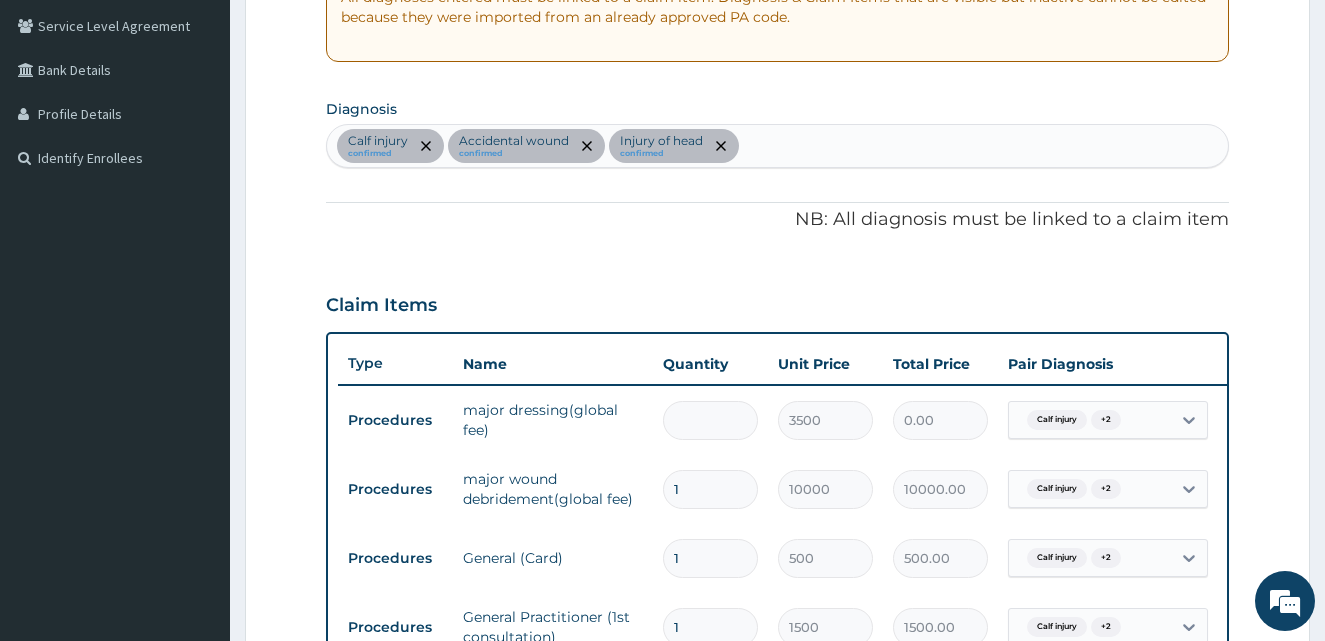 type on "1" 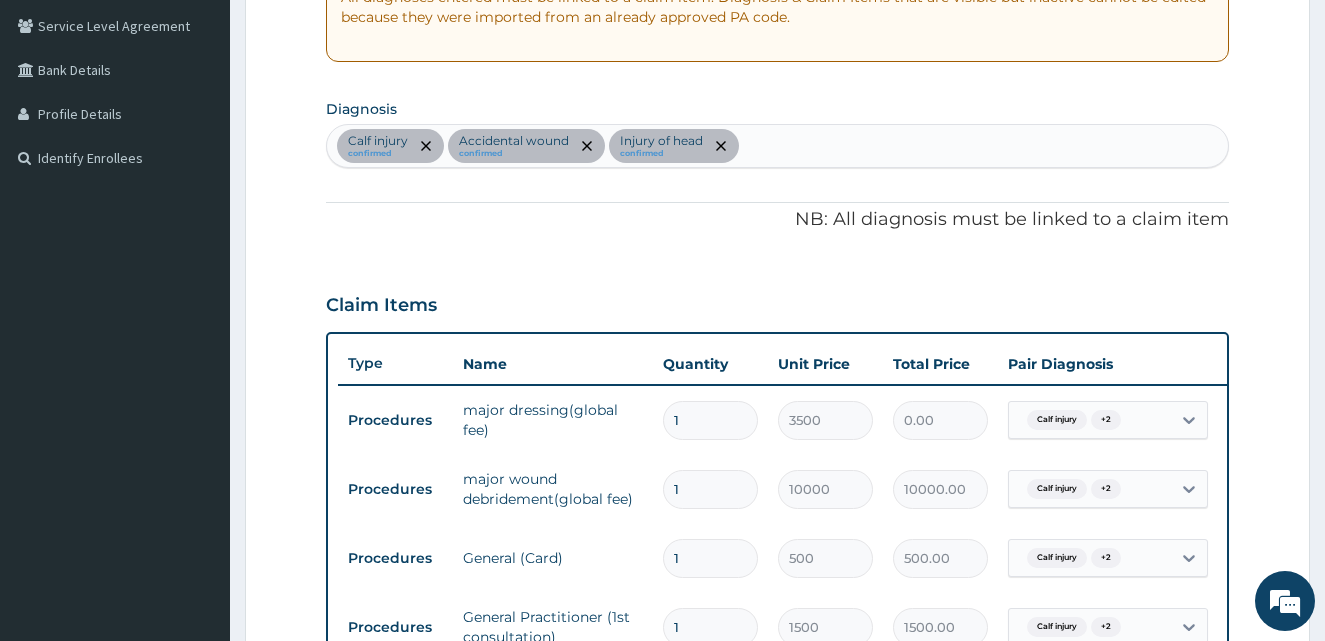 type on "3500.00" 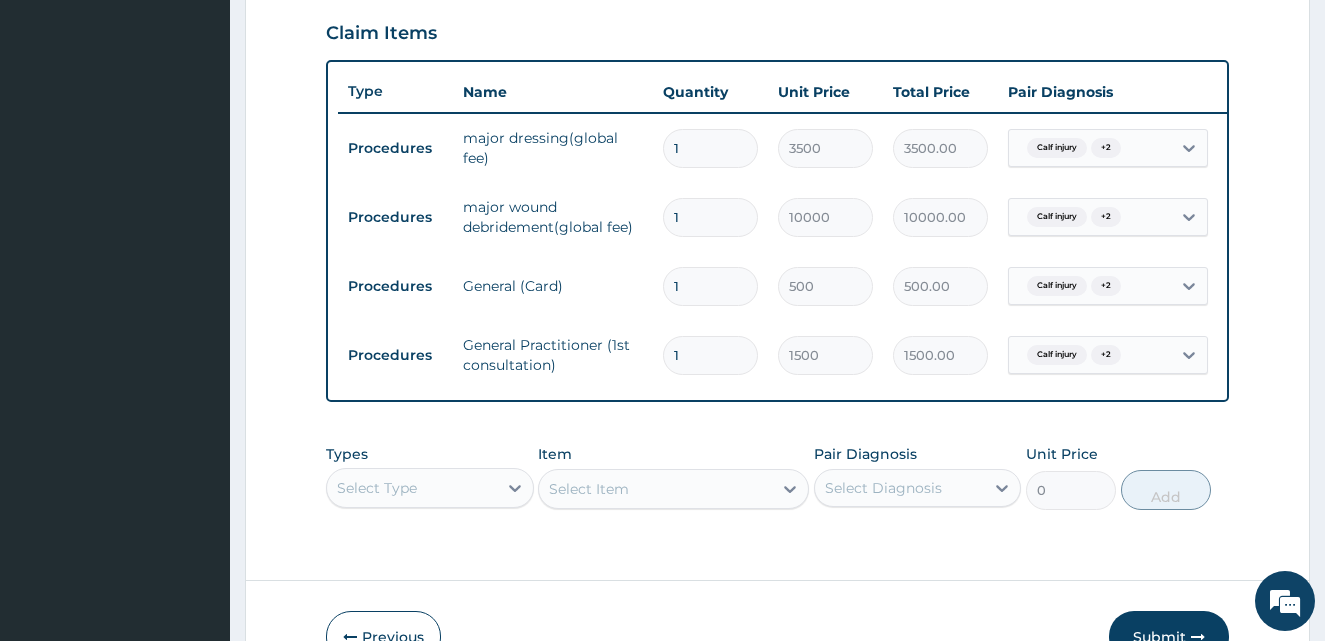 scroll, scrollTop: 820, scrollLeft: 0, axis: vertical 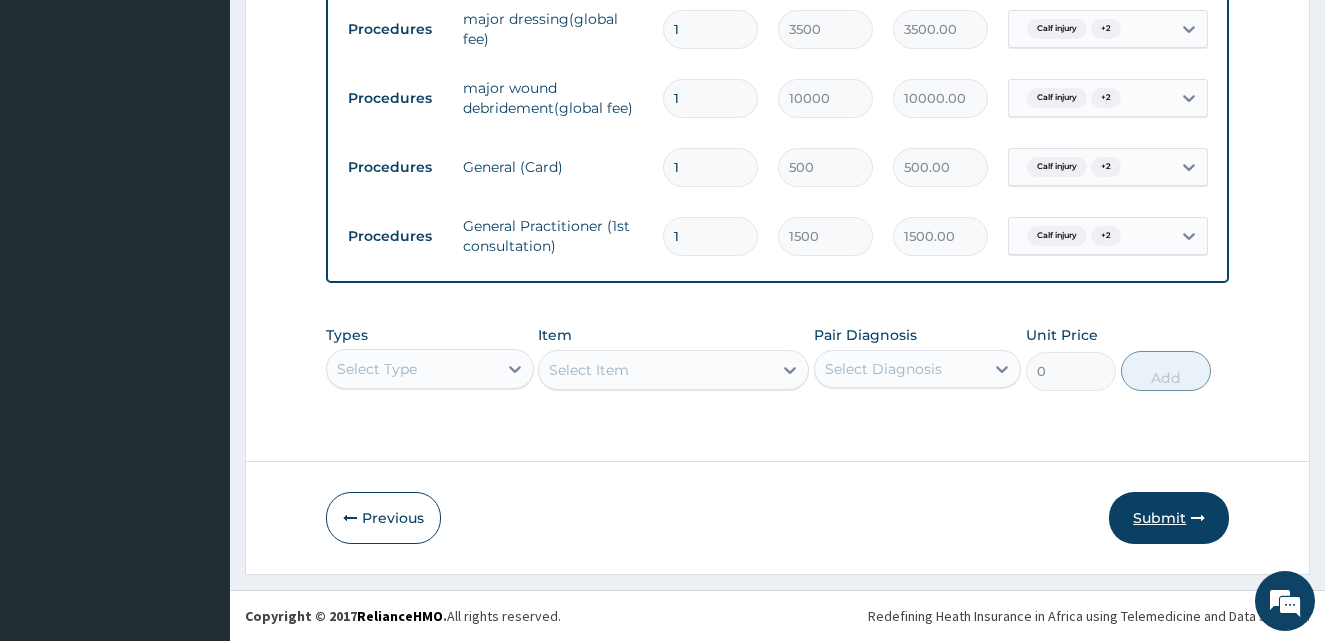 type on "1" 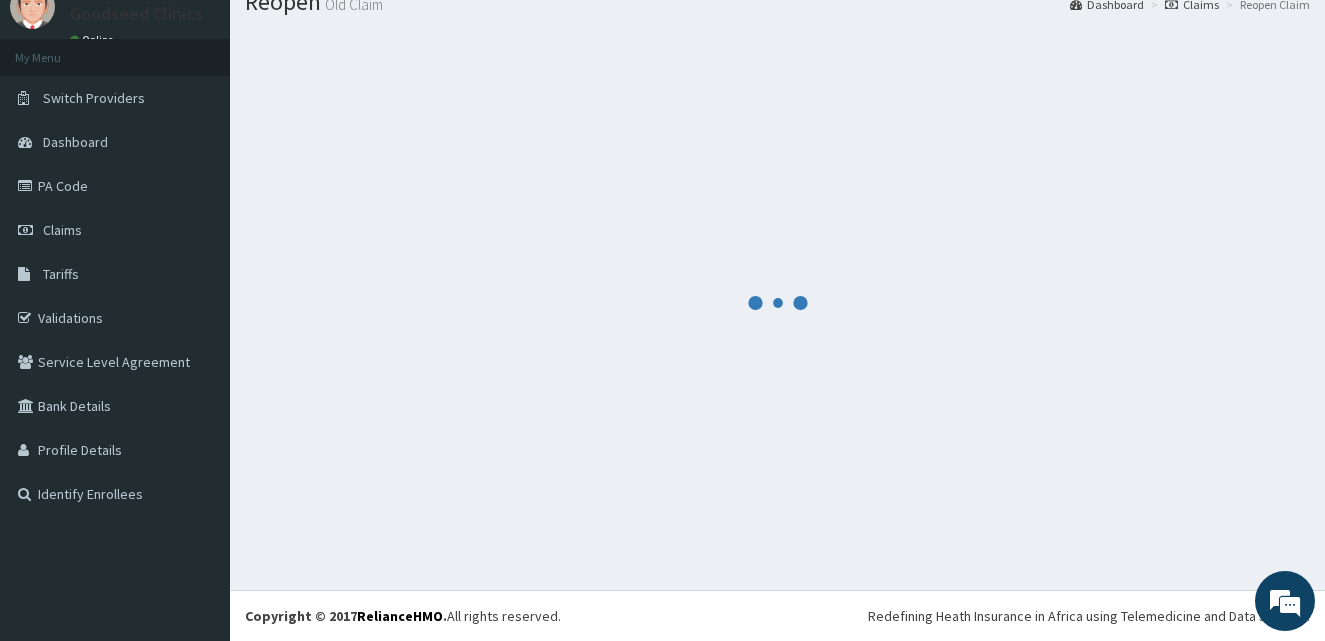 scroll, scrollTop: 76, scrollLeft: 0, axis: vertical 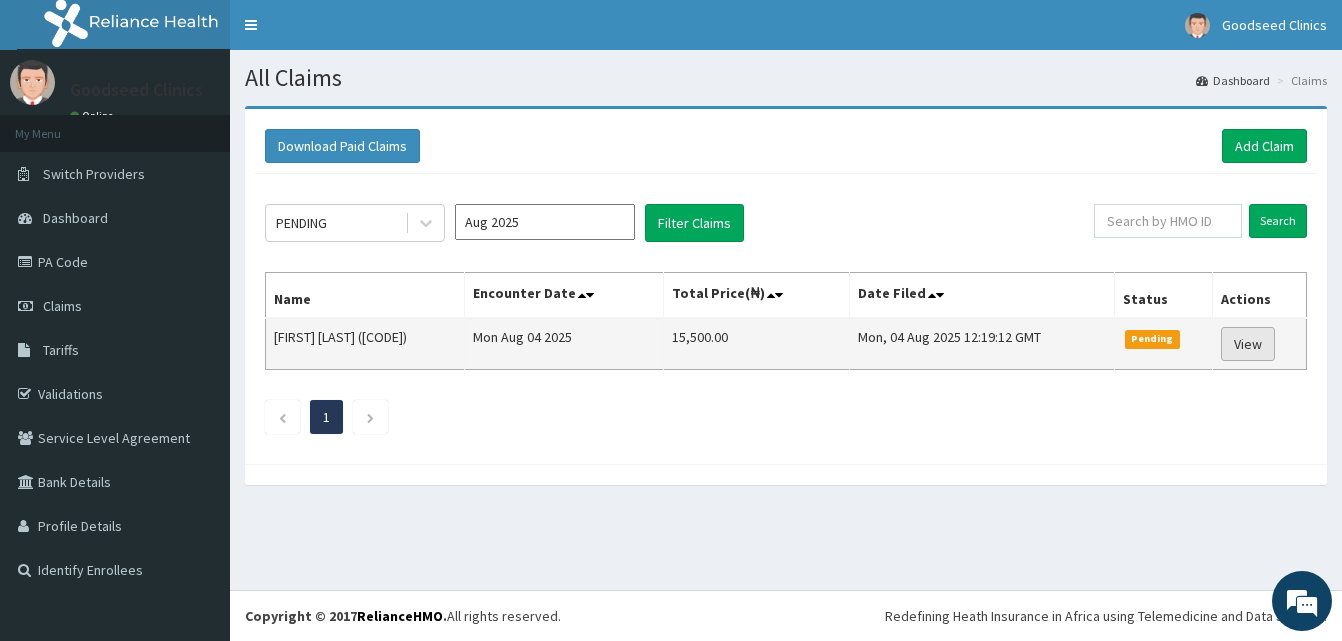 click on "View" at bounding box center (1248, 344) 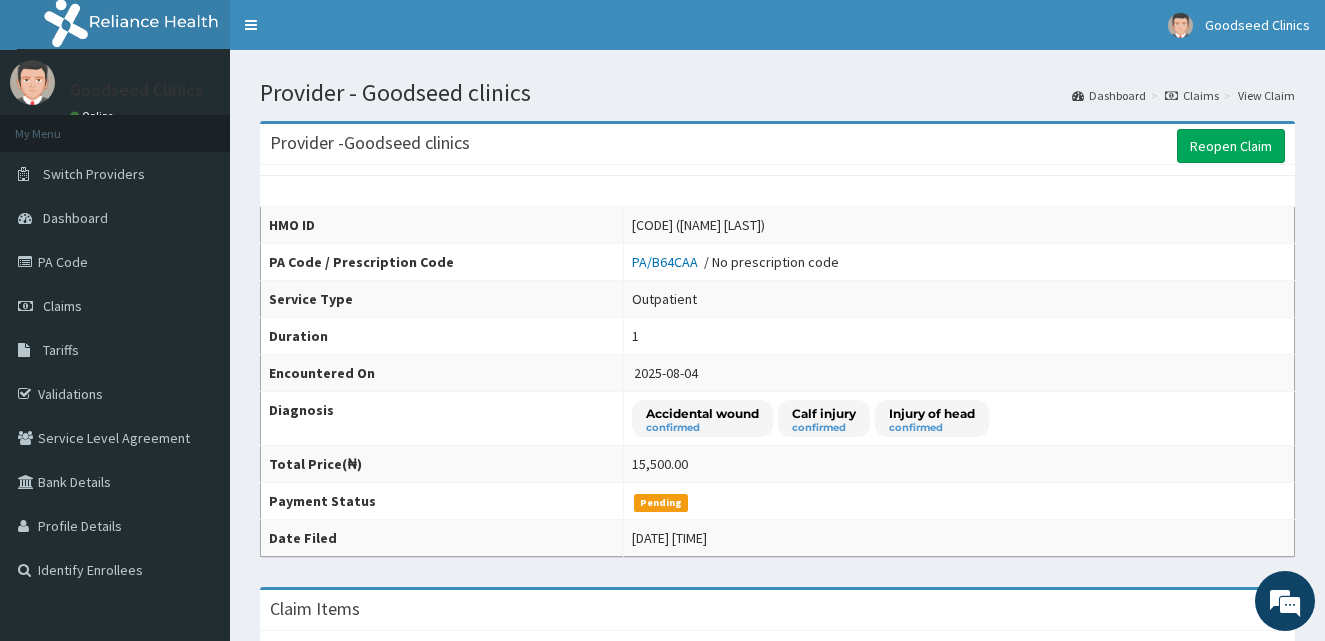 click on "Reopen Claim" at bounding box center (1231, 146) 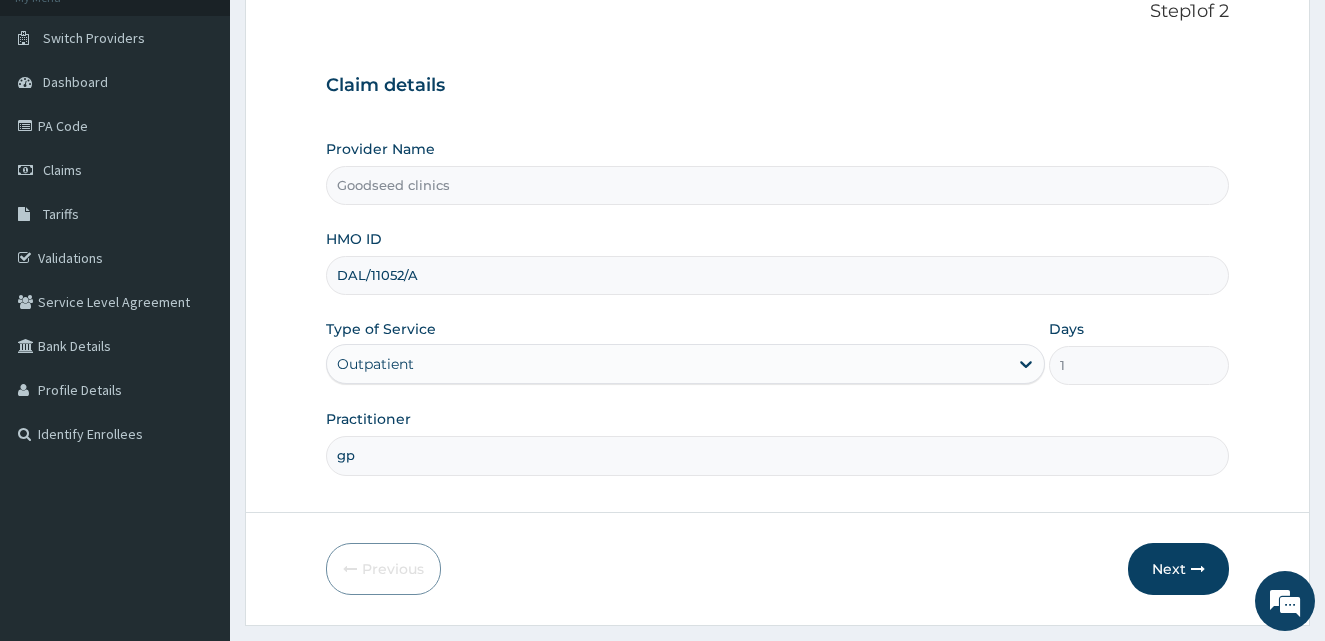 scroll, scrollTop: 187, scrollLeft: 0, axis: vertical 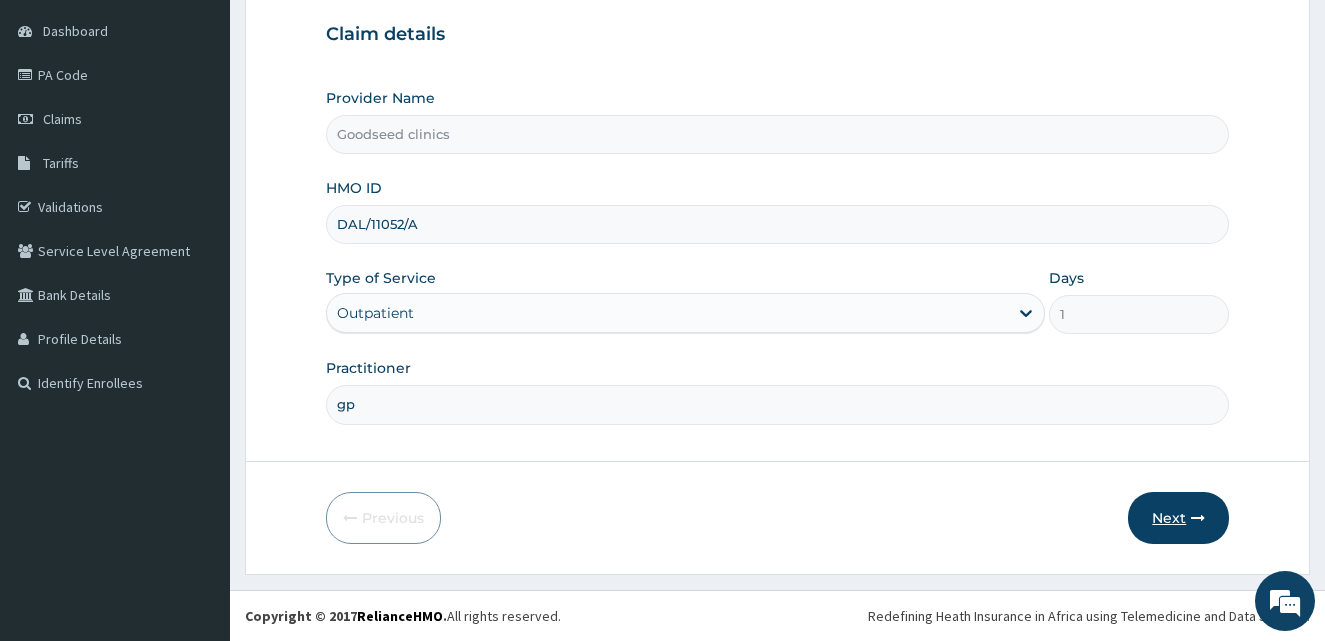 click on "Next" at bounding box center [1178, 518] 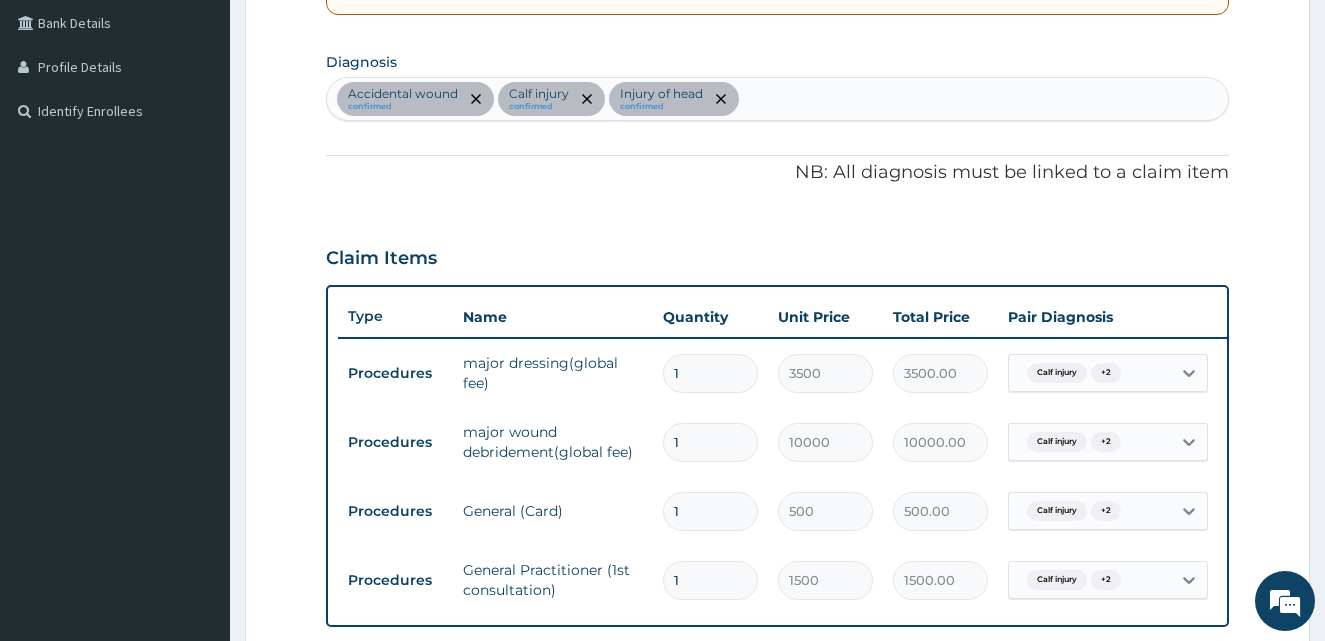 scroll, scrollTop: 595, scrollLeft: 0, axis: vertical 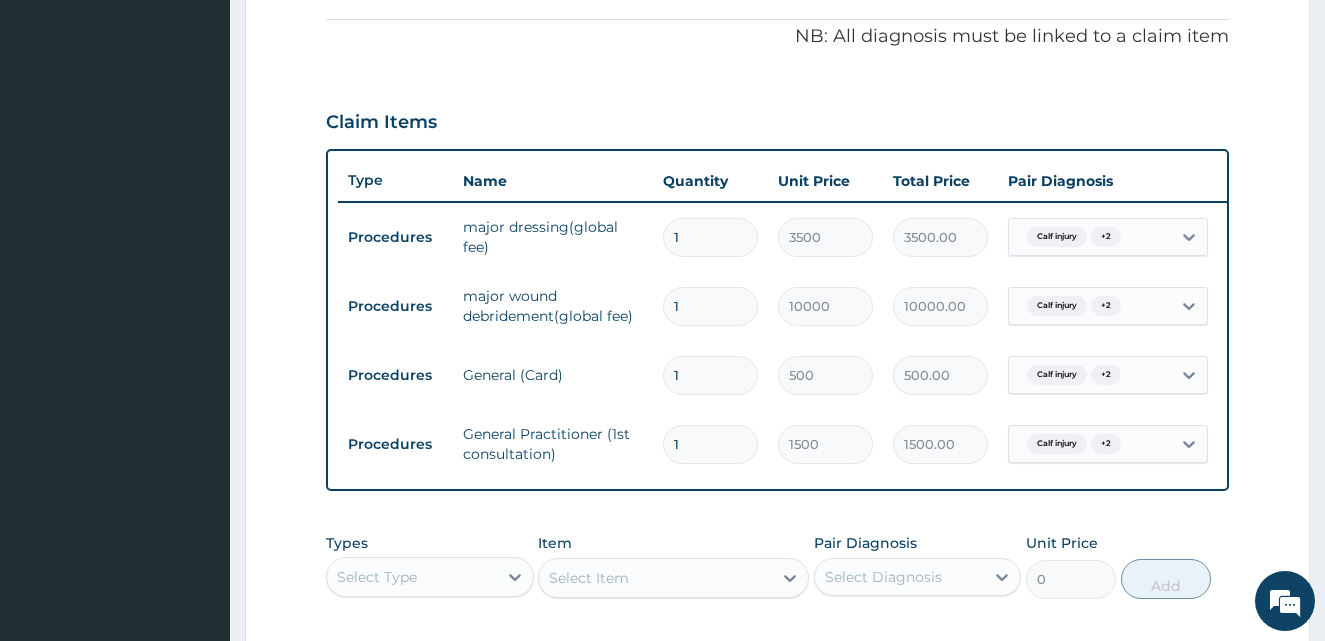 click on "1" at bounding box center (710, 237) 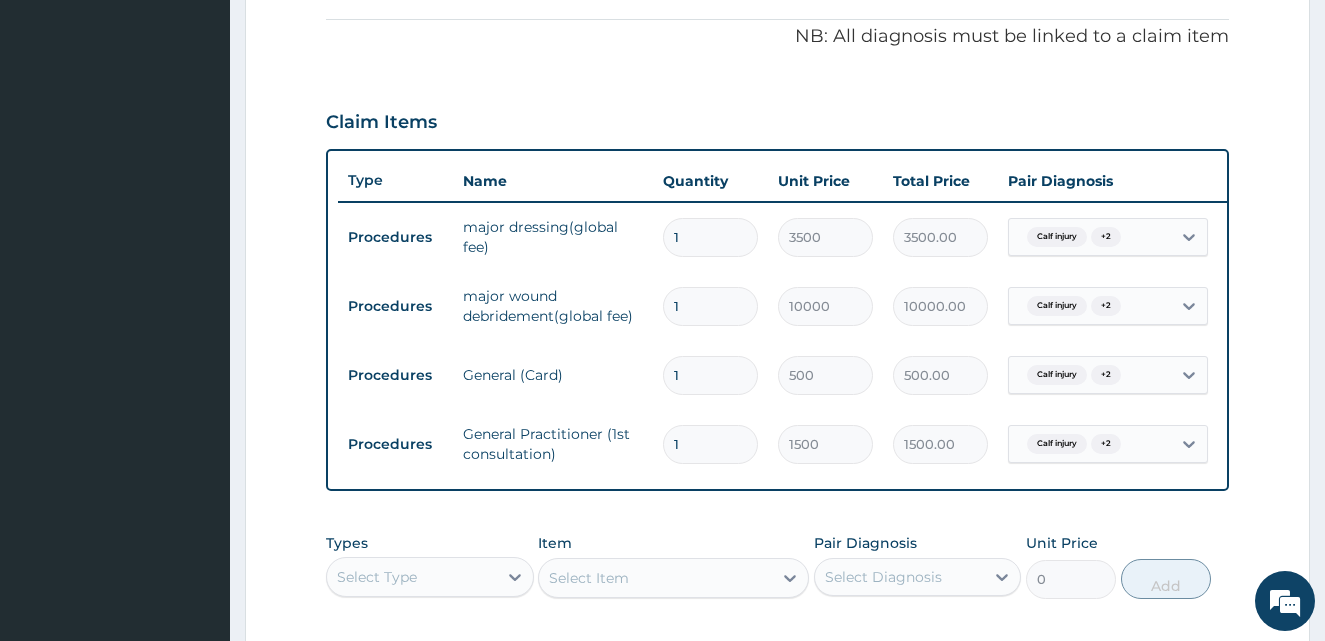 scroll, scrollTop: 0, scrollLeft: 0, axis: both 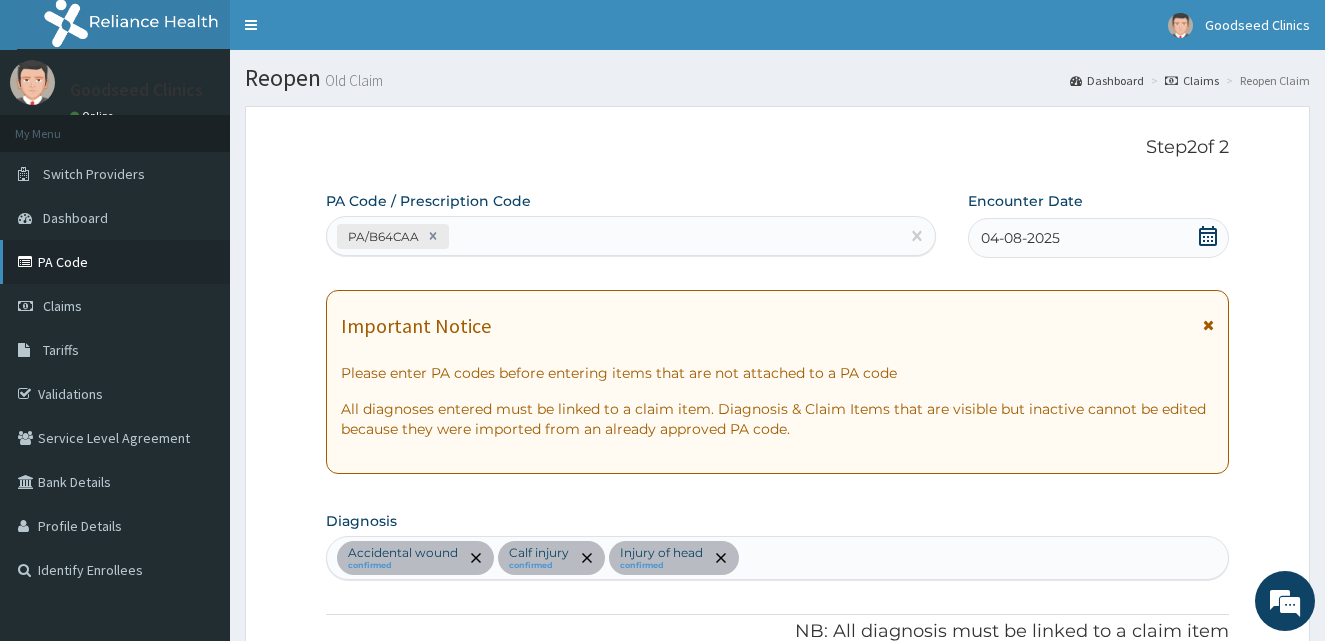 click on "PA Code" at bounding box center [115, 262] 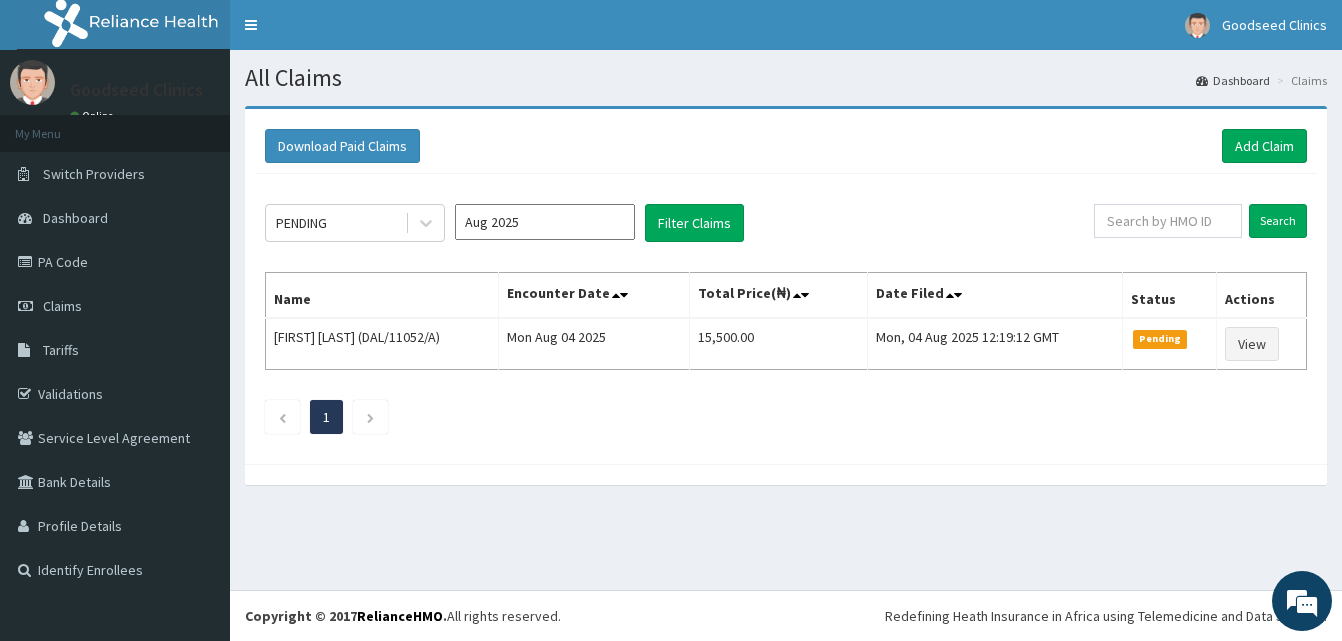 click on "PENDING" at bounding box center [335, 223] 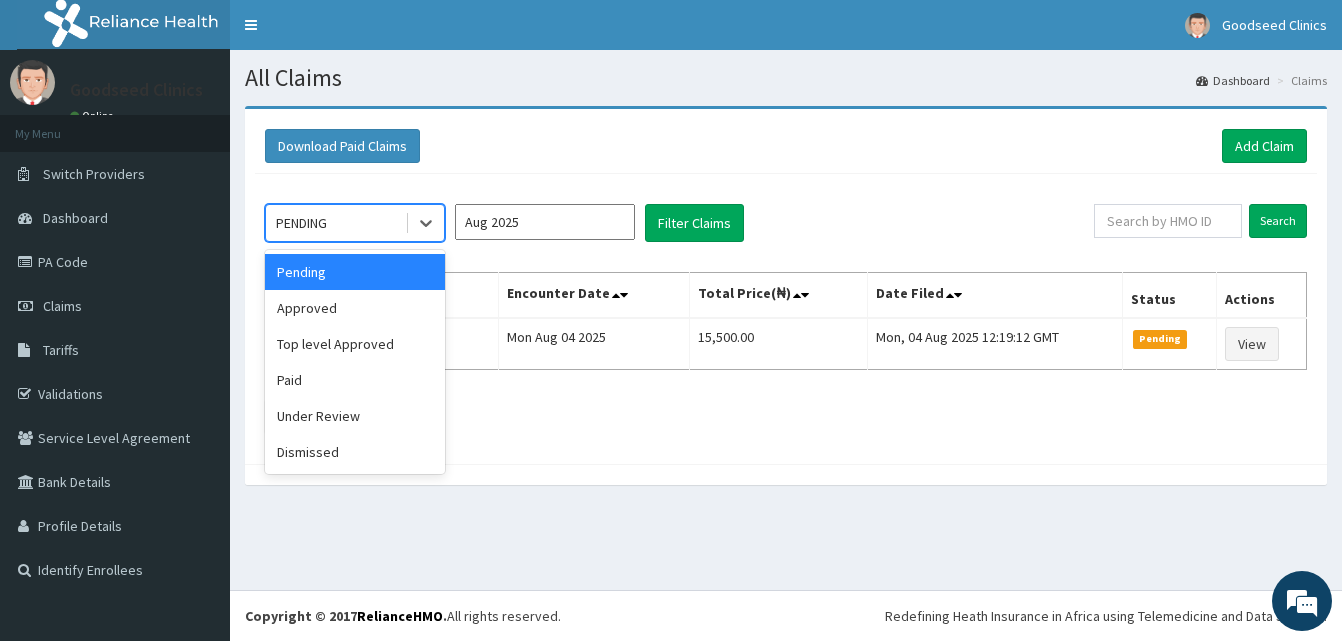 scroll, scrollTop: 0, scrollLeft: 0, axis: both 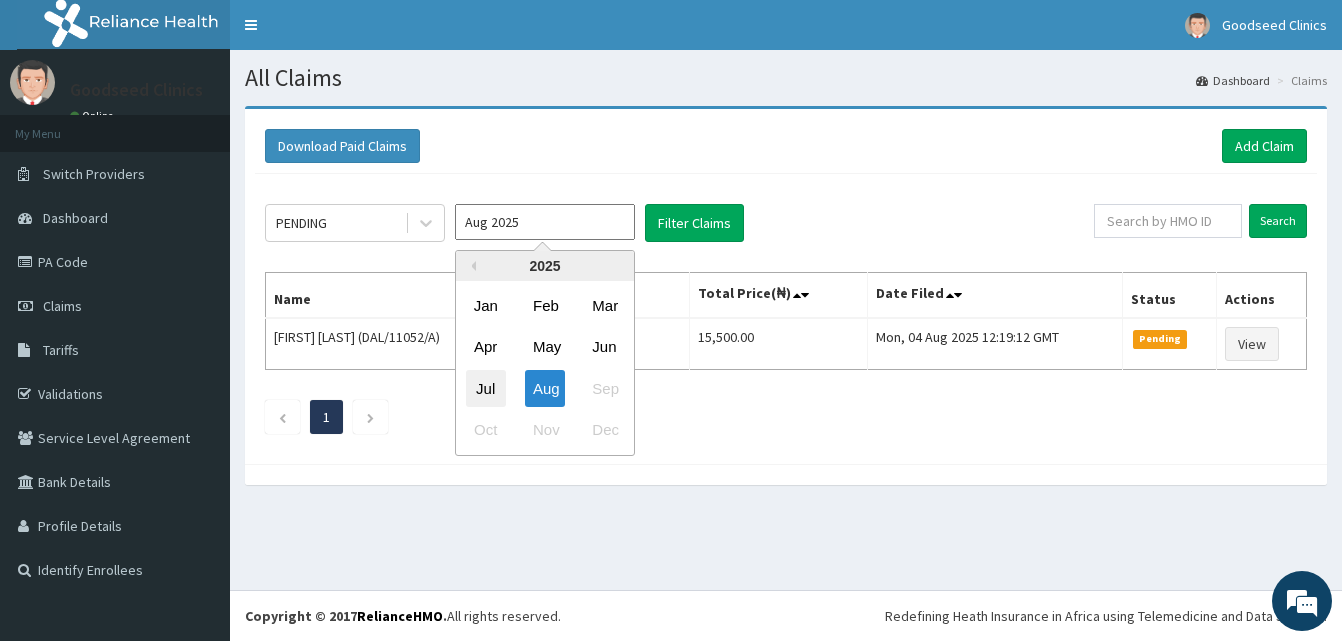 click on "Jul" at bounding box center [486, 388] 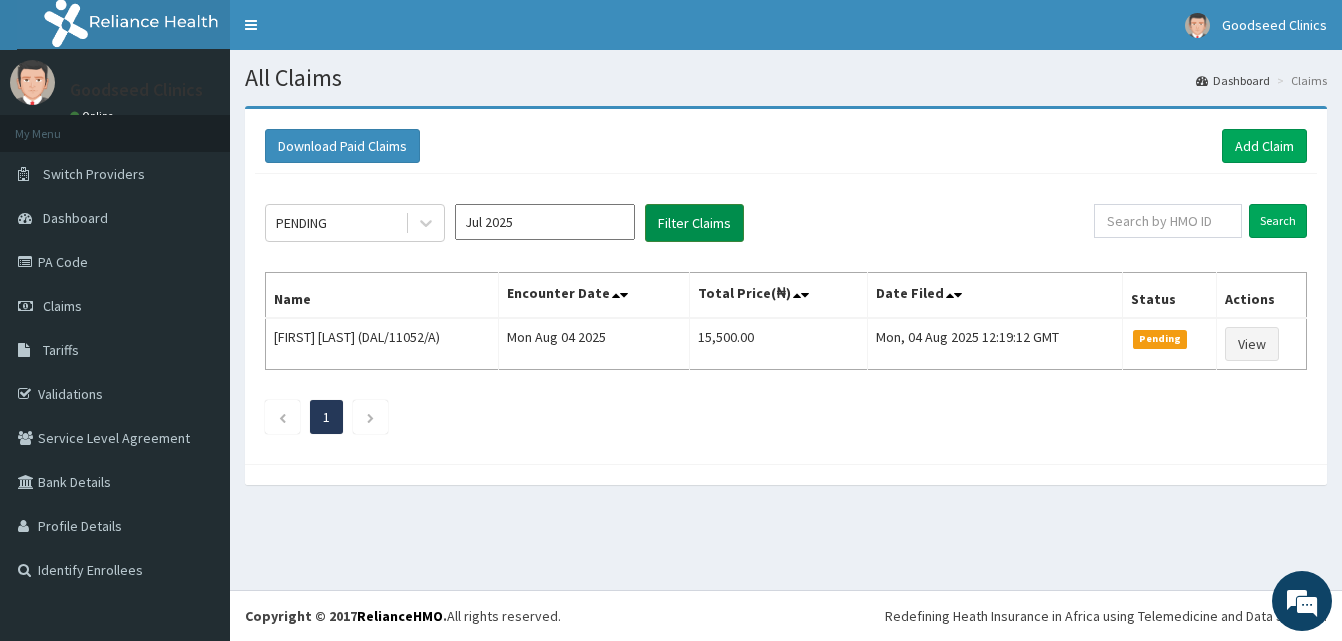click on "Filter Claims" at bounding box center [694, 223] 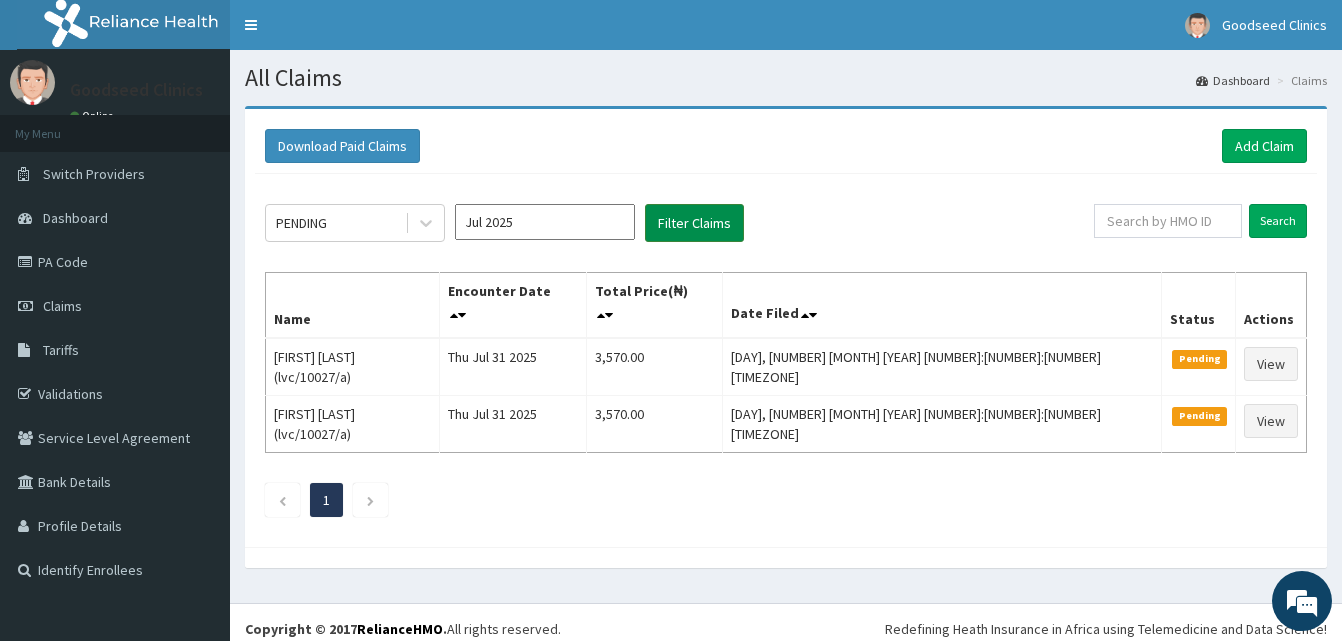 scroll, scrollTop: 0, scrollLeft: 0, axis: both 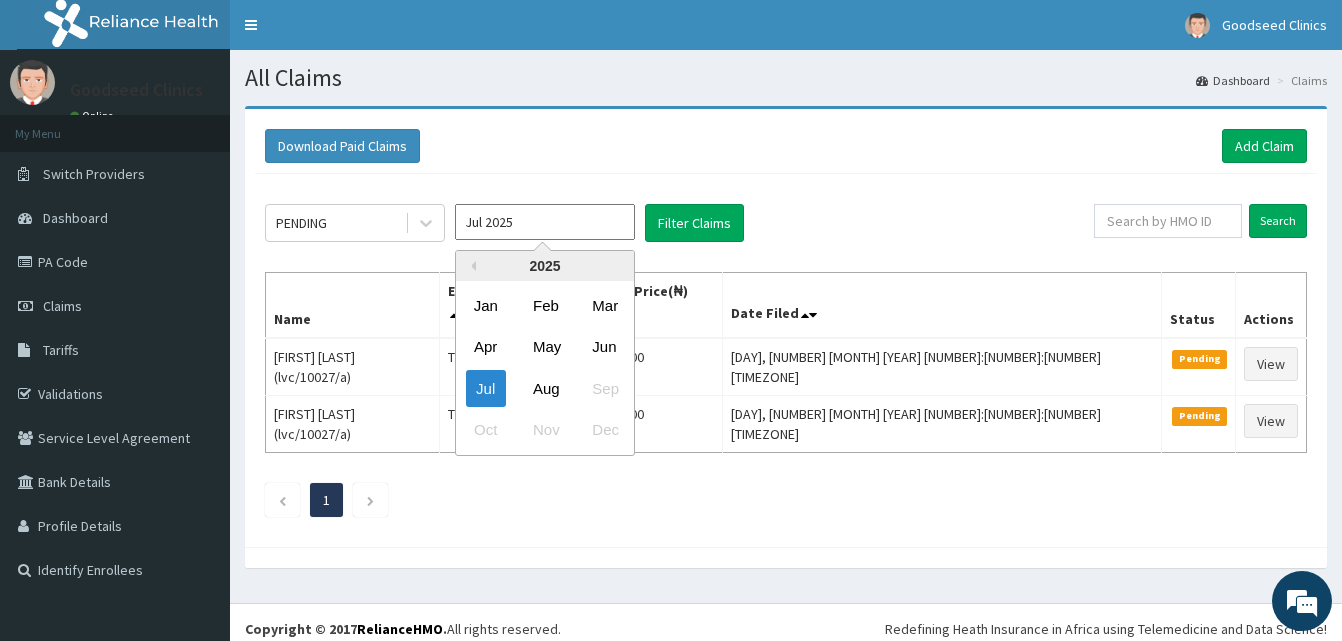 click on "Jul 2025" at bounding box center [545, 222] 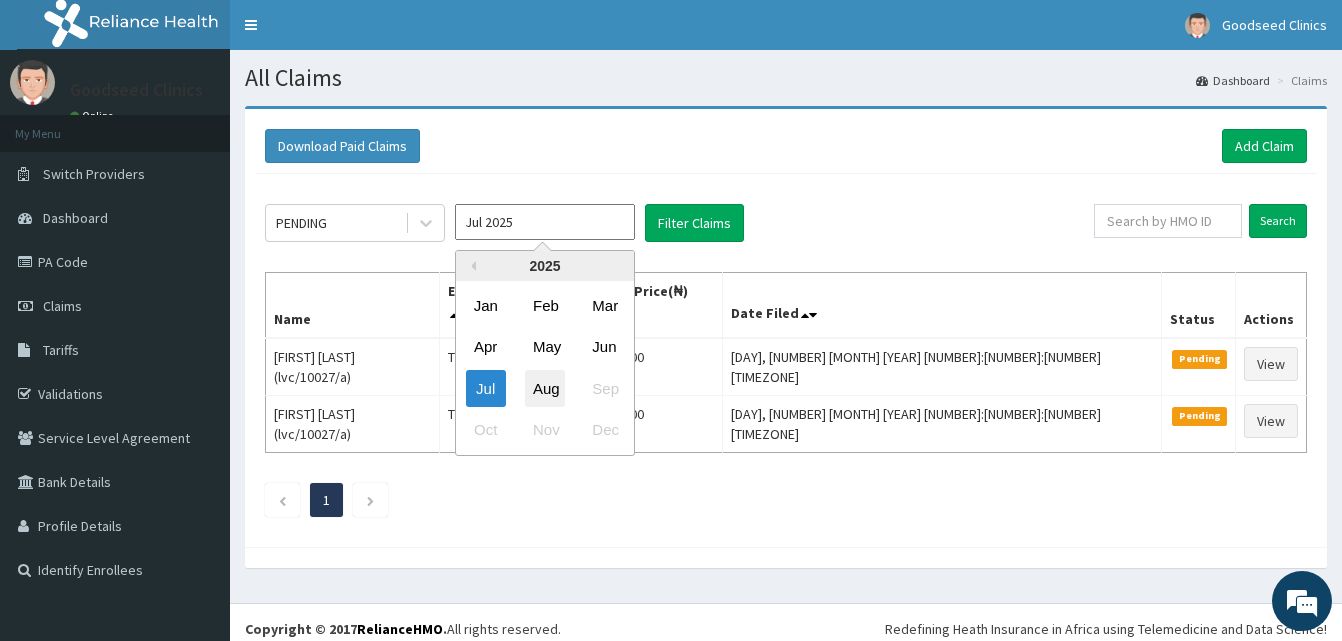 click on "Aug" at bounding box center [545, 388] 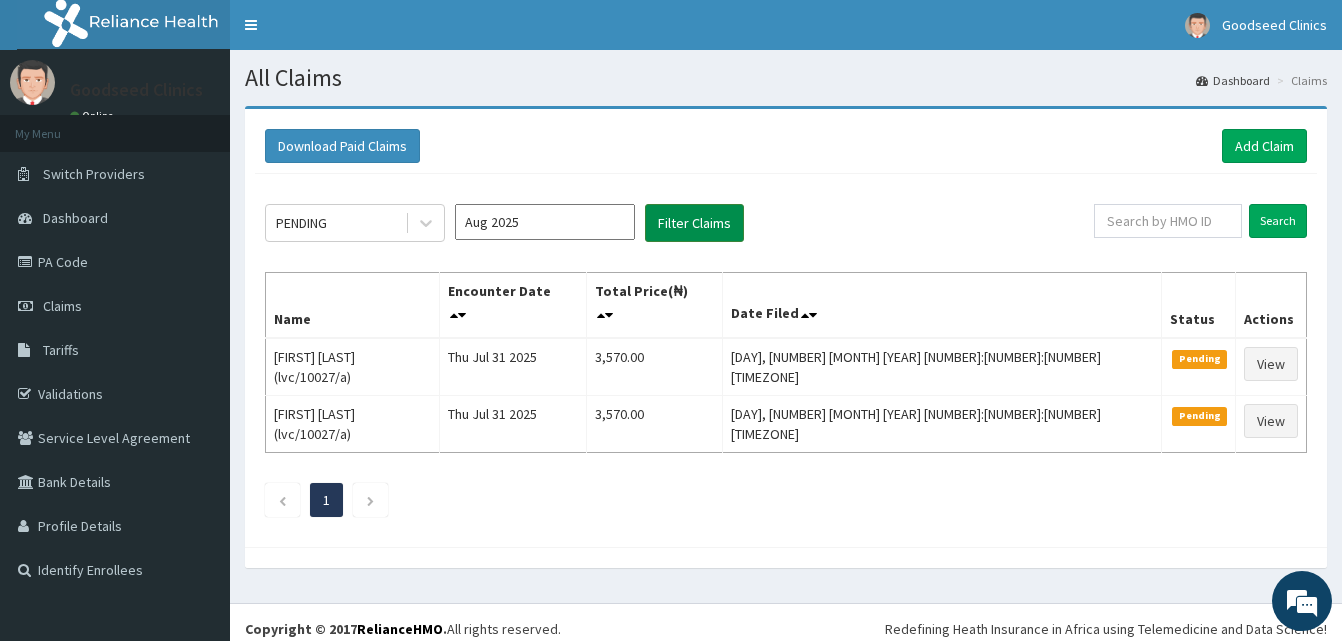 click on "Filter Claims" at bounding box center (694, 223) 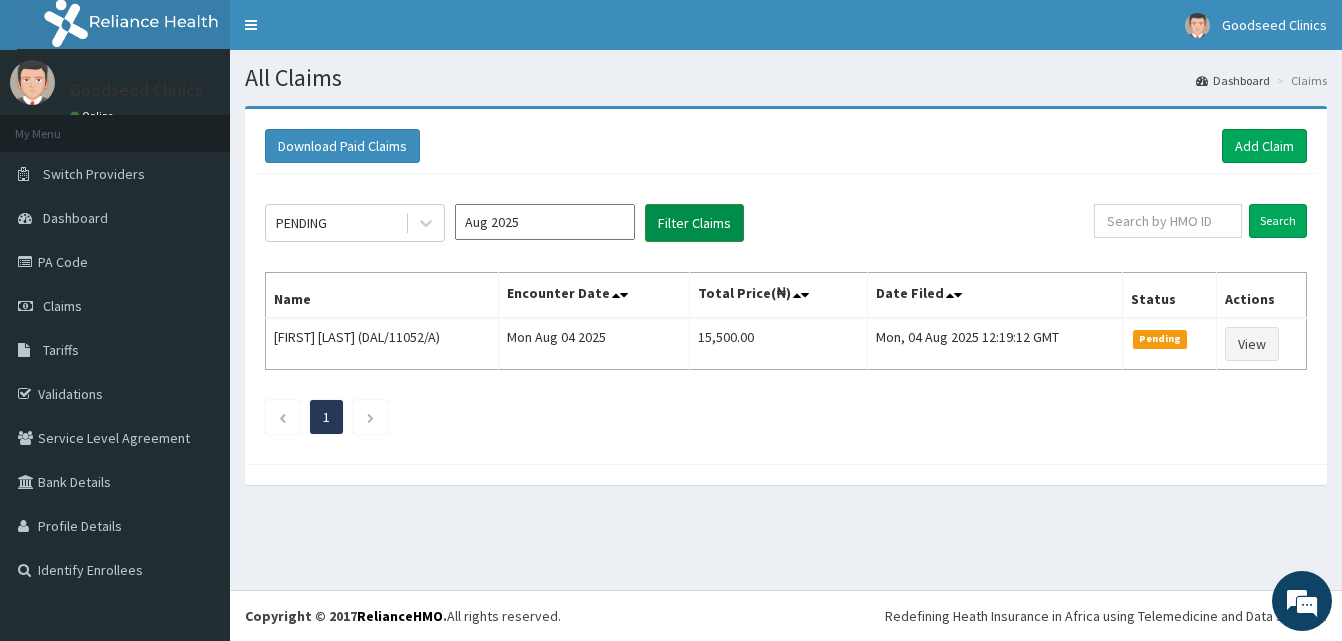 click on "Filter Claims" at bounding box center [694, 223] 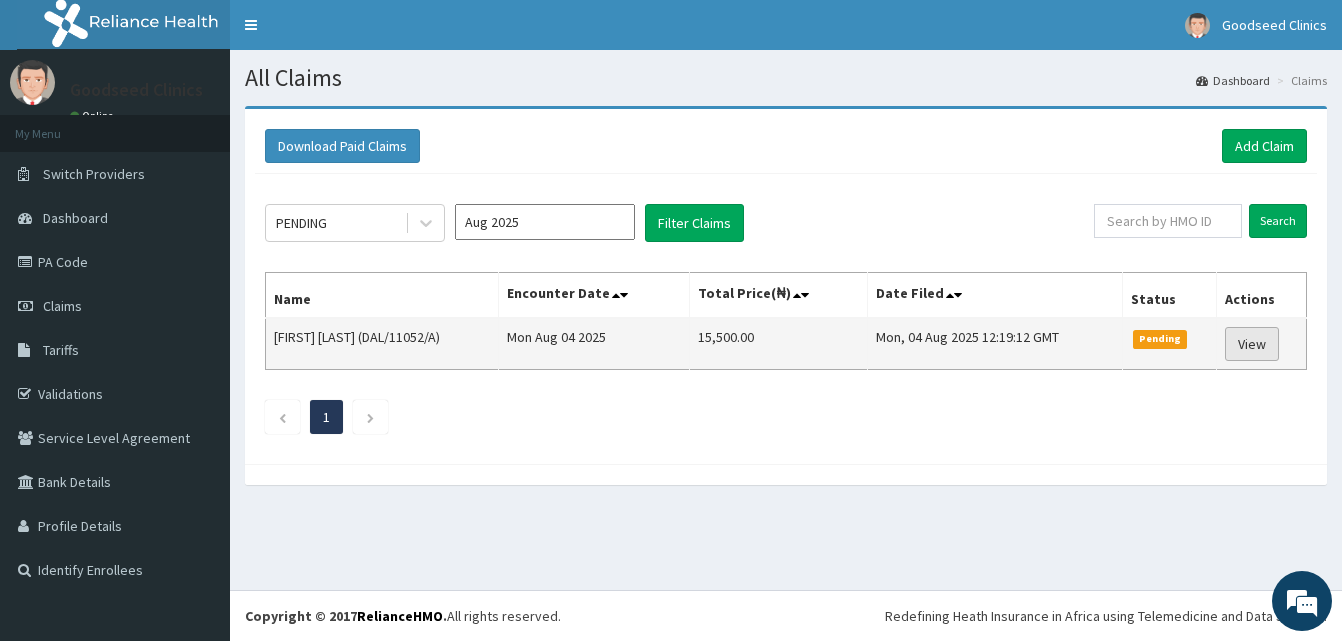 click on "View" at bounding box center (1252, 344) 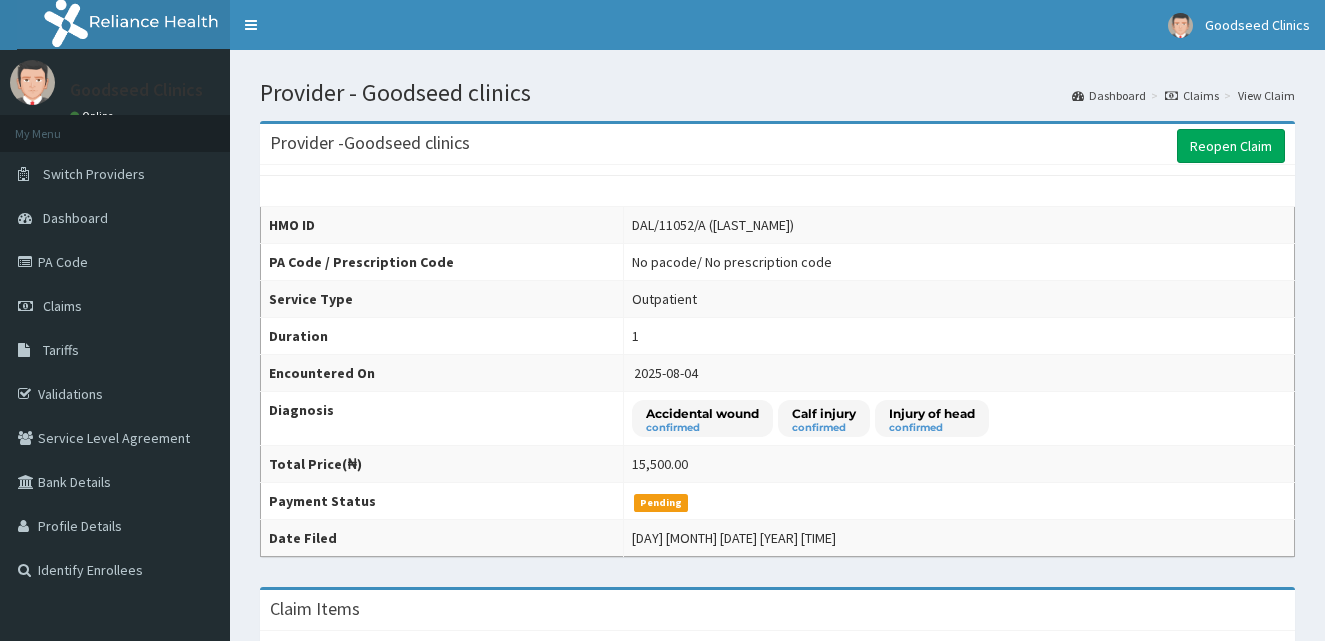 scroll, scrollTop: 0, scrollLeft: 0, axis: both 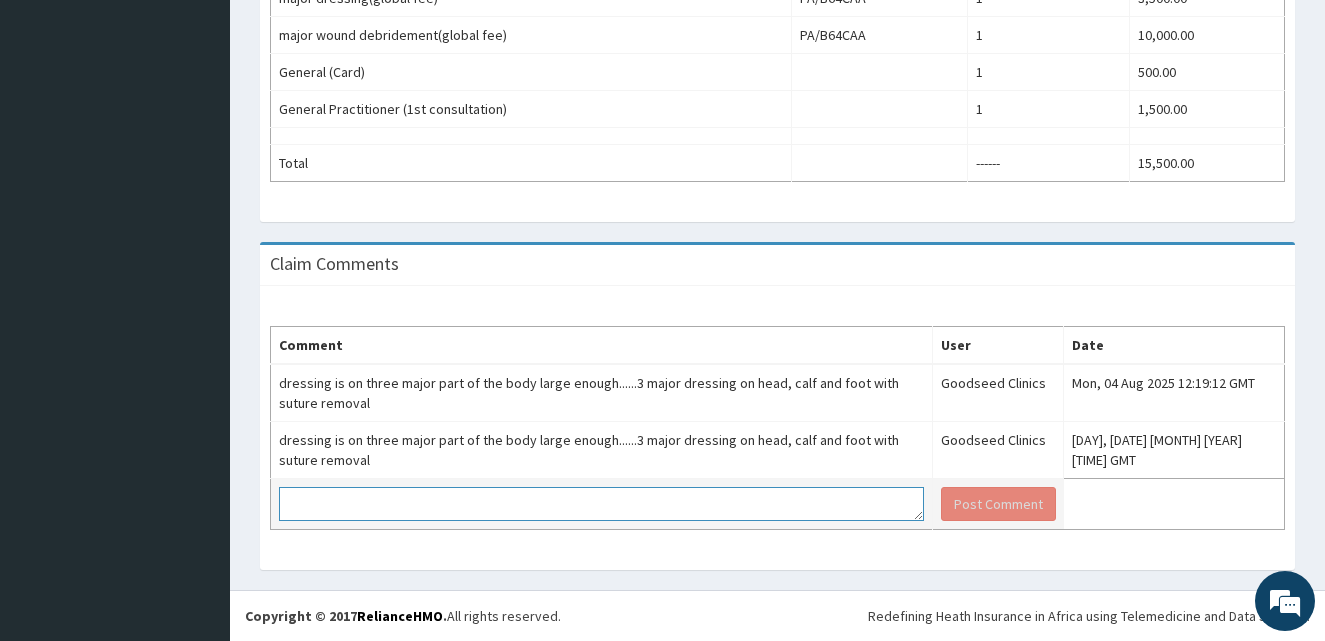 click at bounding box center (601, 504) 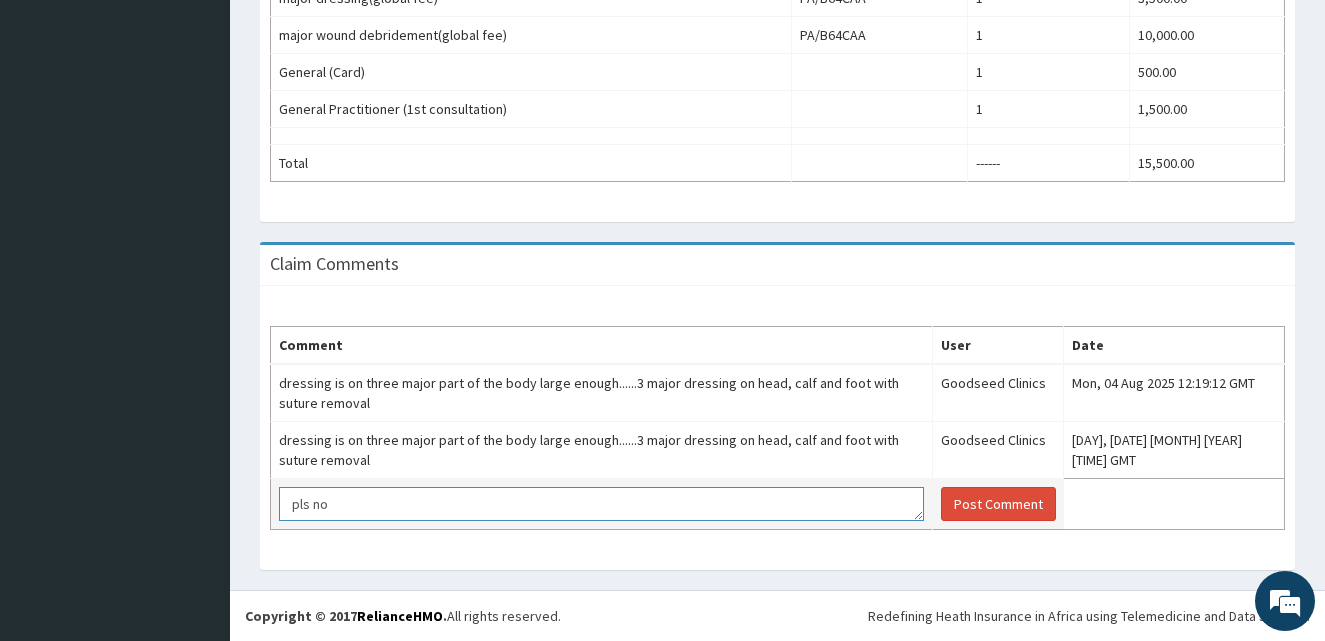scroll, scrollTop: 0, scrollLeft: 0, axis: both 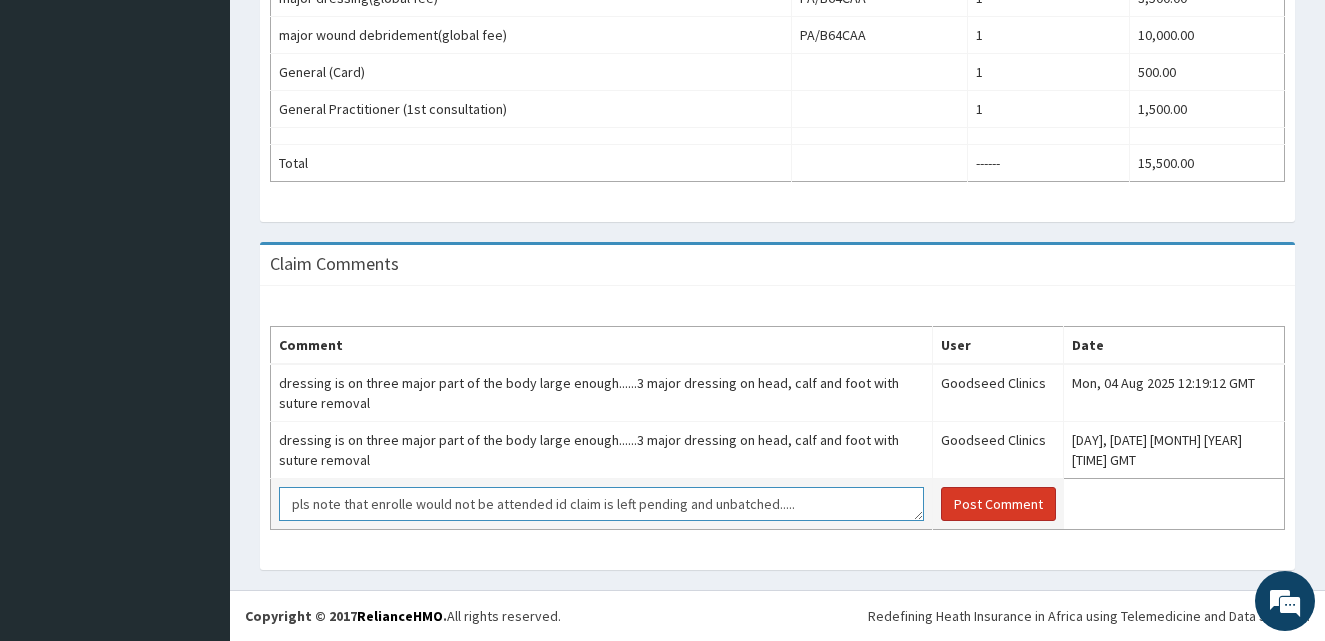type on "pls note that enrolle would not be attended id claim is left pending and unbatched....." 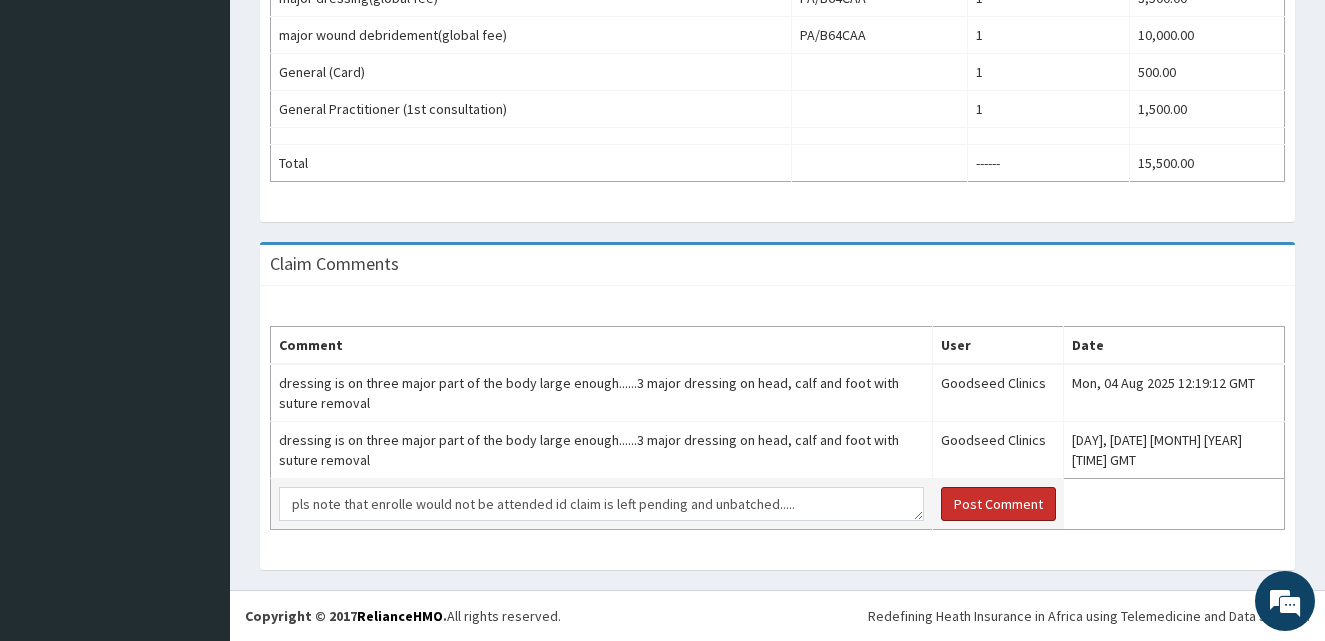 drag, startPoint x: 1039, startPoint y: 511, endPoint x: 1032, endPoint y: 486, distance: 25.96151 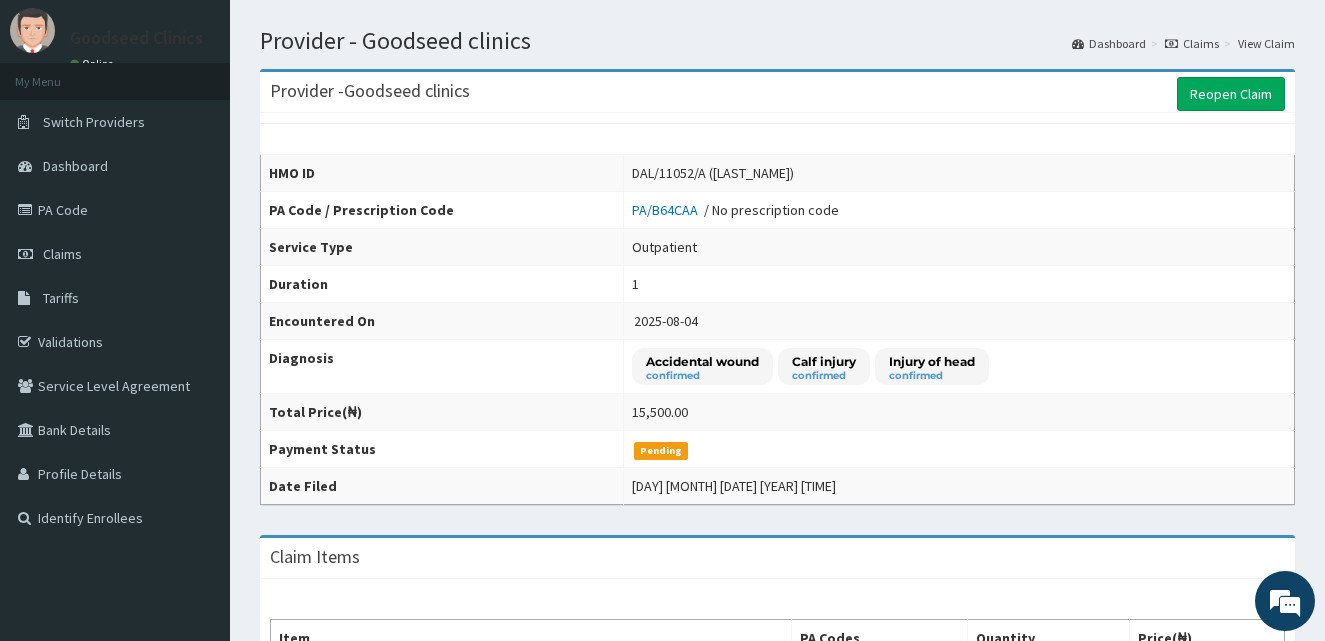 scroll, scrollTop: 0, scrollLeft: 0, axis: both 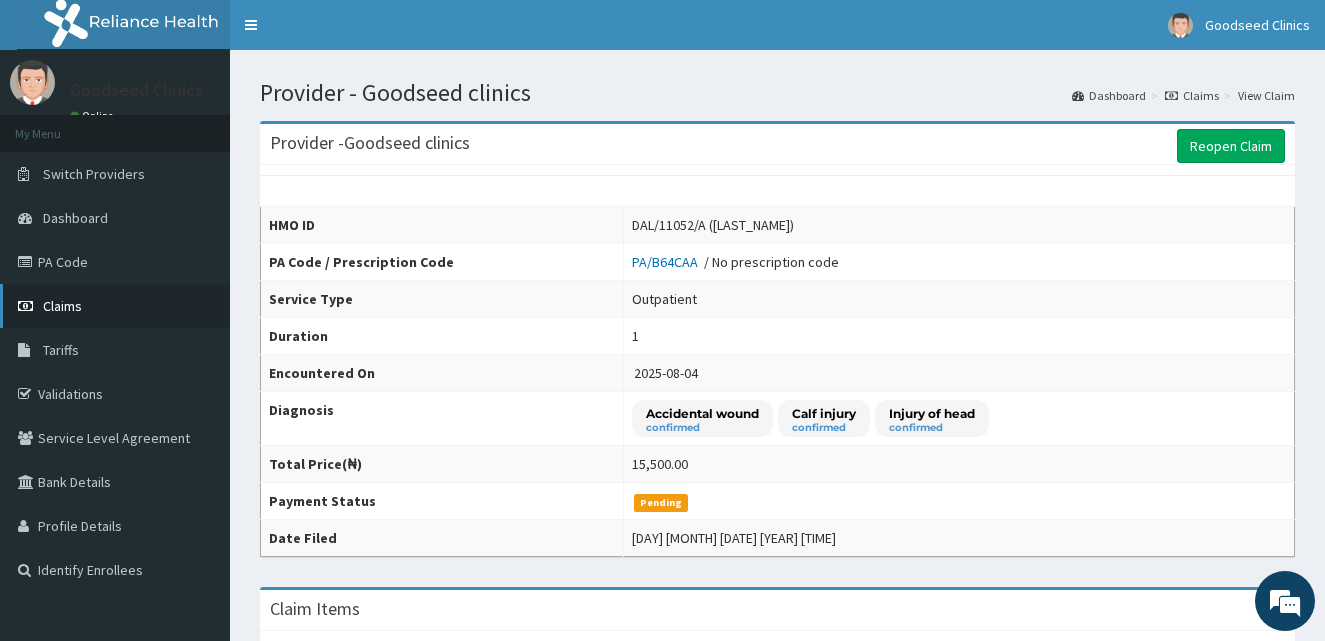 click on "Claims" at bounding box center [62, 306] 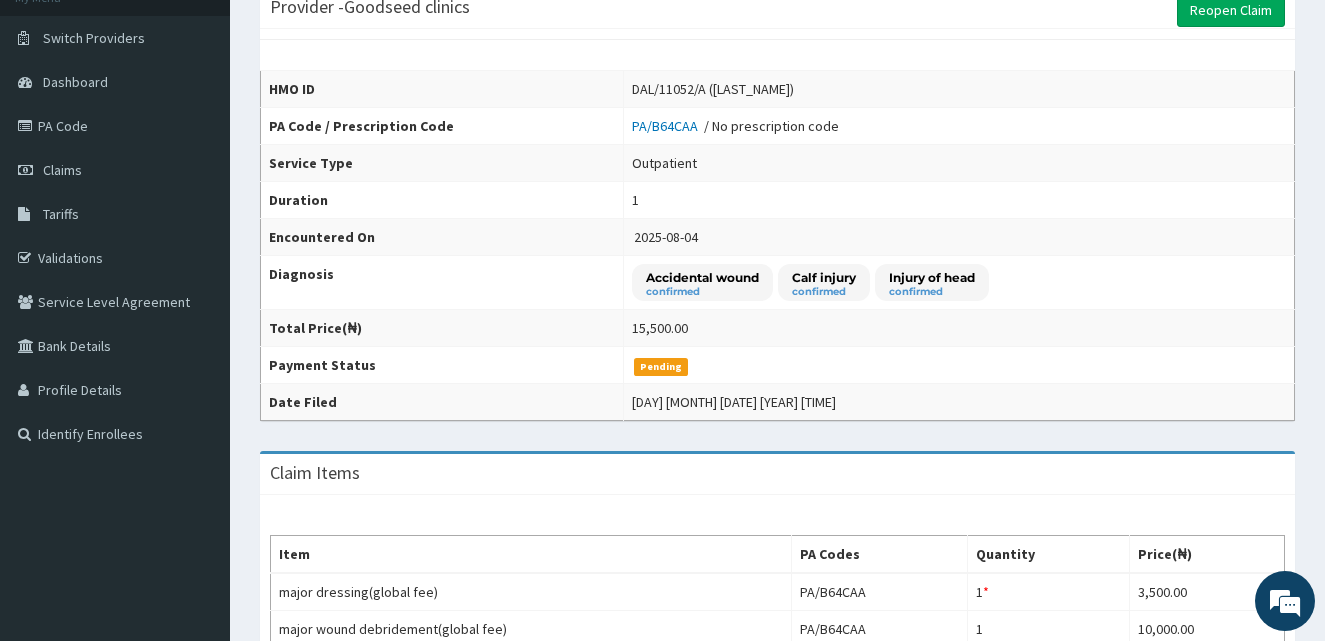 scroll, scrollTop: 272, scrollLeft: 0, axis: vertical 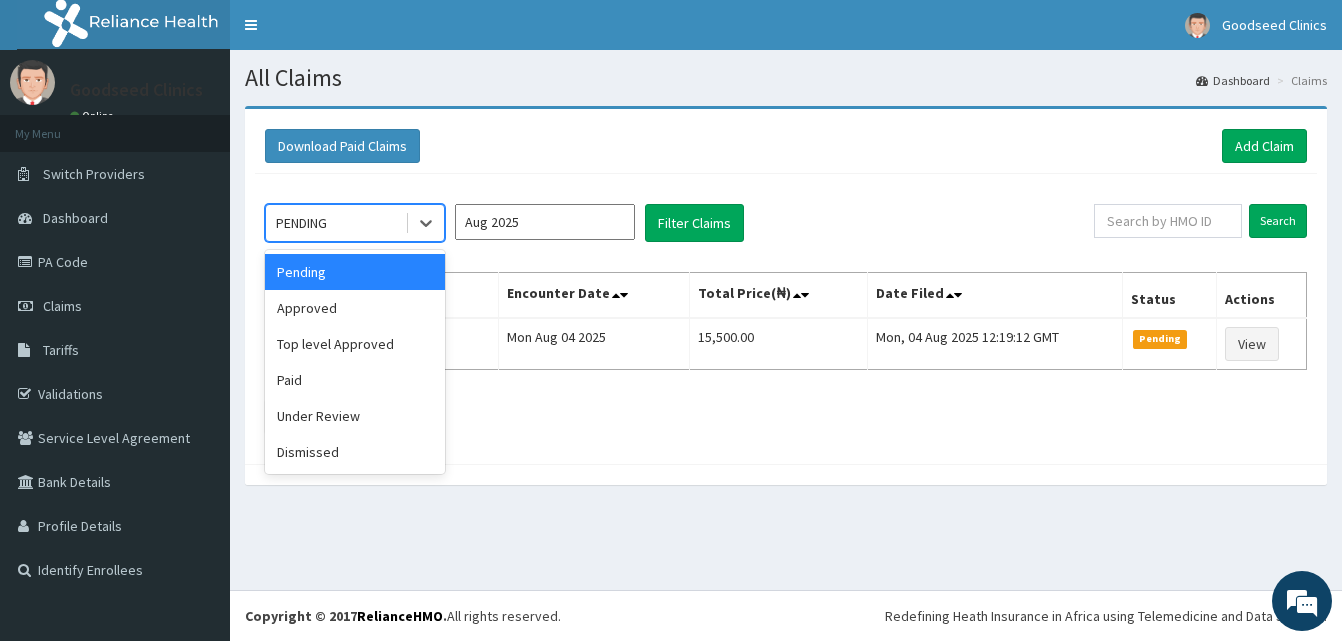 click on "PENDING" at bounding box center (335, 223) 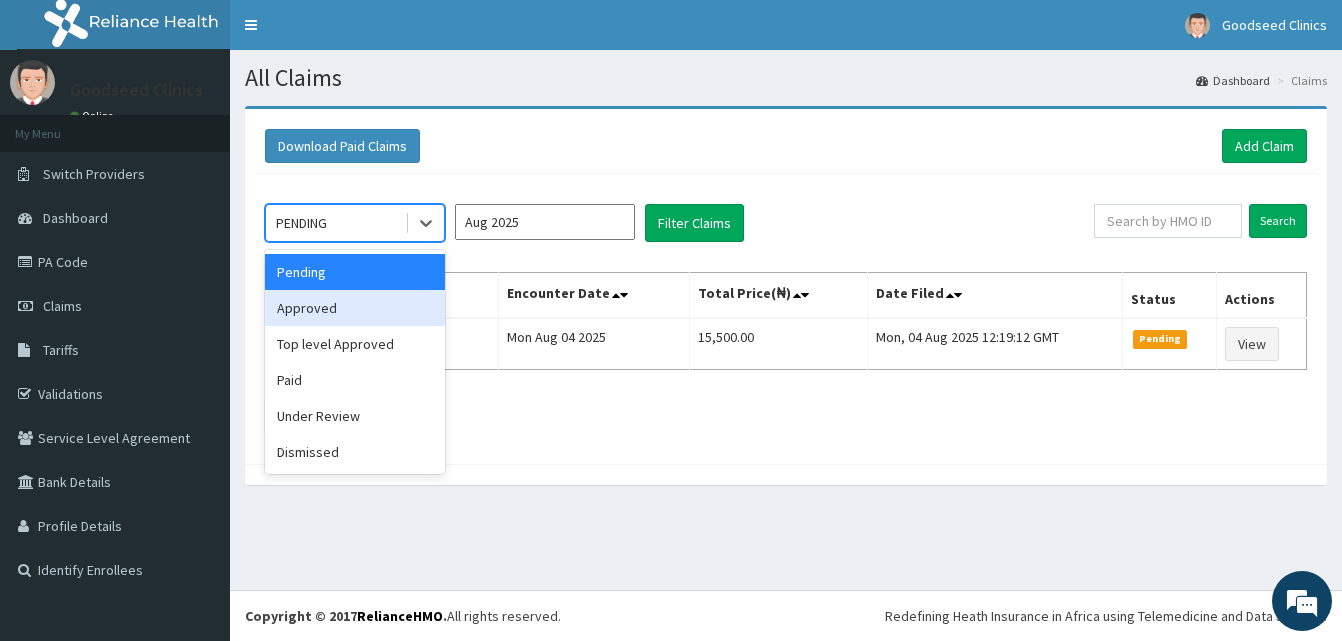 click on "Approved" at bounding box center (355, 308) 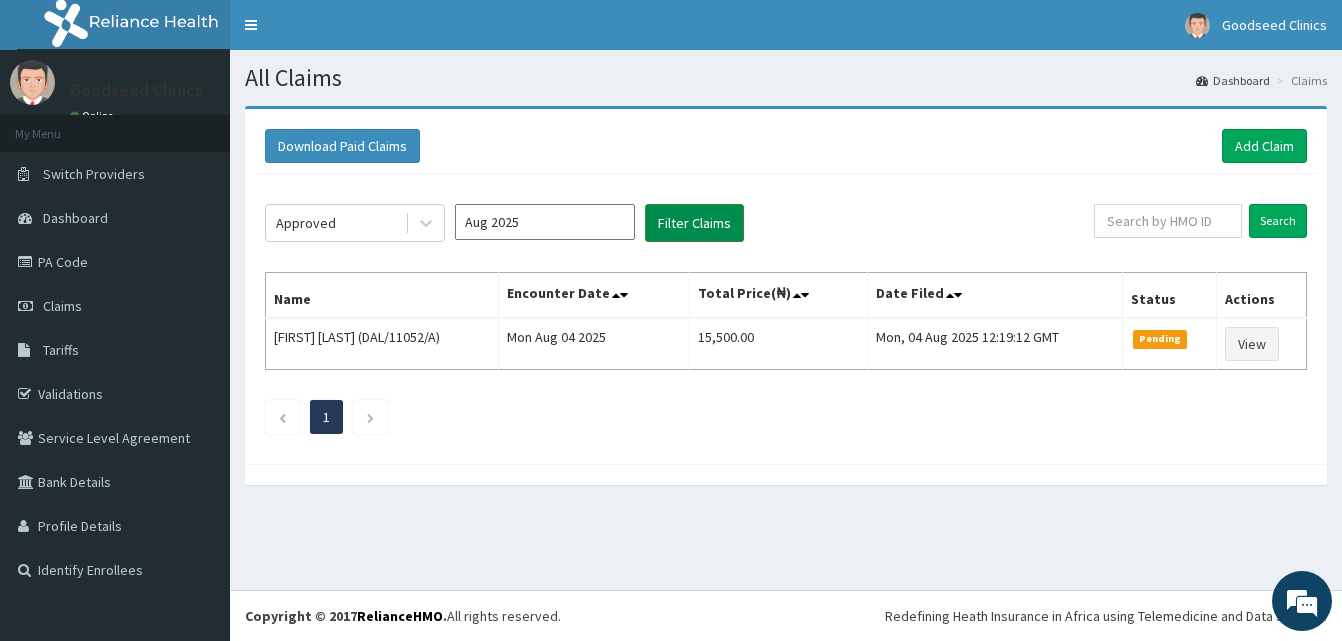 click on "Filter Claims" at bounding box center (694, 223) 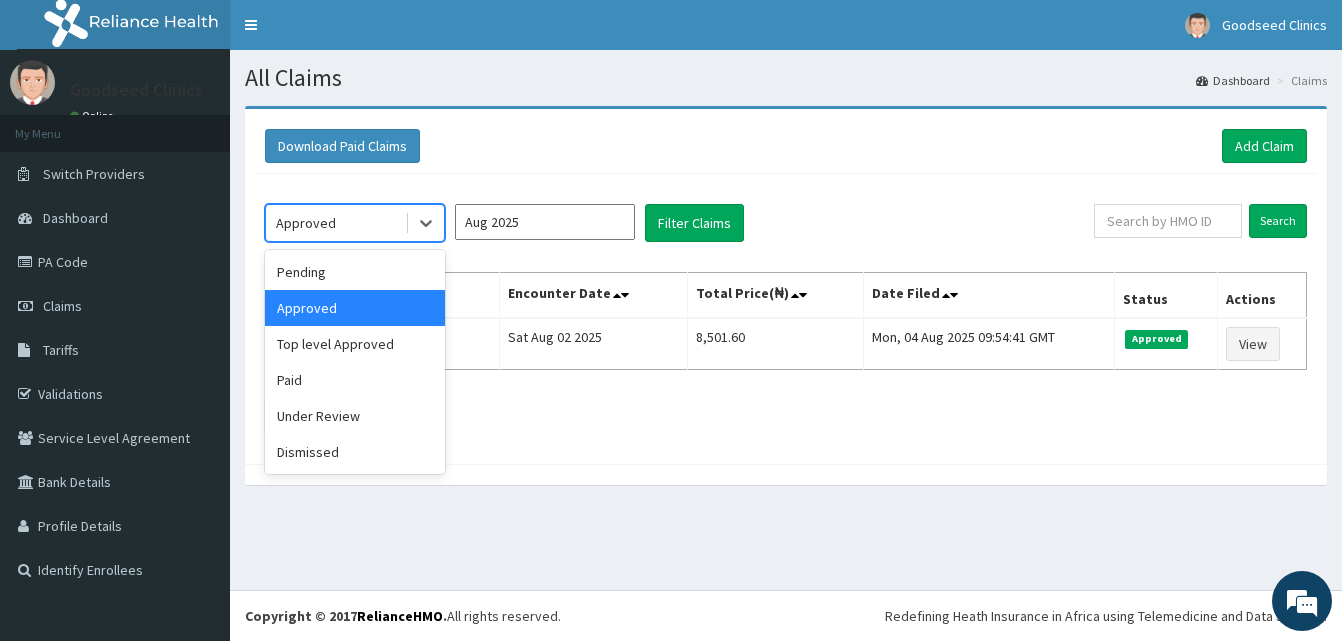 click on "Approved" at bounding box center (335, 223) 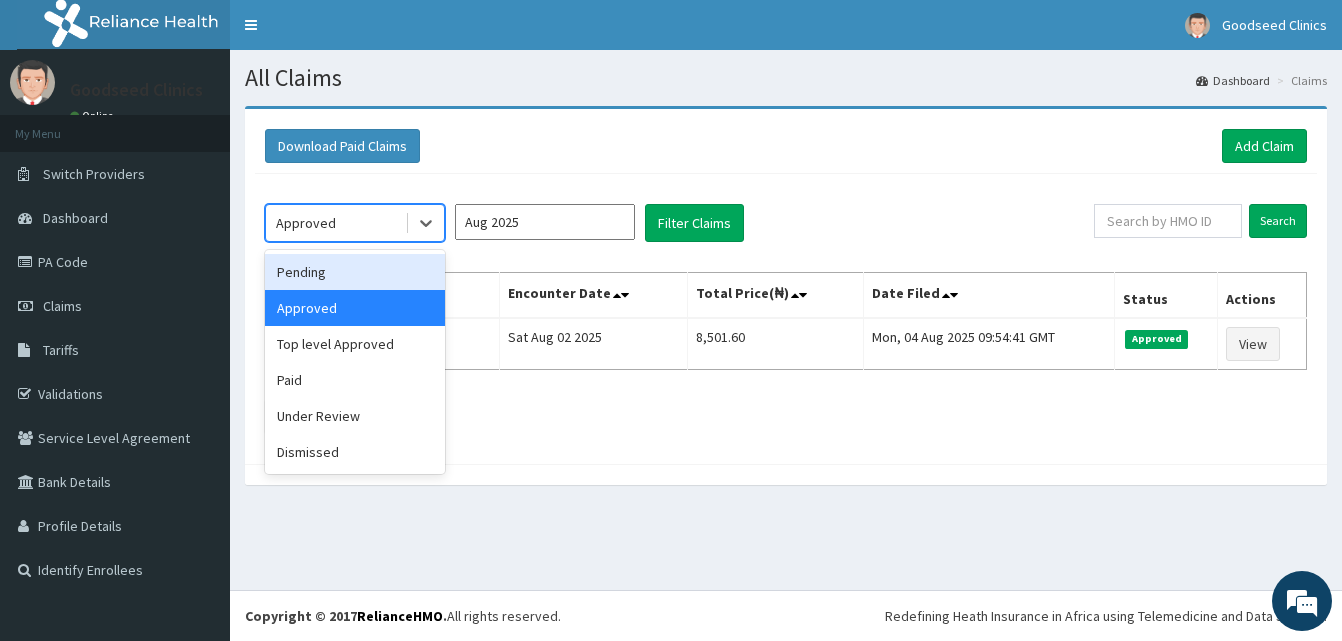 click on "Pending" at bounding box center (355, 272) 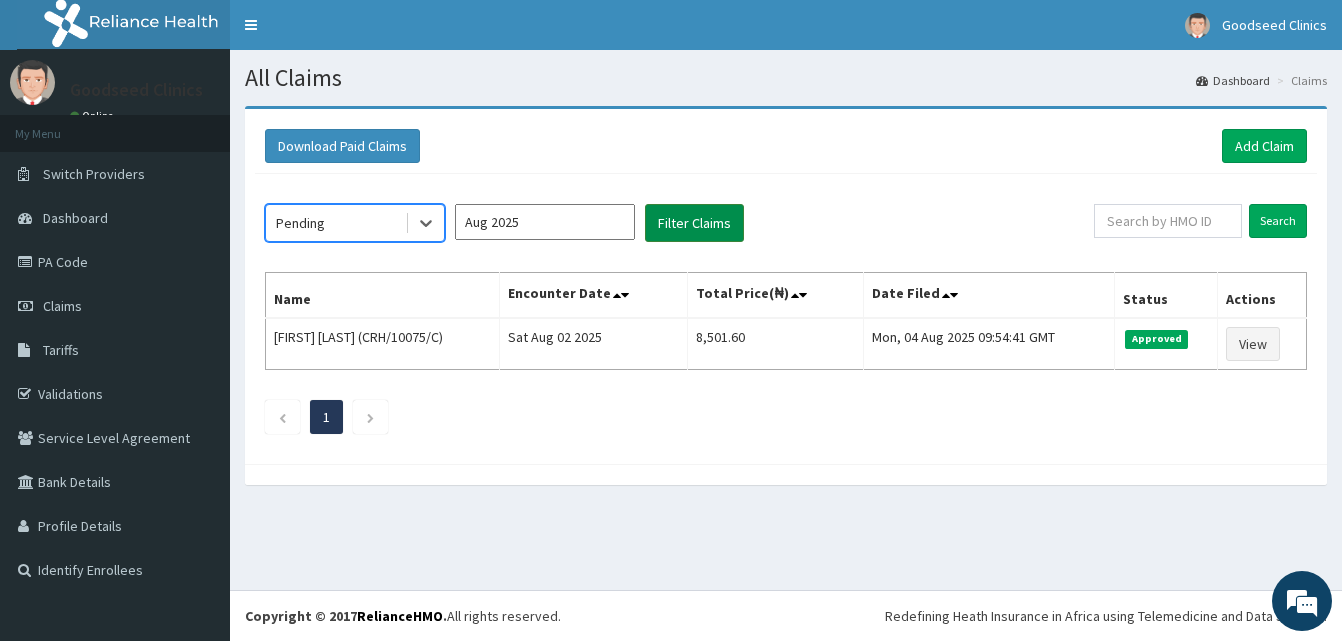 click on "Filter Claims" at bounding box center (694, 223) 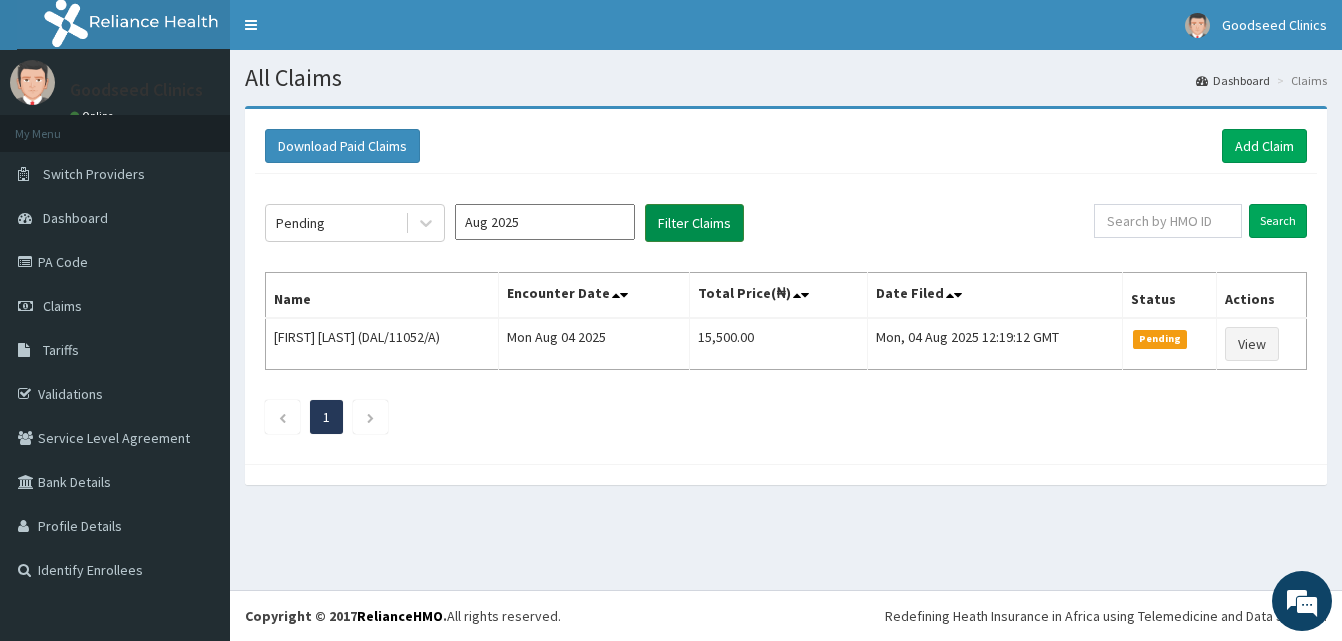 scroll, scrollTop: 0, scrollLeft: 0, axis: both 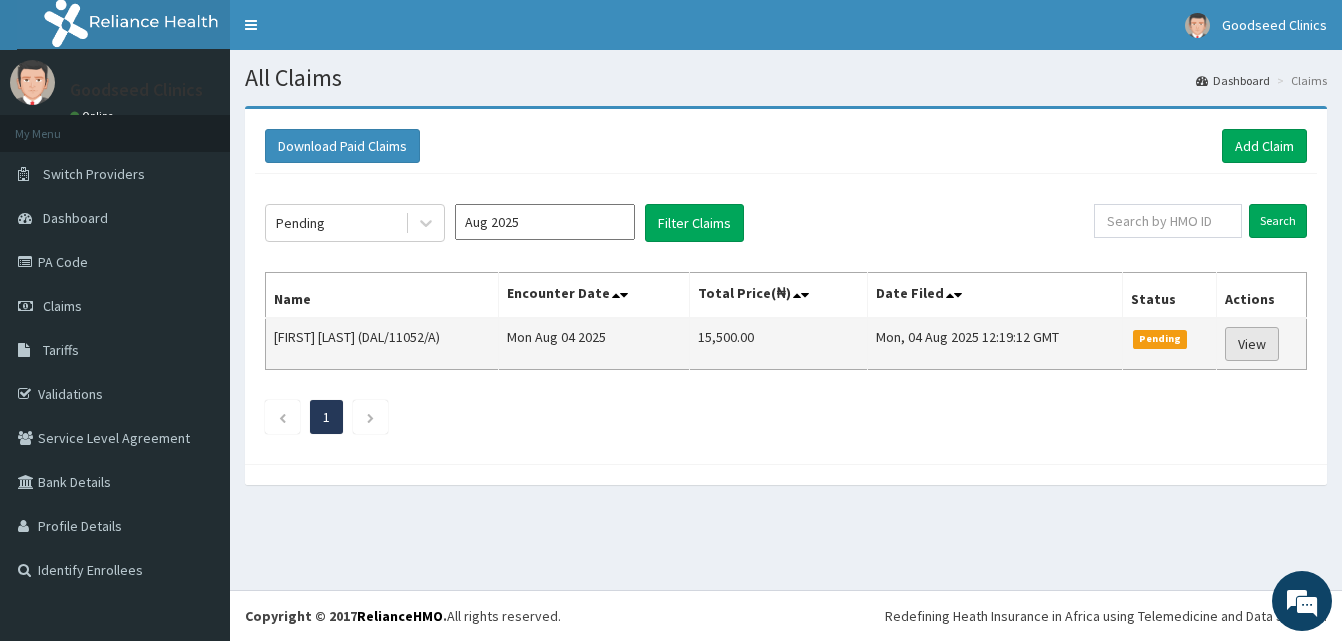 click on "View" at bounding box center [1252, 344] 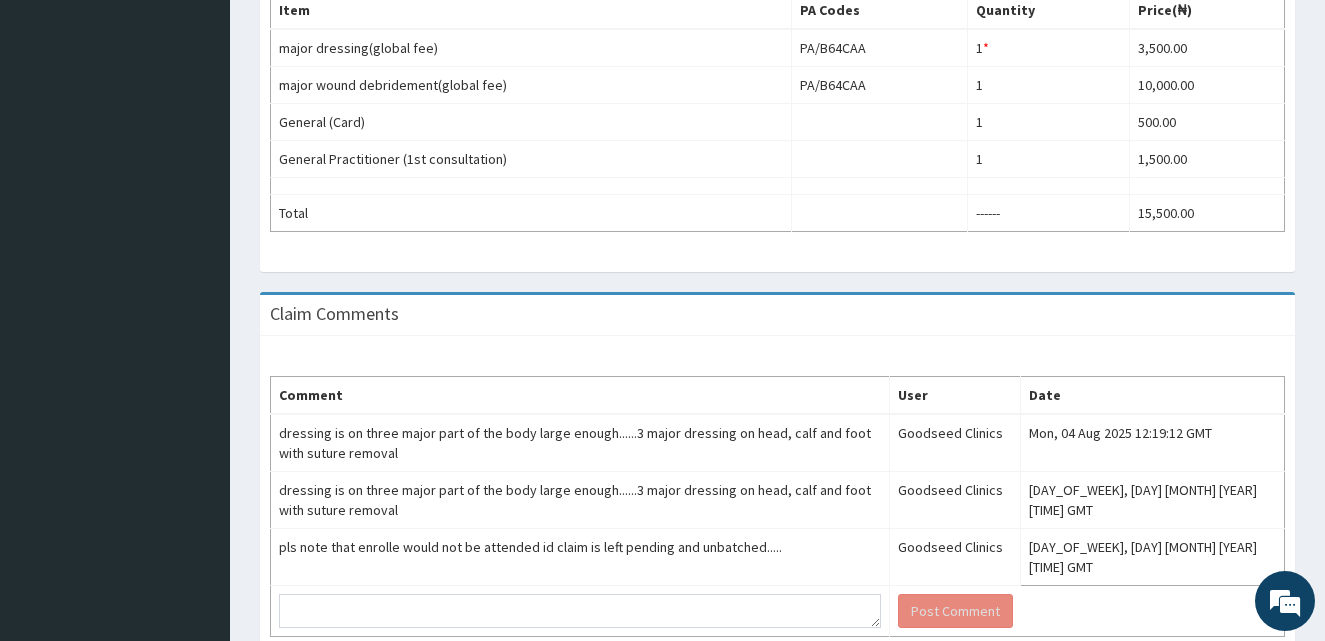 scroll, scrollTop: 789, scrollLeft: 0, axis: vertical 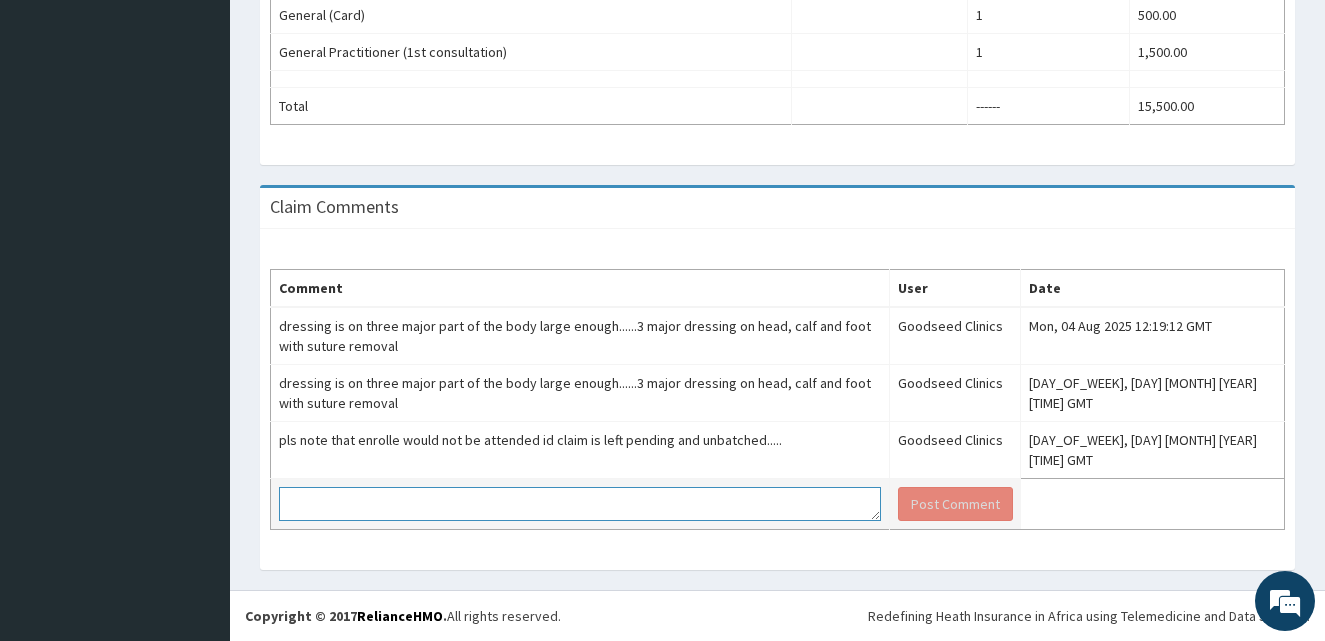 click at bounding box center [580, 504] 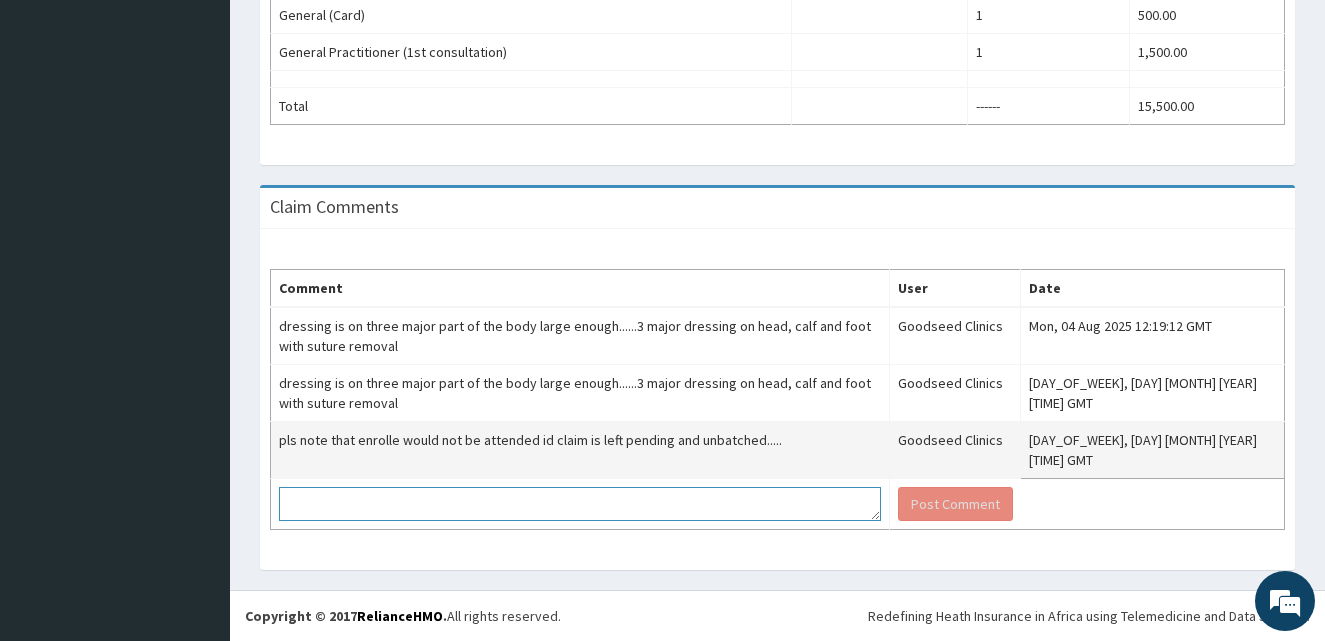 scroll, scrollTop: 0, scrollLeft: 0, axis: both 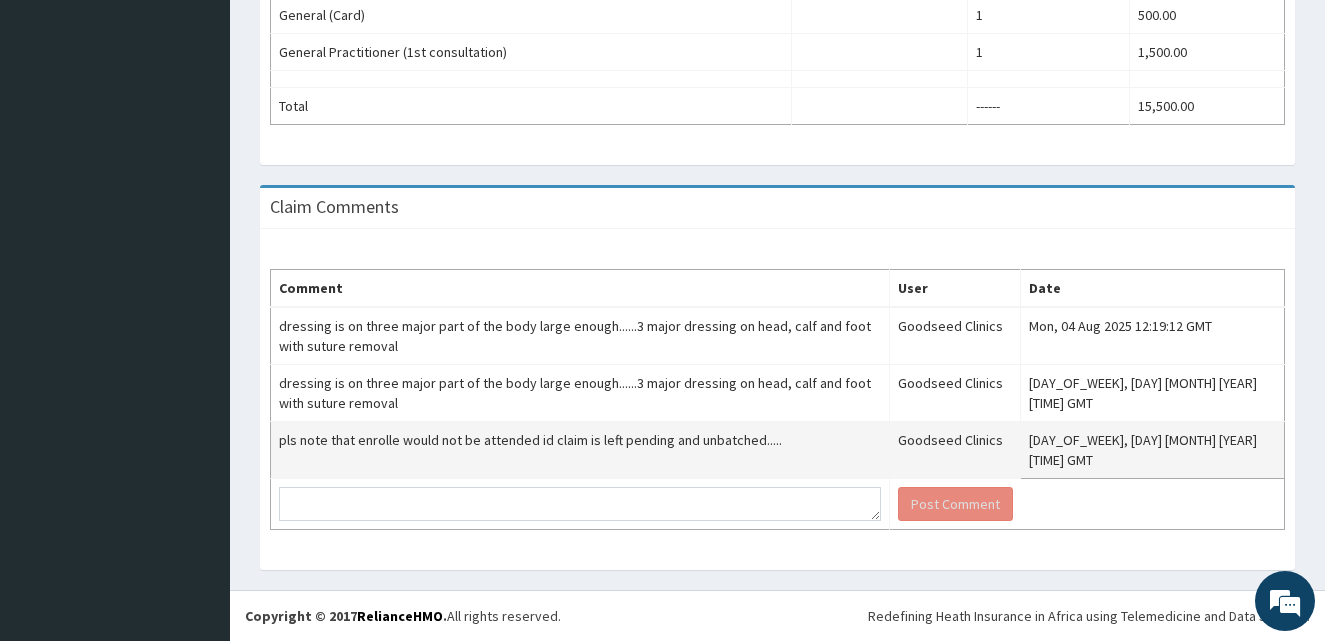 click on "pls note that enrolle would not be attended id claim is left pending and unbatched....." at bounding box center (580, 450) 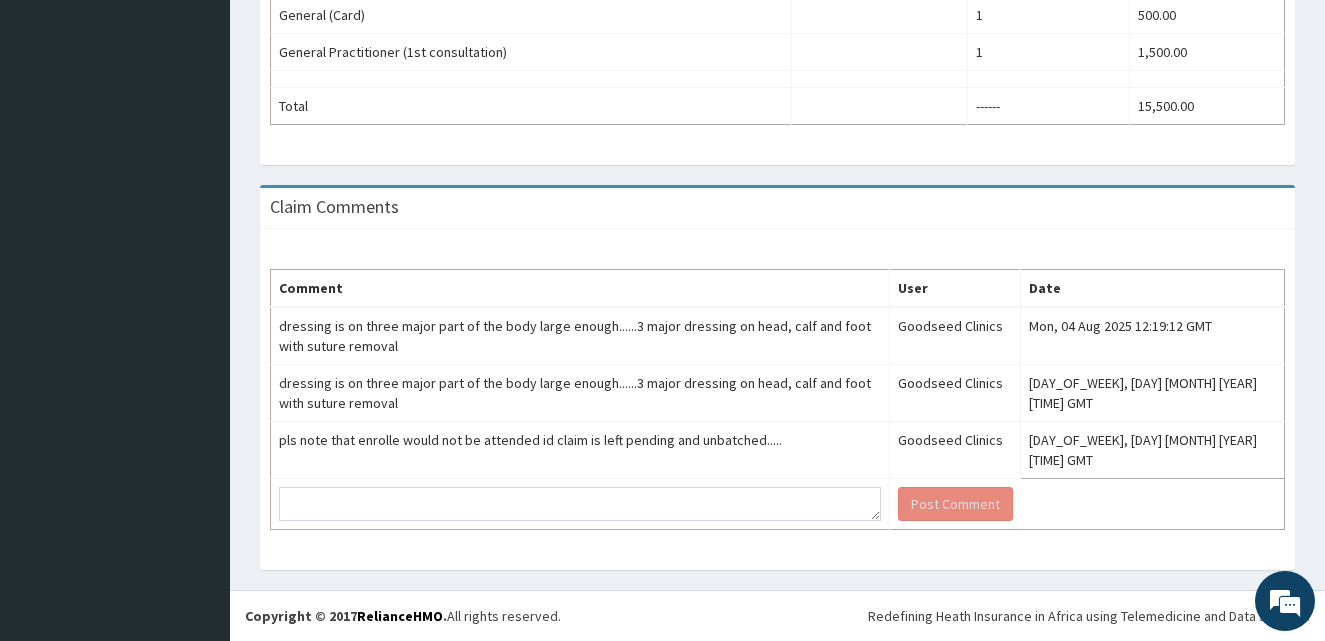 copy on "pls note that enrolle would not be attended id claim is left pending and unbatched....." 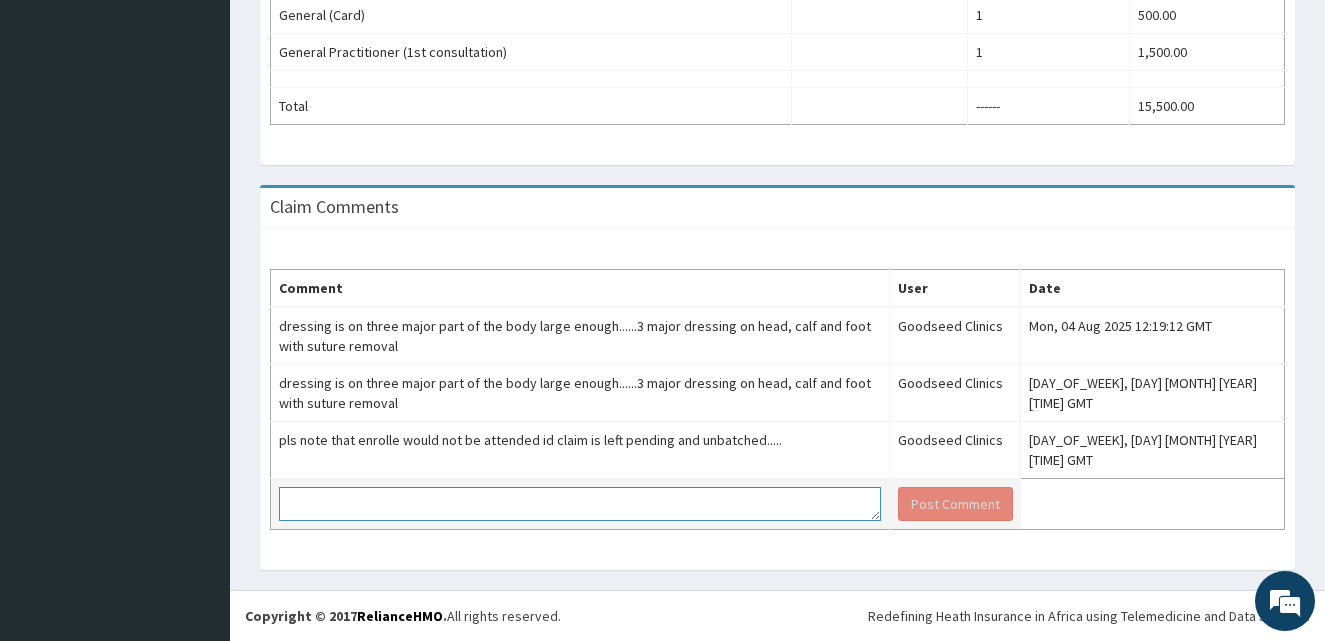 click at bounding box center [580, 504] 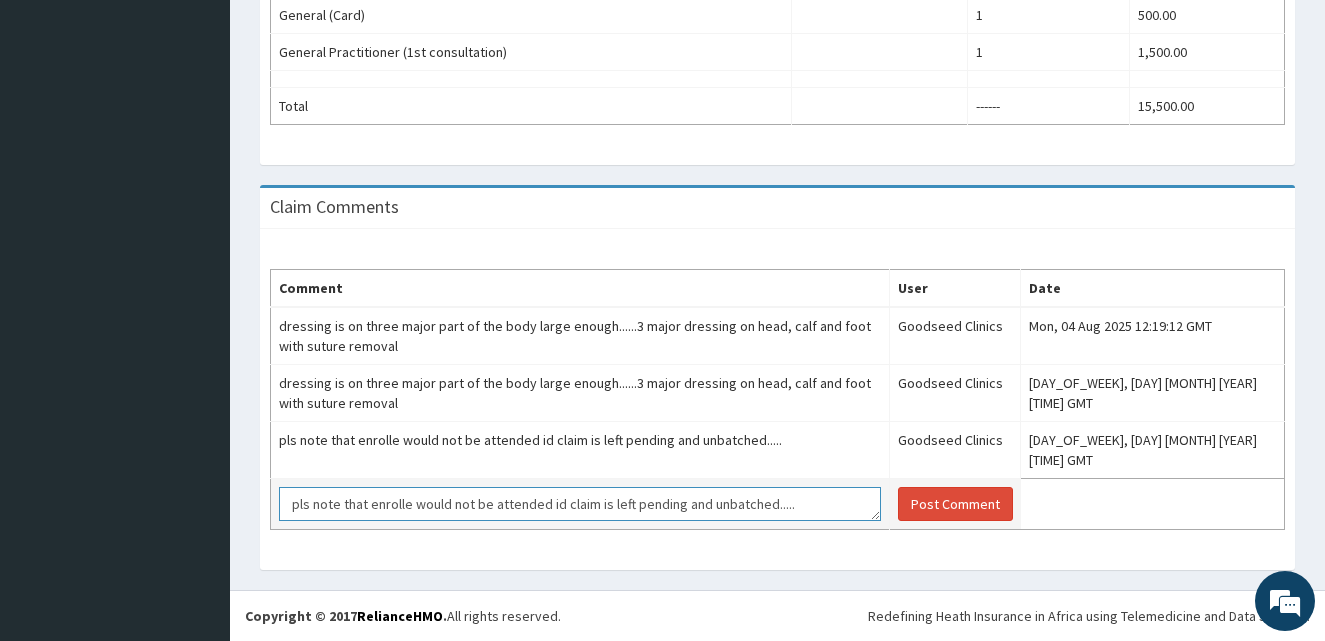 click on "pls note that enrolle would not be attended id claim is left pending and unbatched....." at bounding box center (580, 504) 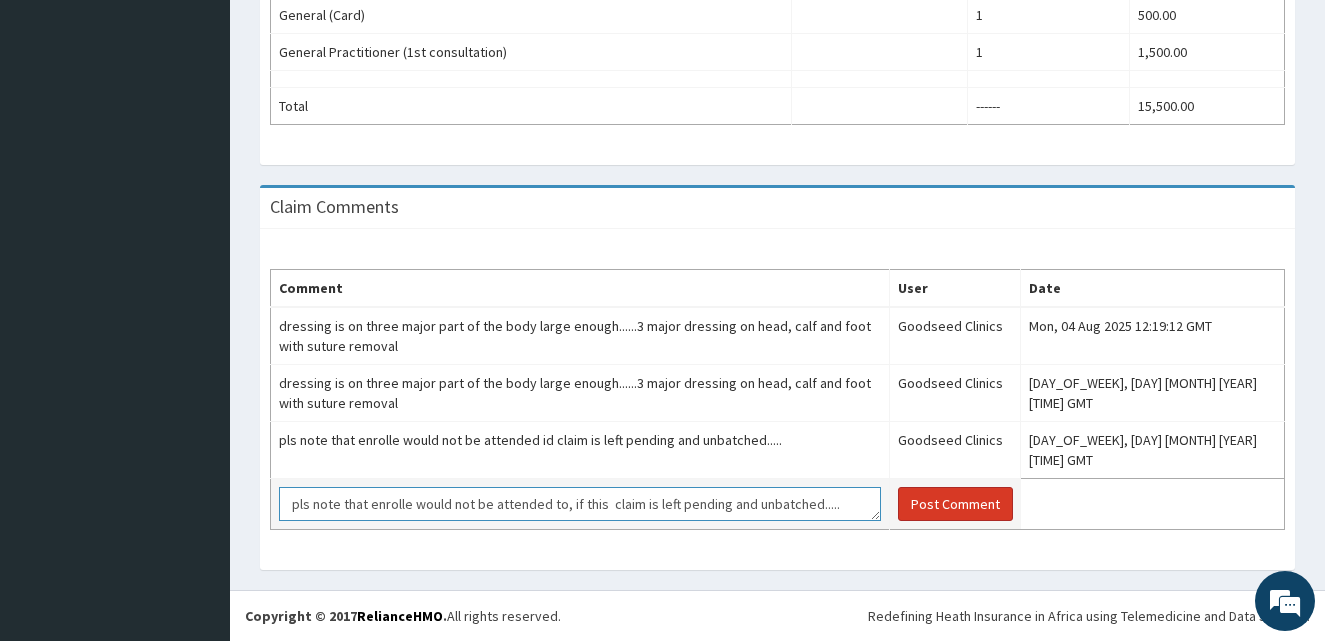 type on "pls note that enrolle would not be attended to, if this  claim is left pending and unbatched....." 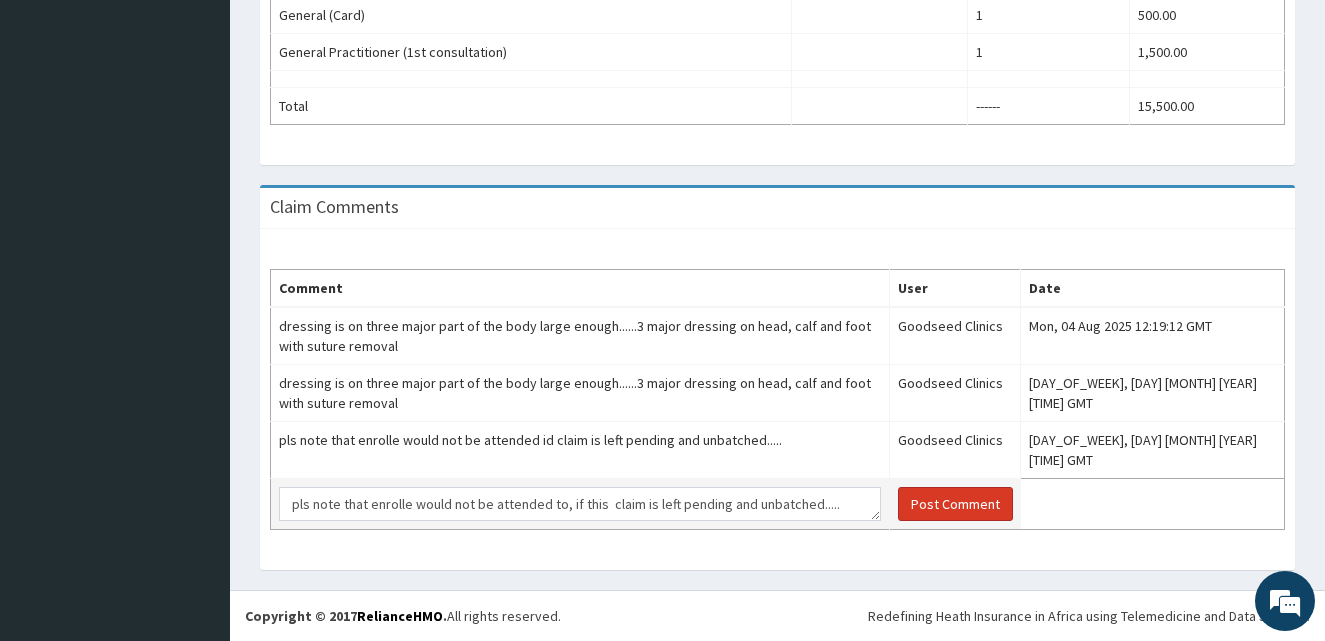 click on "Post Comment" at bounding box center (955, 504) 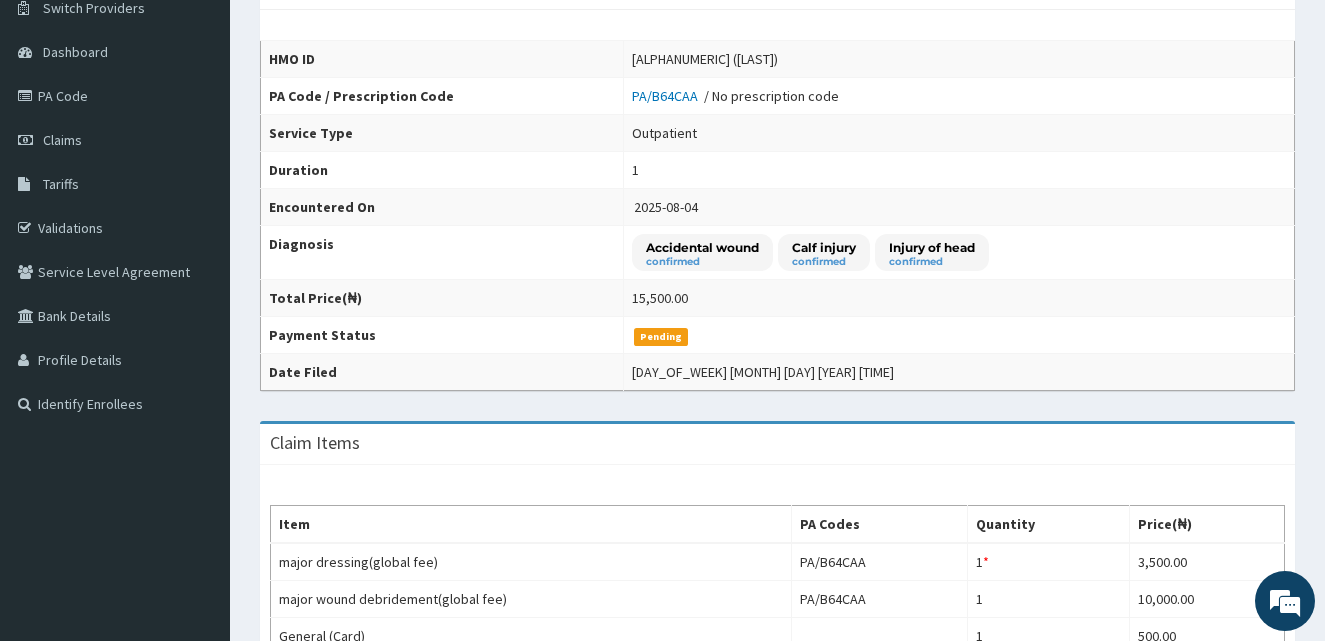 scroll, scrollTop: 0, scrollLeft: 0, axis: both 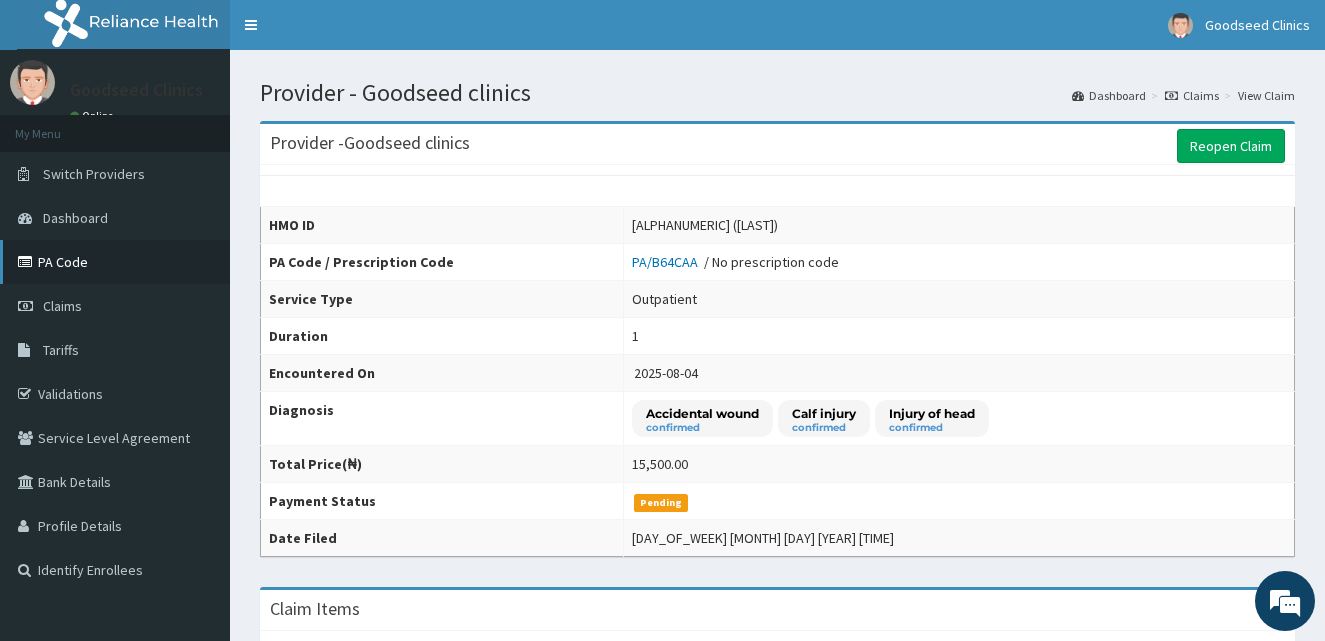 click on "PA Code" at bounding box center (115, 262) 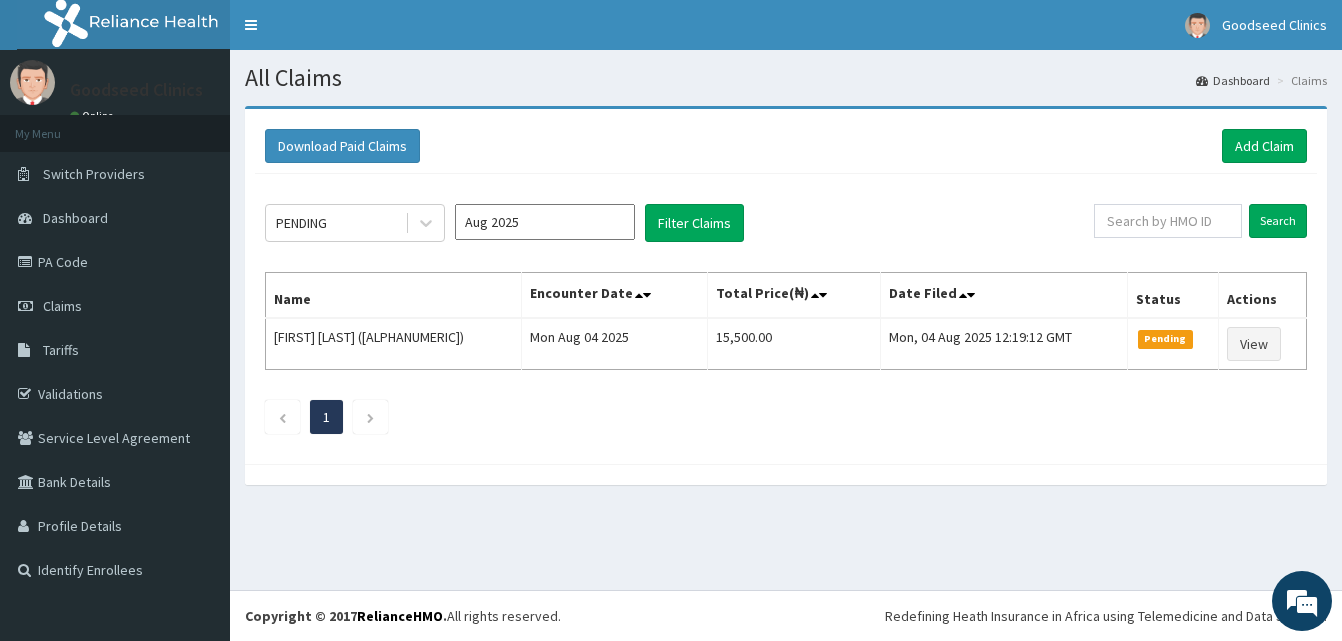 scroll, scrollTop: 0, scrollLeft: 0, axis: both 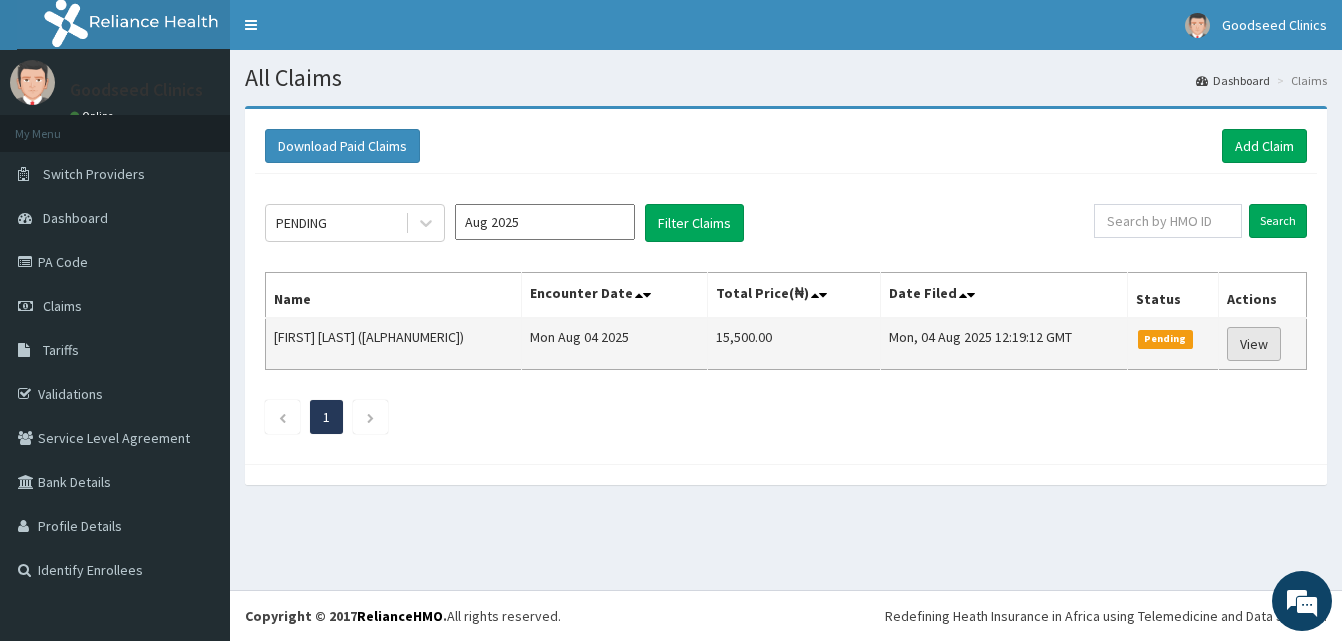 click on "View" at bounding box center [1254, 344] 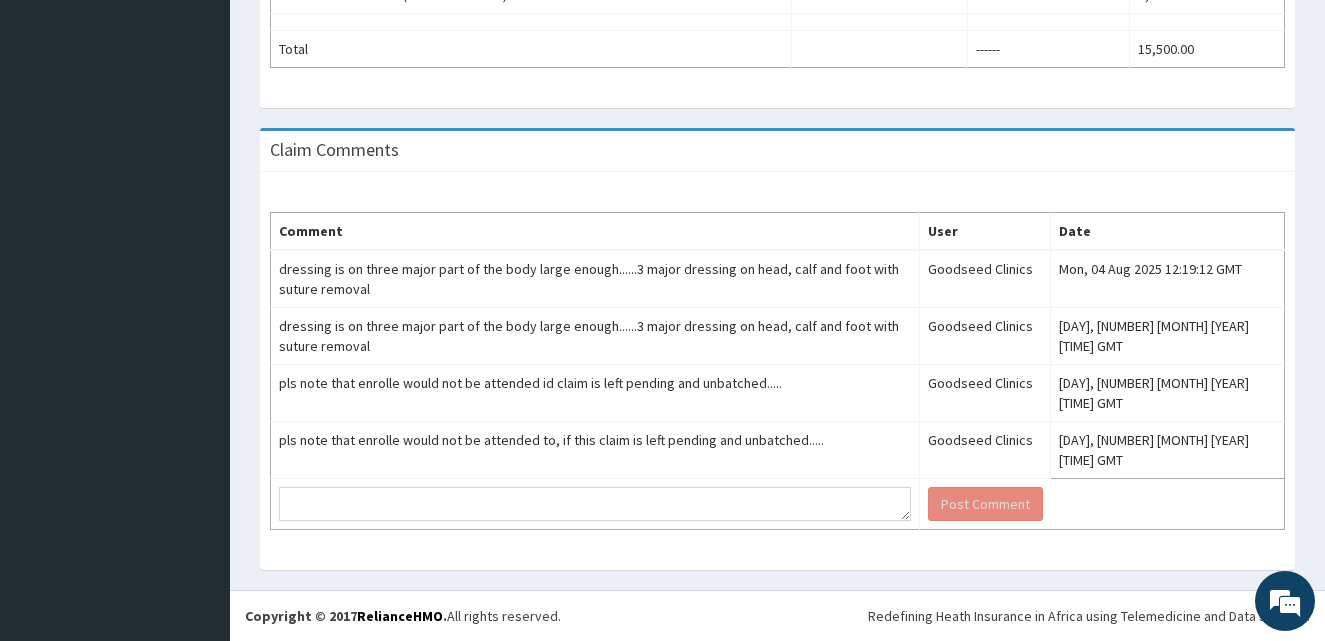scroll, scrollTop: 846, scrollLeft: 0, axis: vertical 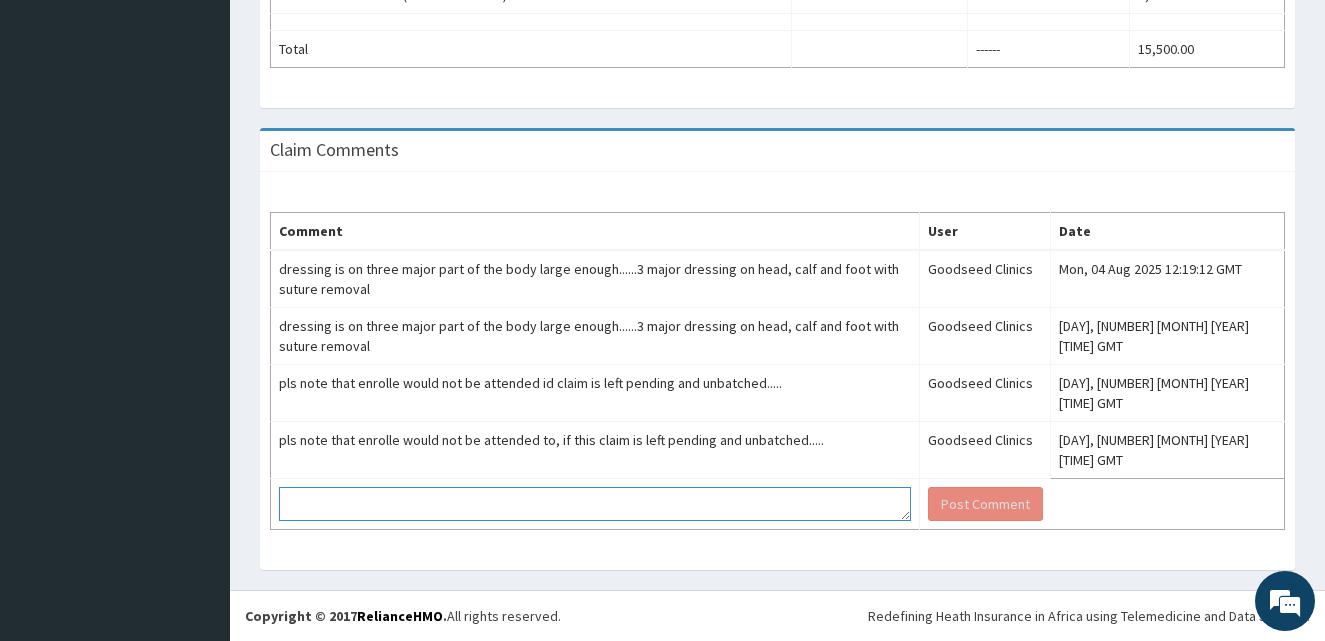 click at bounding box center [595, 504] 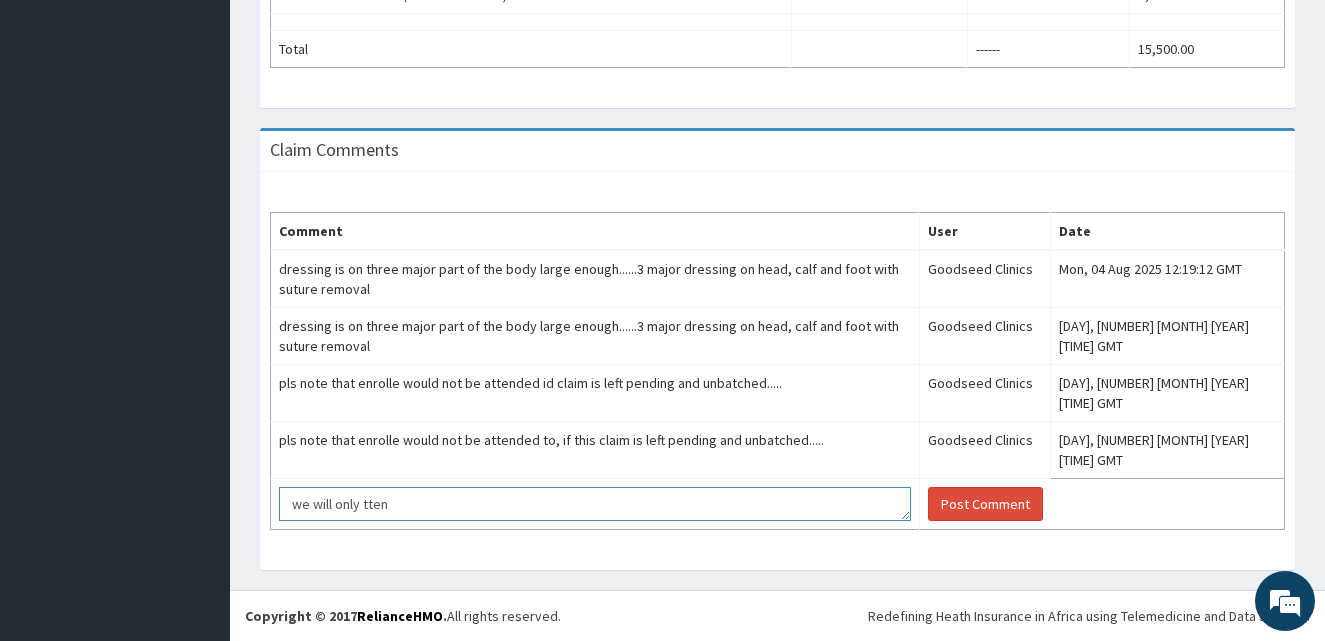 scroll, scrollTop: 0, scrollLeft: 0, axis: both 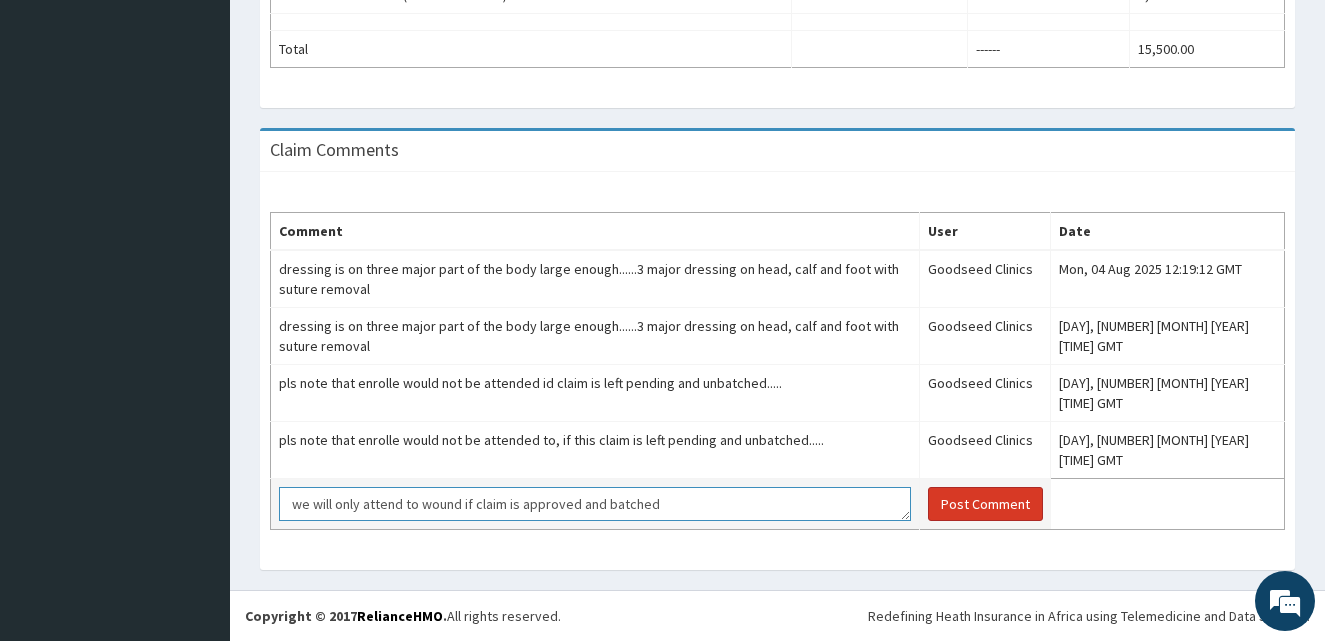 type on "we will only attend to wound if claim is approved and batched" 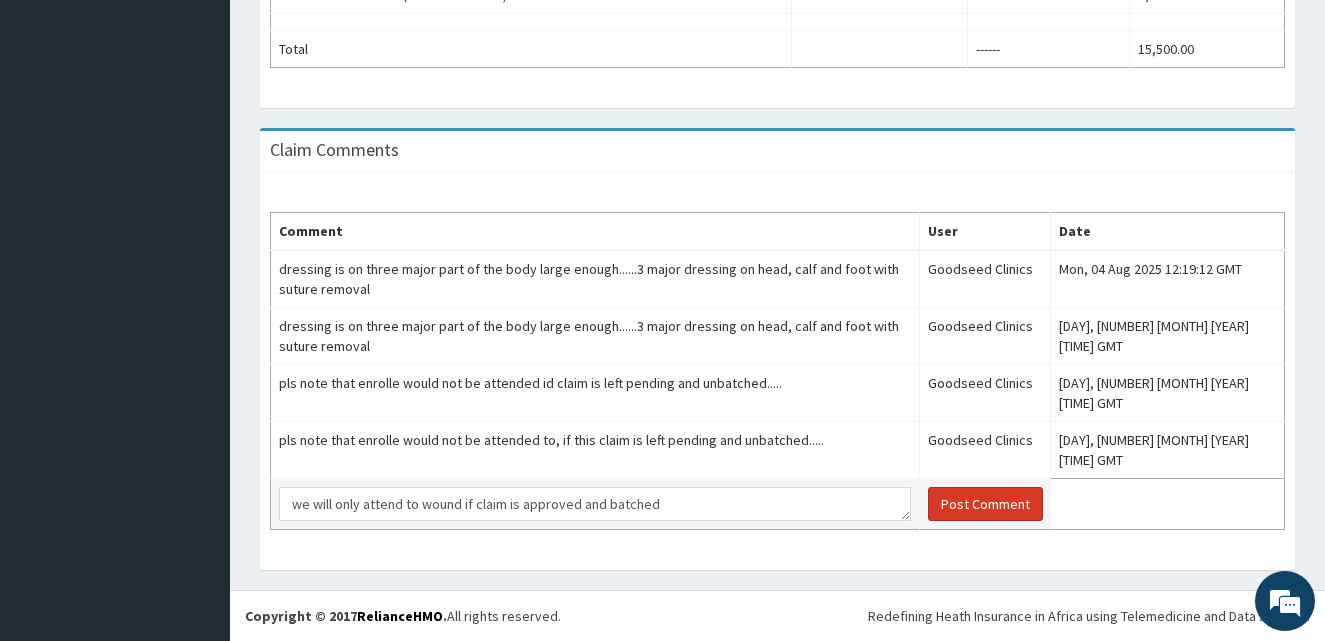 click on "Post Comment" at bounding box center (985, 504) 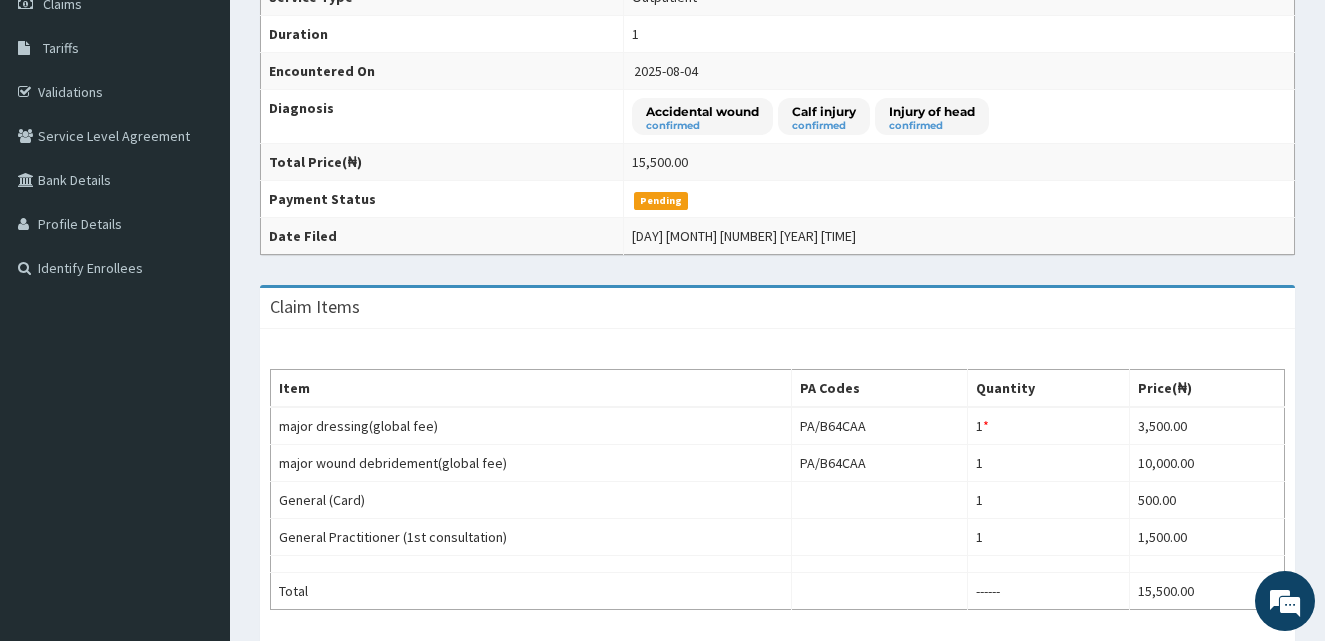 scroll, scrollTop: 846, scrollLeft: 0, axis: vertical 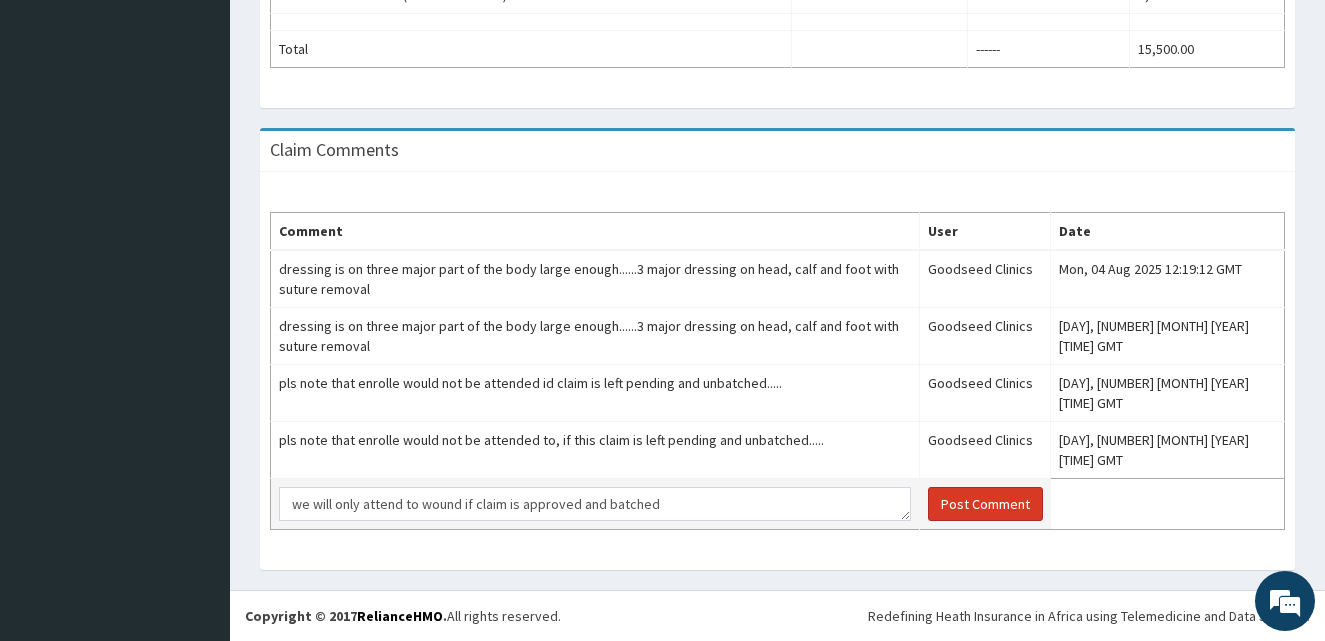 drag, startPoint x: 1048, startPoint y: 505, endPoint x: 1011, endPoint y: 513, distance: 37.85499 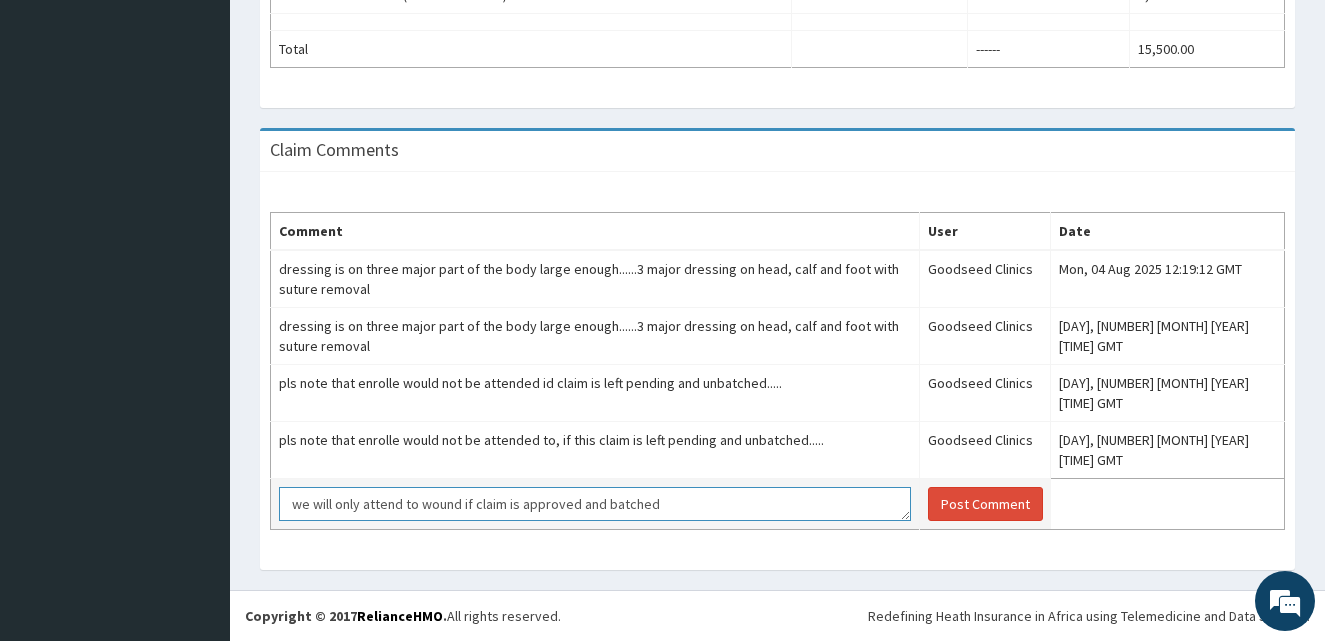 drag, startPoint x: 682, startPoint y: 505, endPoint x: 294, endPoint y: 517, distance: 388.18552 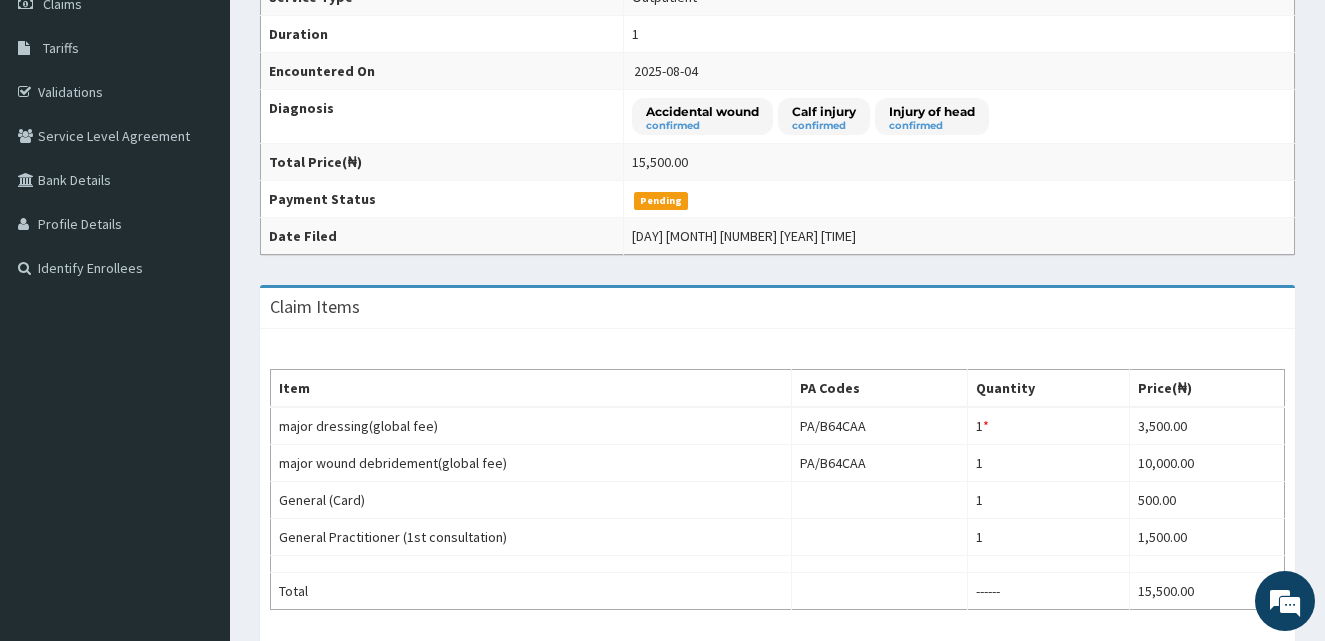 scroll, scrollTop: 0, scrollLeft: 0, axis: both 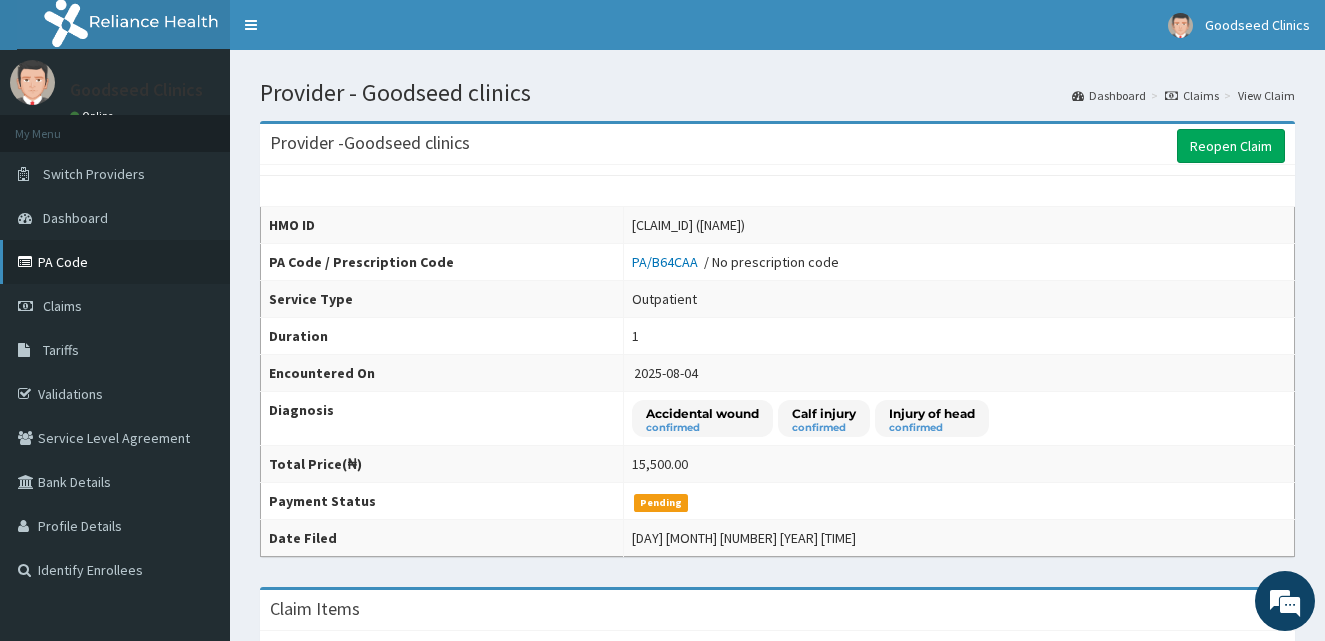 type 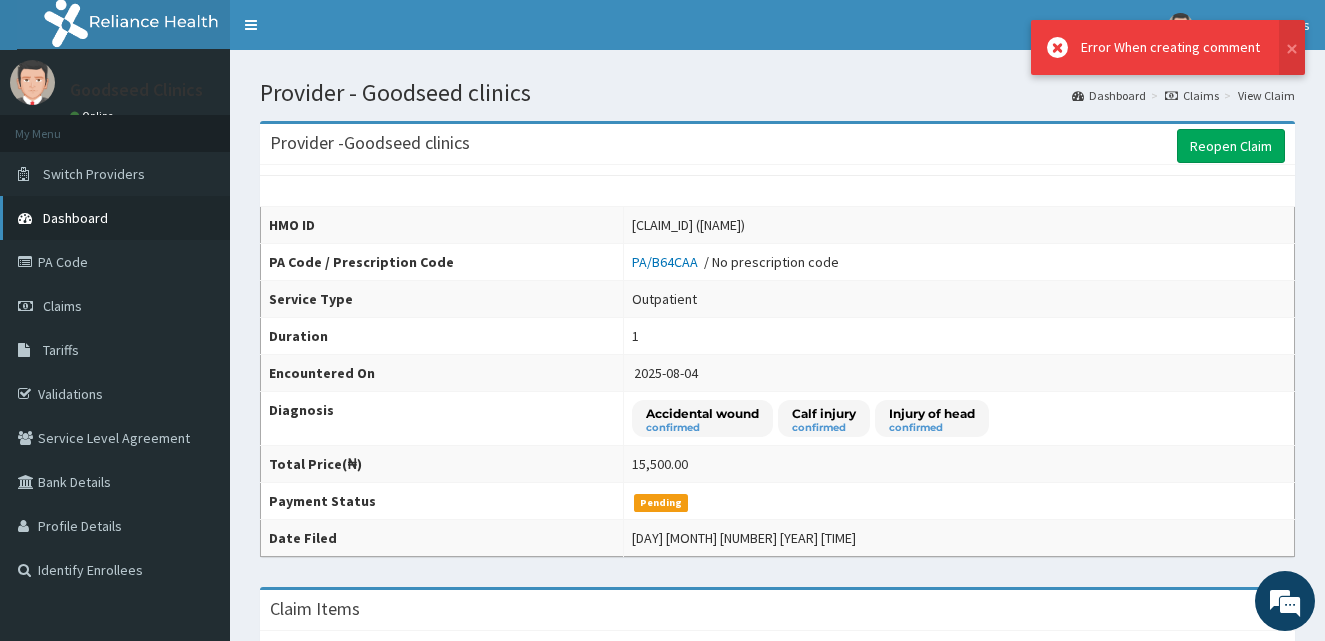 click on "Dashboard" at bounding box center [115, 218] 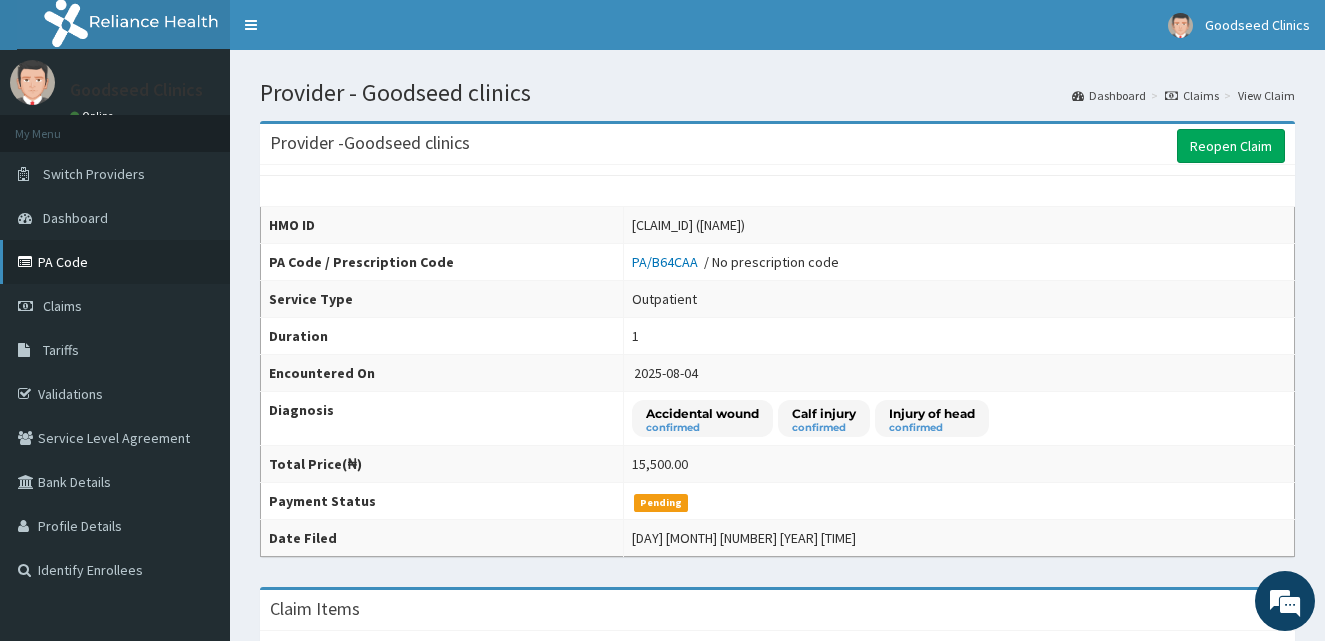 click on "PA Code" at bounding box center [115, 262] 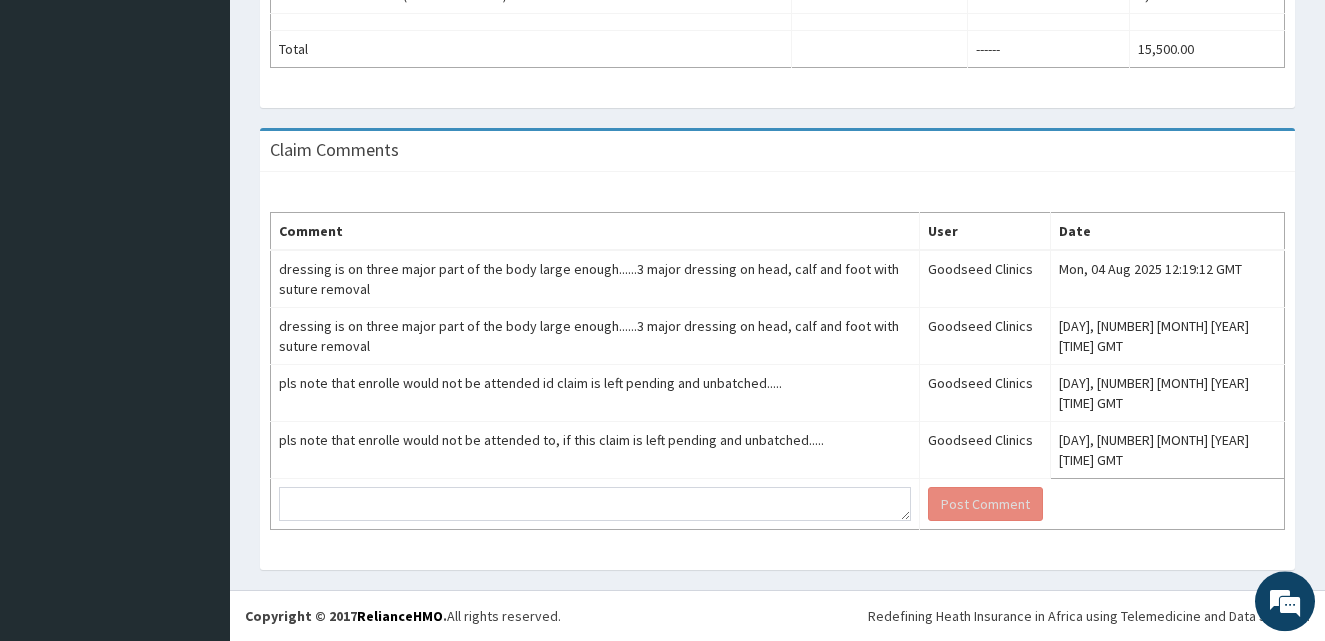 scroll, scrollTop: 846, scrollLeft: 0, axis: vertical 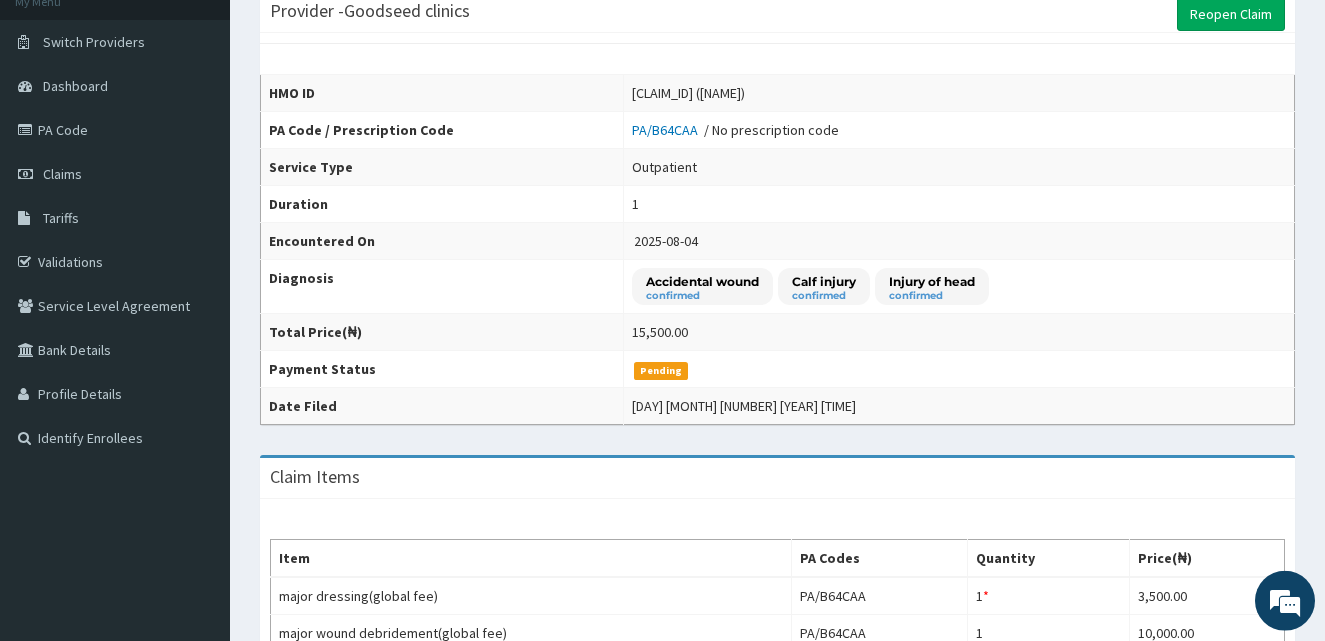 click on "Provider -  Goodseed clinics Reopen Claim HMO ID [CLAIM_ID] ([NAME]) PA Code / Prescription Code PA/B64CAA    / No prescription code Service Type Outpatient Duration 1 Encountered On [DATE] Diagnosis Accidental wound confirmed Calf injury confirmed Injury of head confirmed Total Price(₦) 15,500.00 Payment Status Pending Date Filed [DAY] [MONTH] [NUMBER] [YEAR] [TIME]" at bounding box center (777, 207) 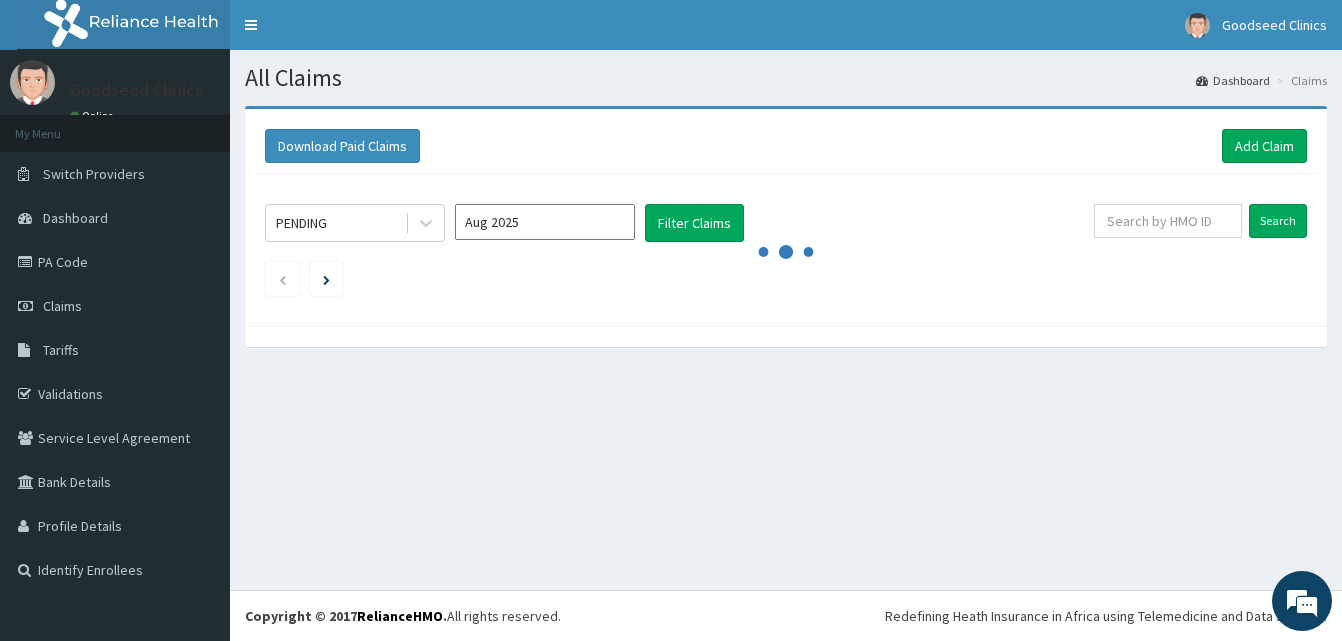 scroll, scrollTop: 0, scrollLeft: 0, axis: both 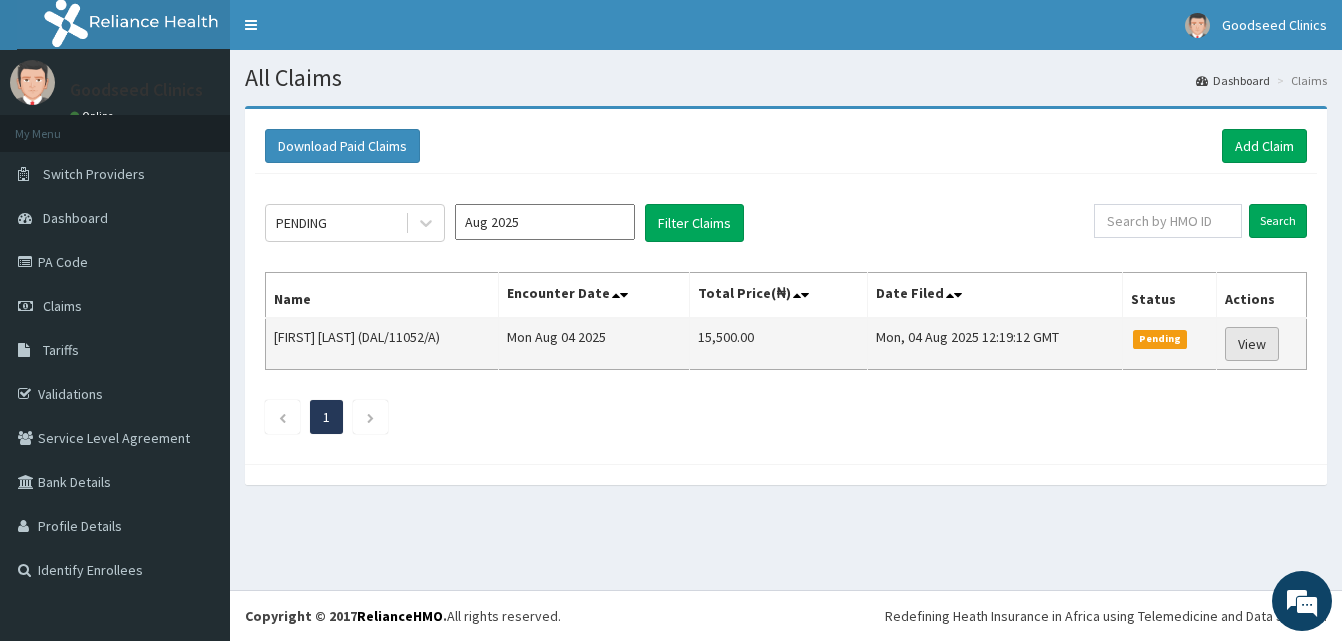 click on "View" at bounding box center (1252, 344) 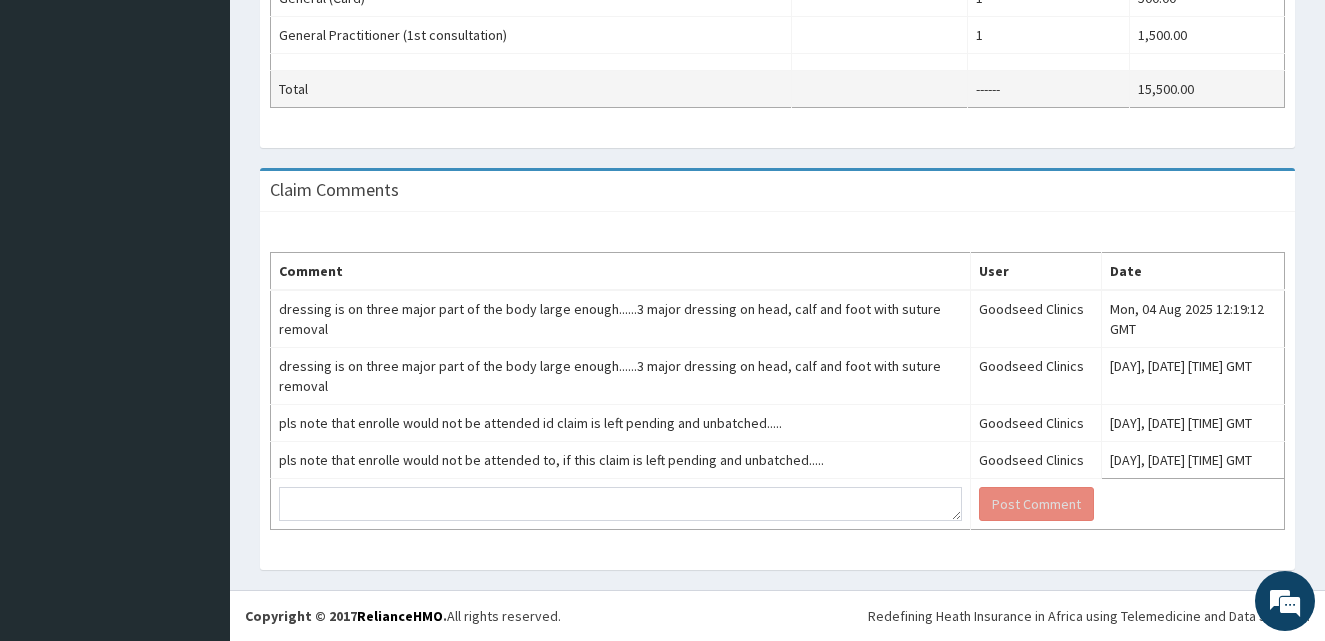 scroll, scrollTop: 846, scrollLeft: 0, axis: vertical 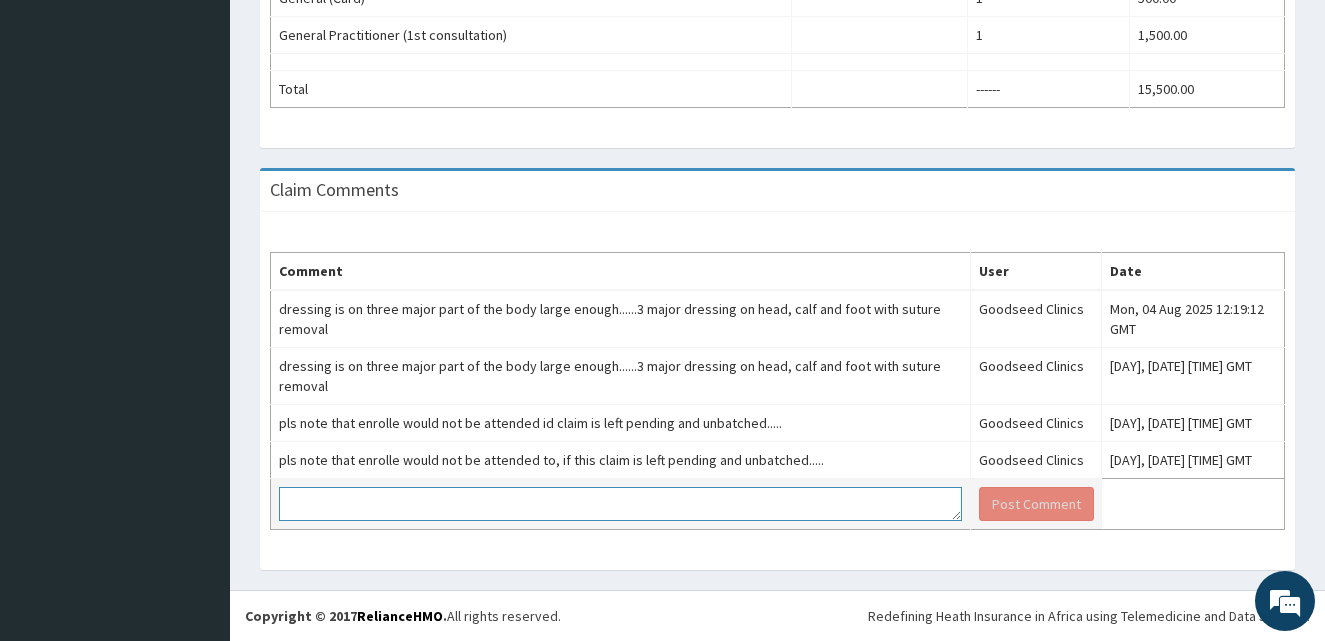 click at bounding box center (620, 504) 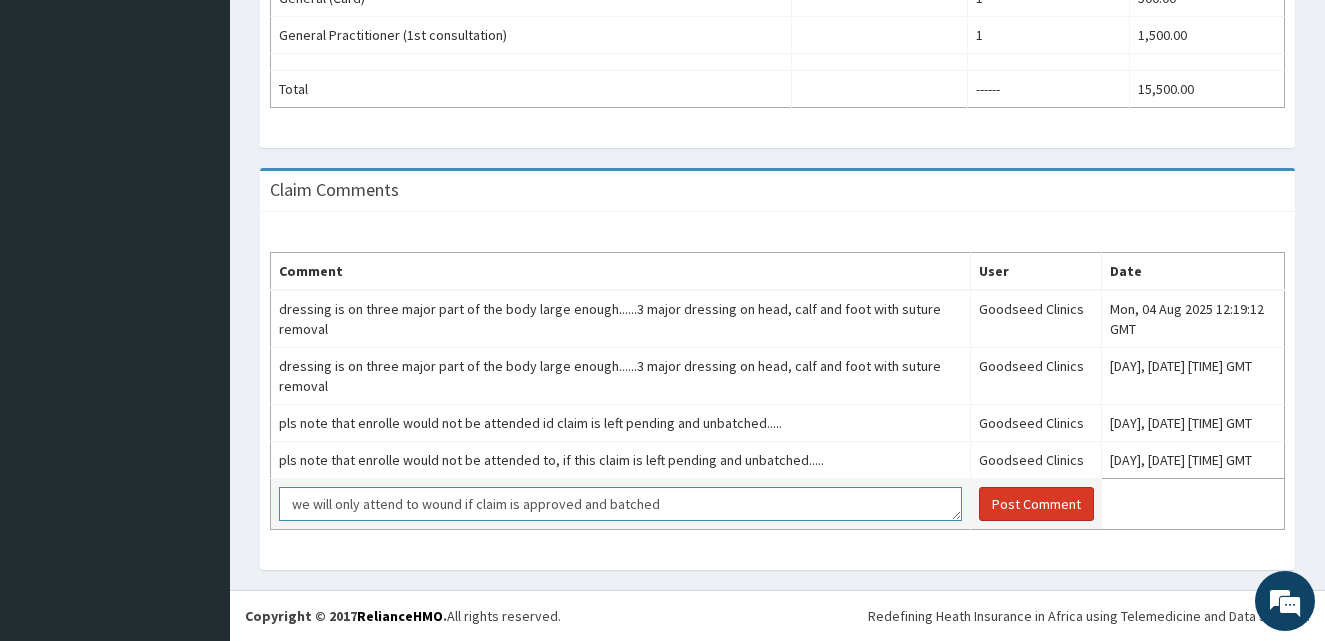 type on "we will only attend to wound if claim is approved and batched" 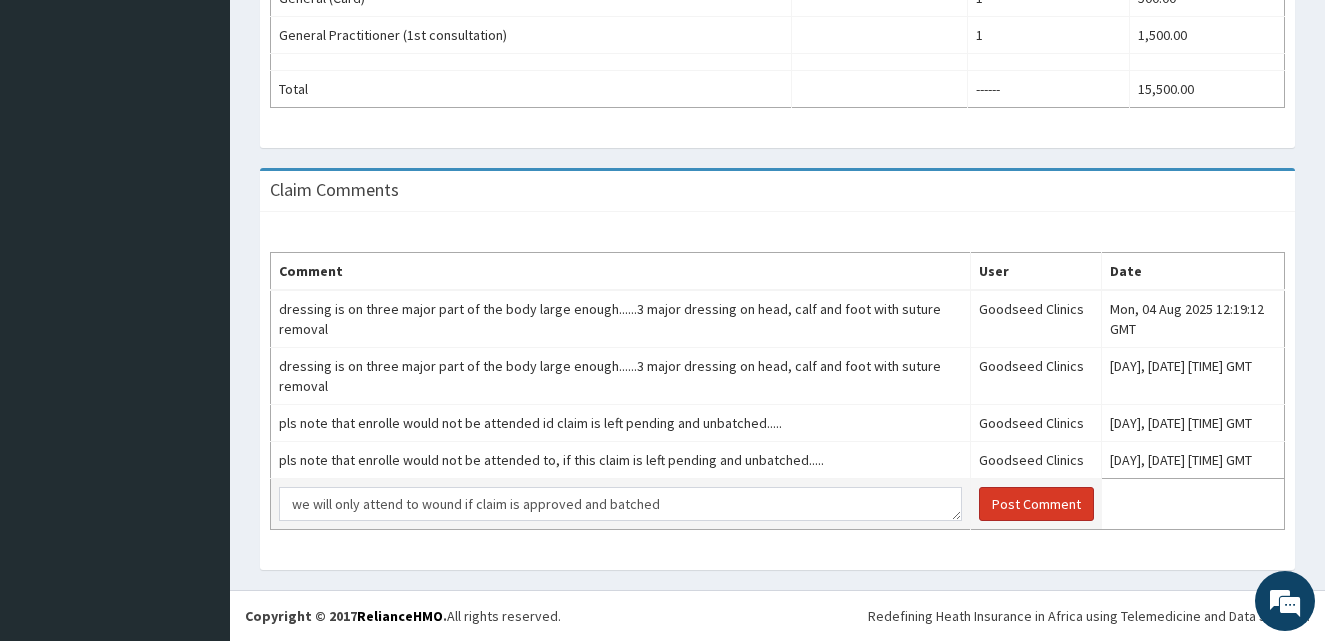 click on "Post Comment" at bounding box center [1036, 504] 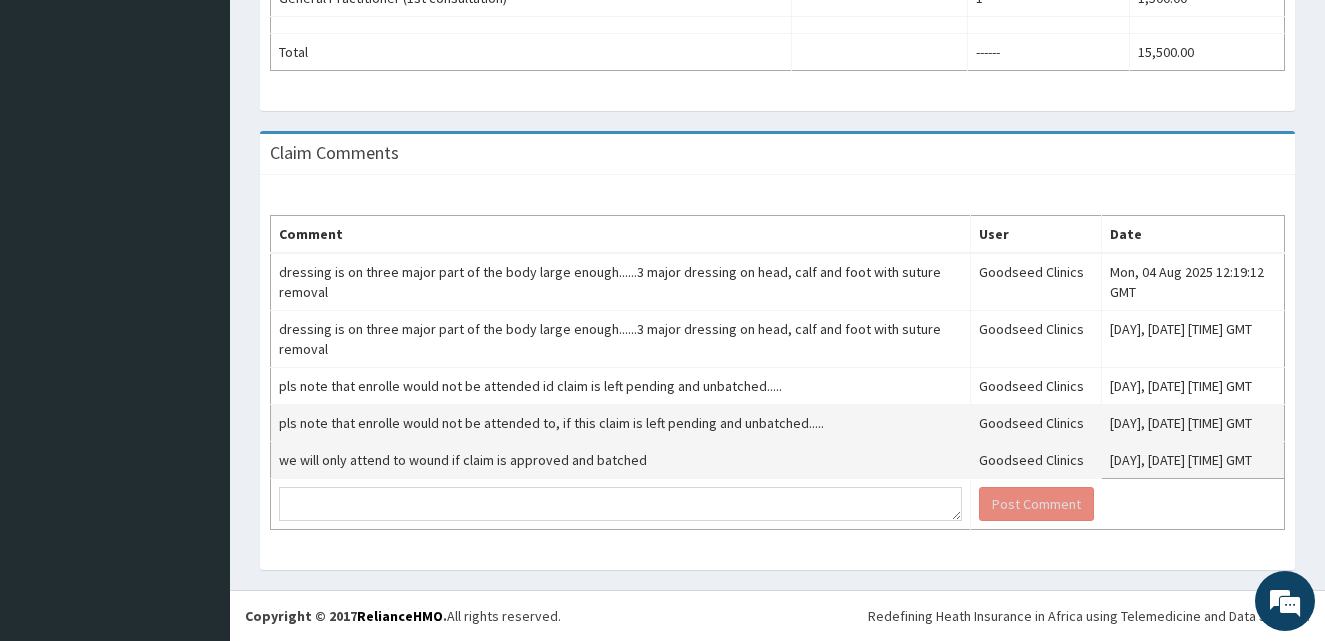 scroll, scrollTop: 0, scrollLeft: 0, axis: both 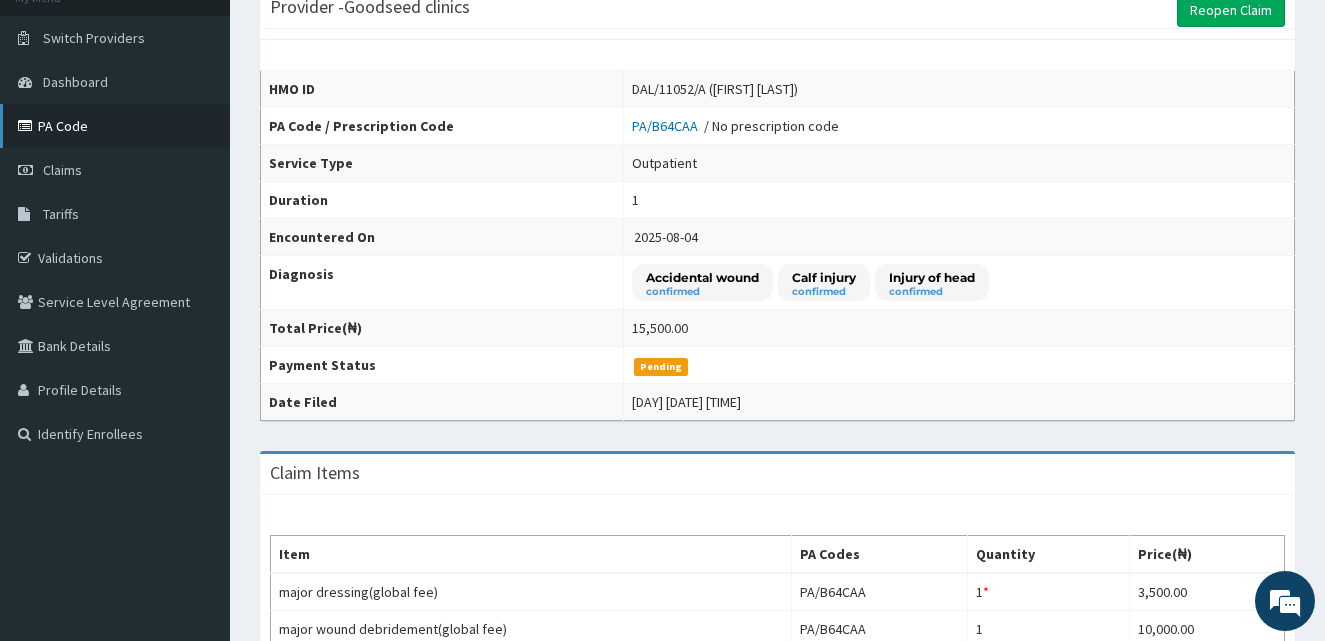 click on "PA Code" at bounding box center [115, 126] 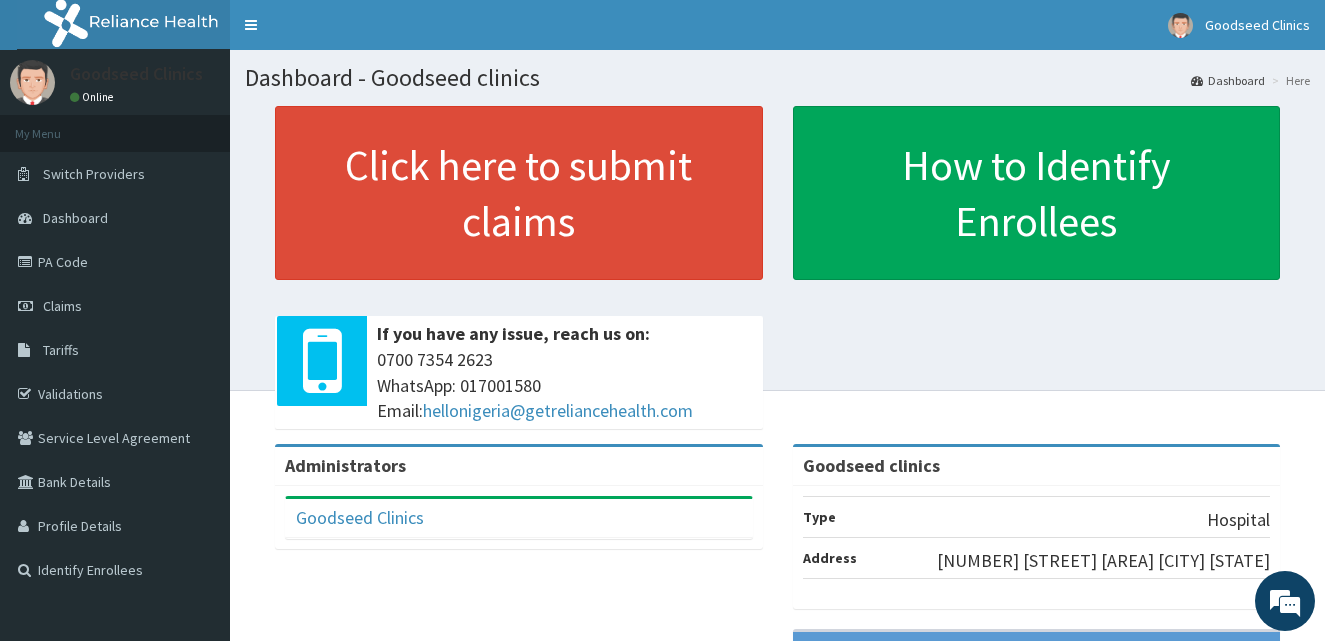 scroll, scrollTop: 0, scrollLeft: 0, axis: both 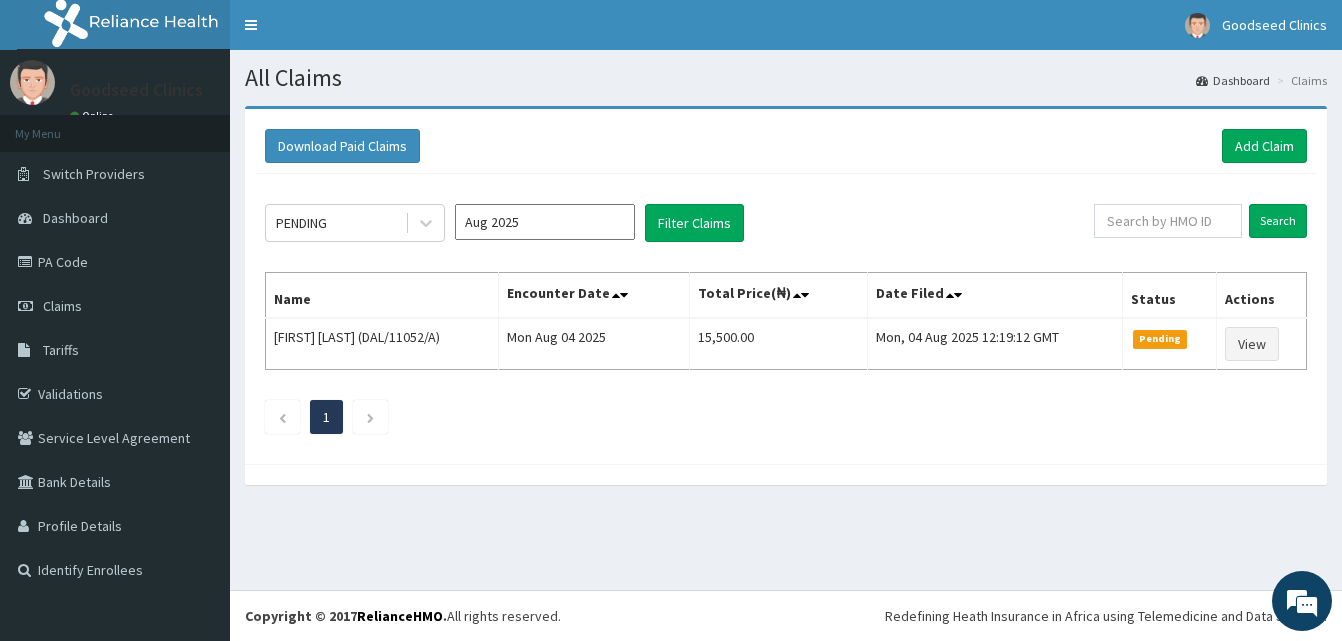 click on "Aug 2025" at bounding box center (545, 222) 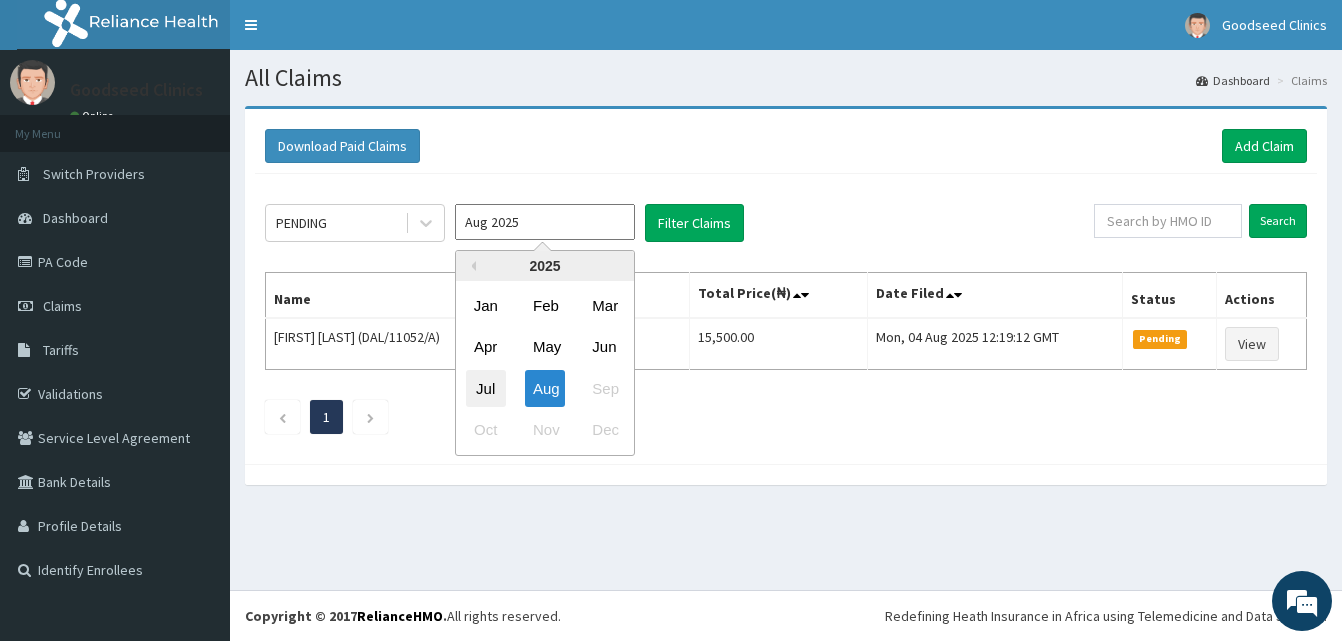 click on "Jul" at bounding box center (486, 388) 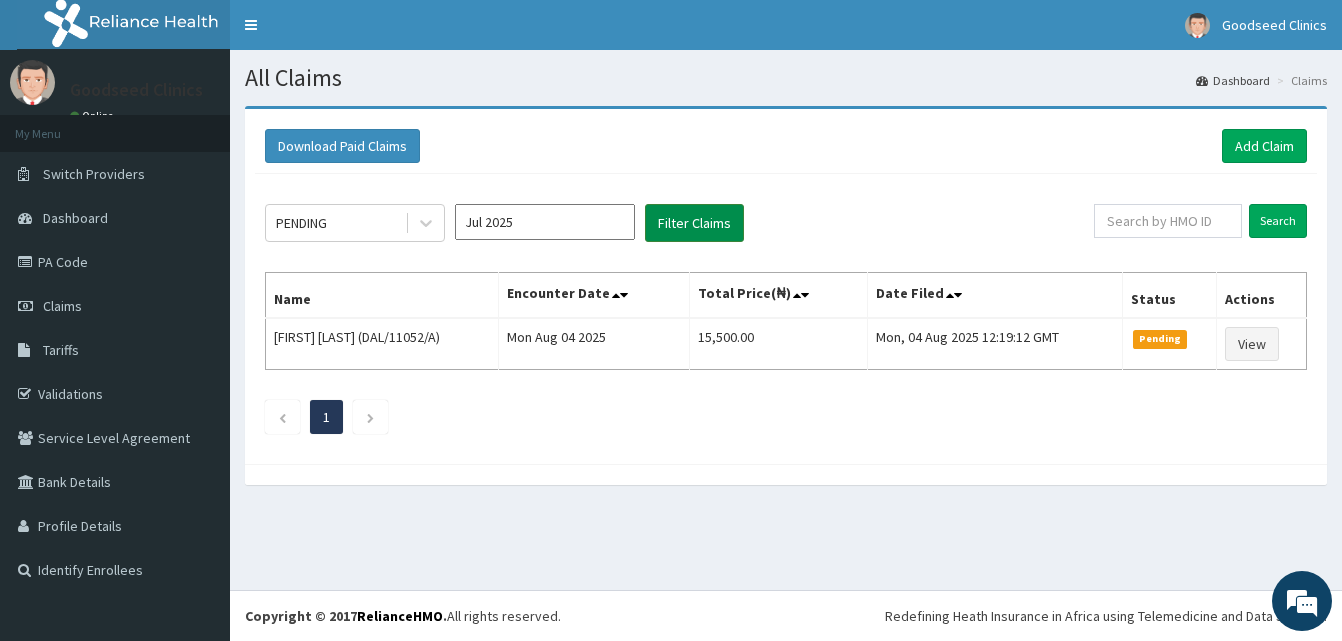 click on "Filter Claims" at bounding box center [694, 223] 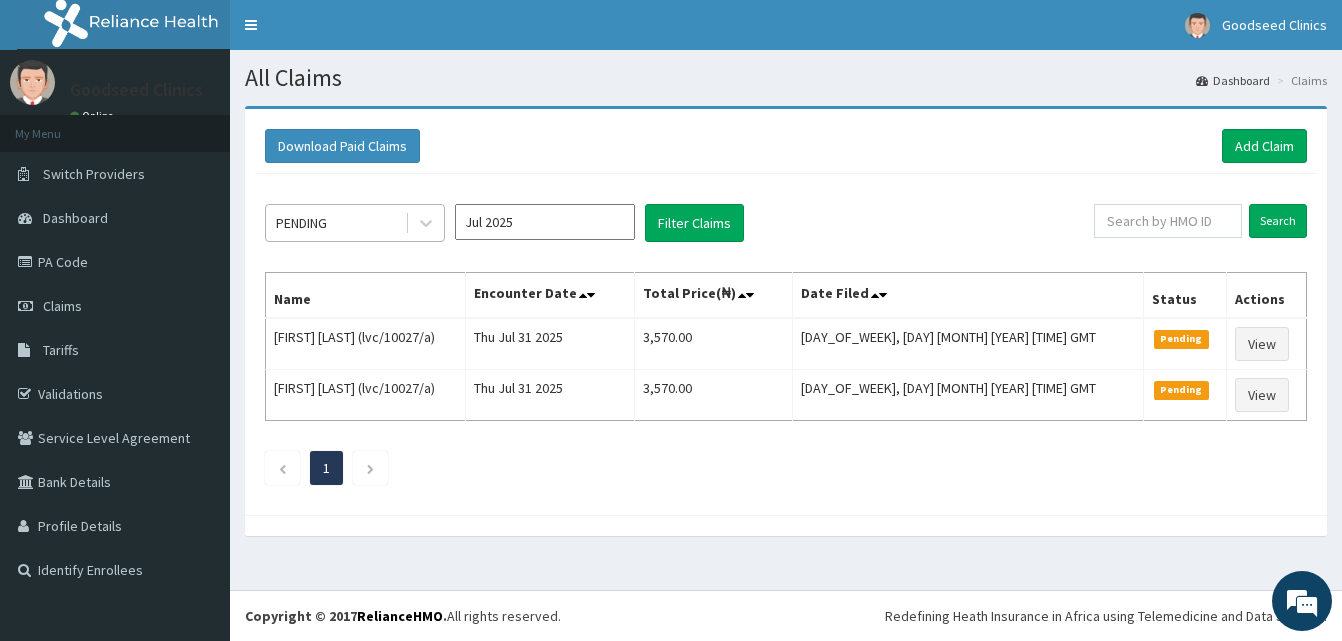 drag, startPoint x: 410, startPoint y: 204, endPoint x: 402, endPoint y: 224, distance: 21.540659 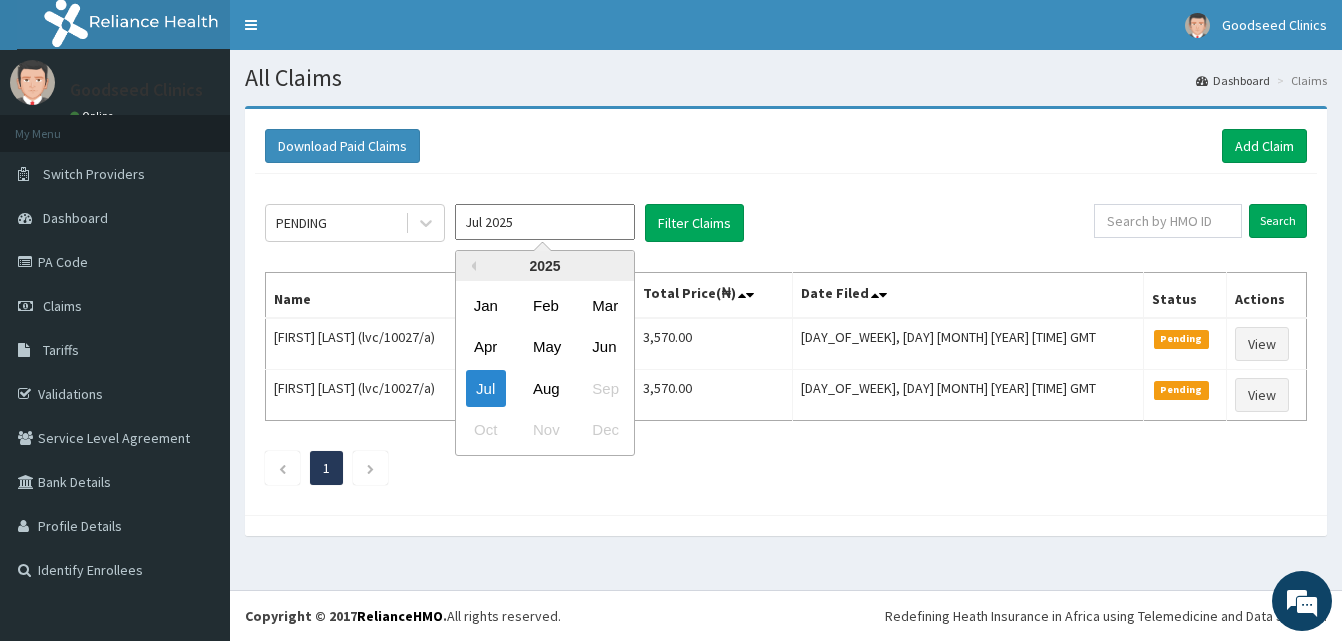 click on "Jul 2025" at bounding box center [545, 222] 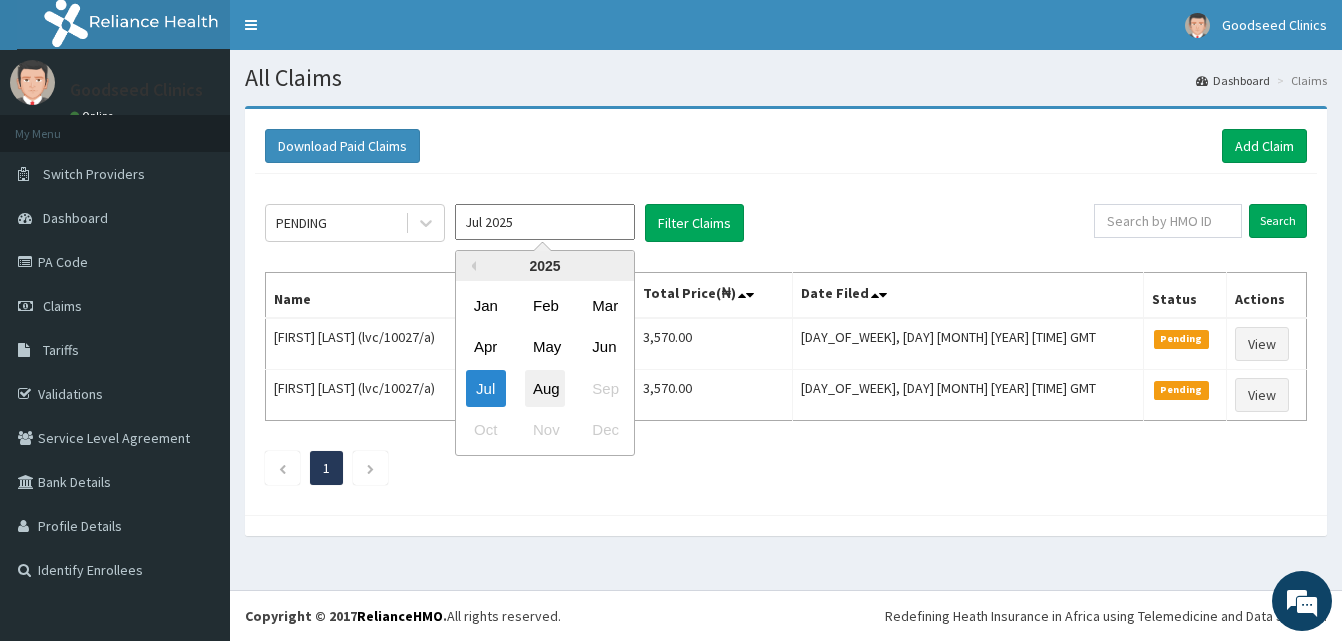 click on "Aug" at bounding box center (545, 388) 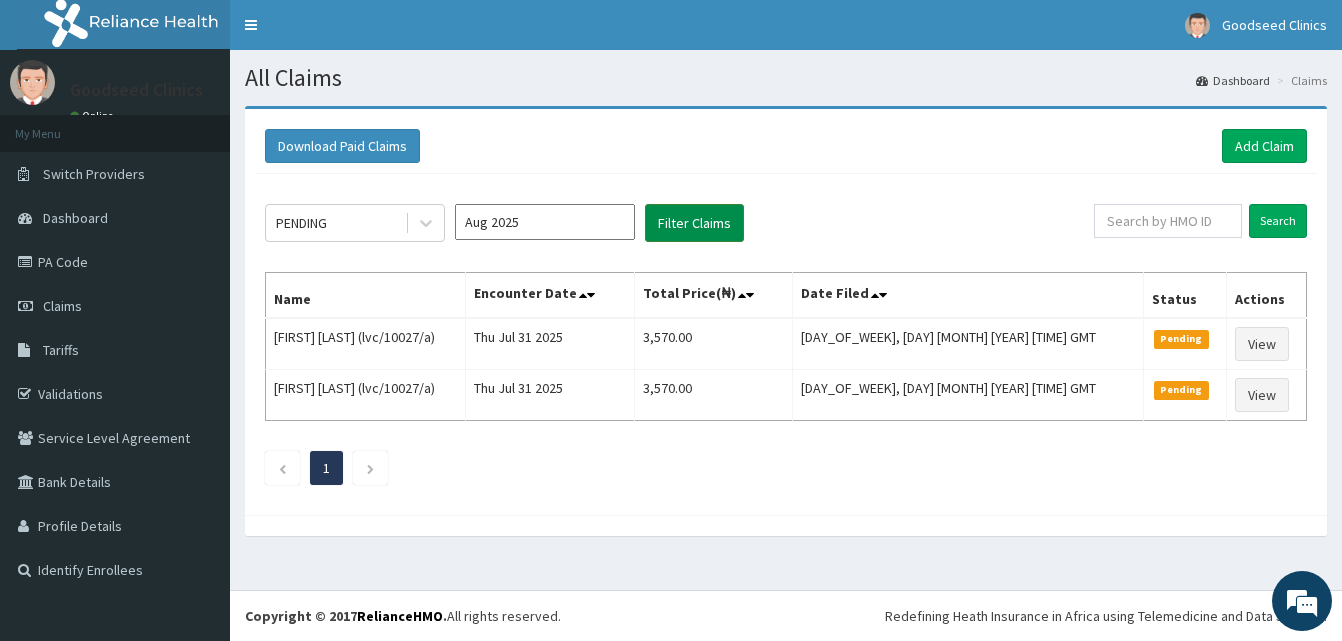 click on "Filter Claims" at bounding box center (694, 223) 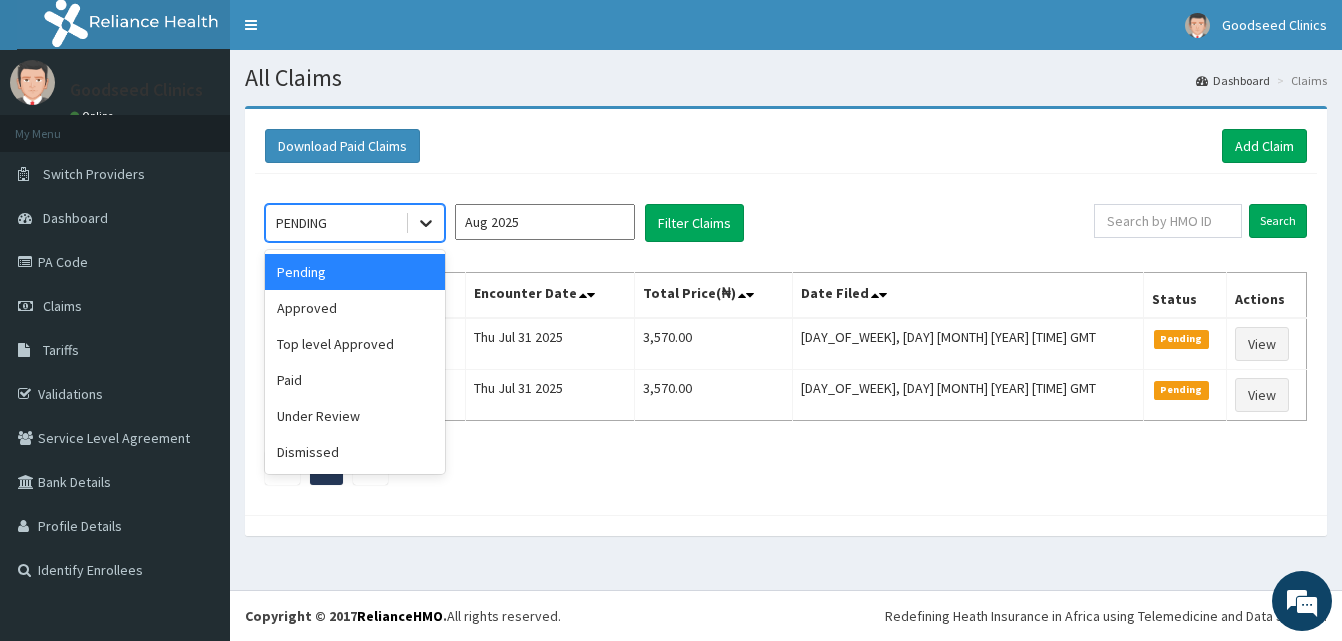 click 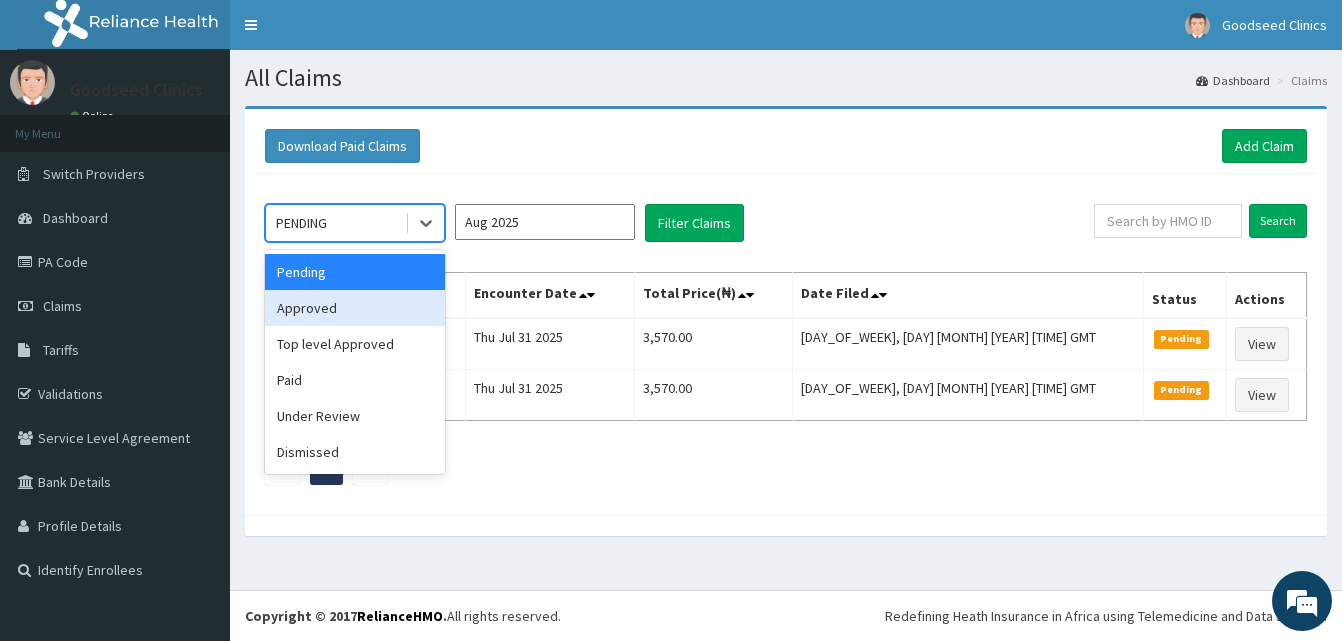 click on "Approved" at bounding box center [355, 308] 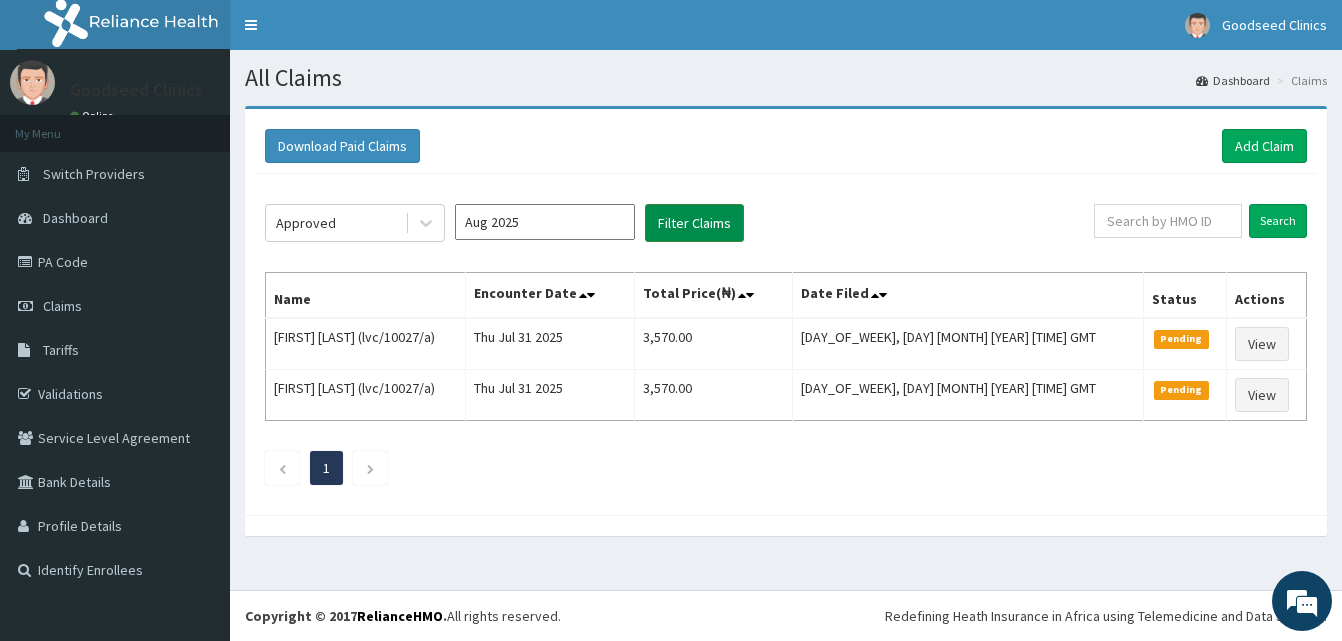 click on "Filter Claims" at bounding box center (694, 223) 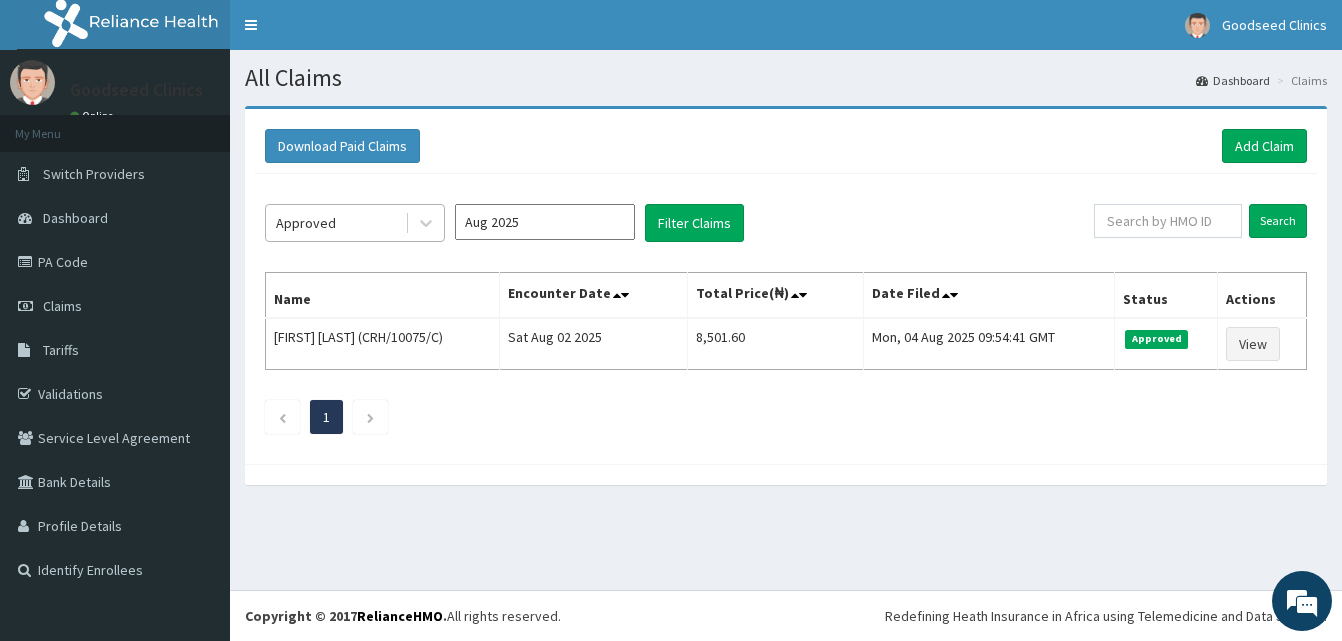 click on "Approved" at bounding box center (335, 223) 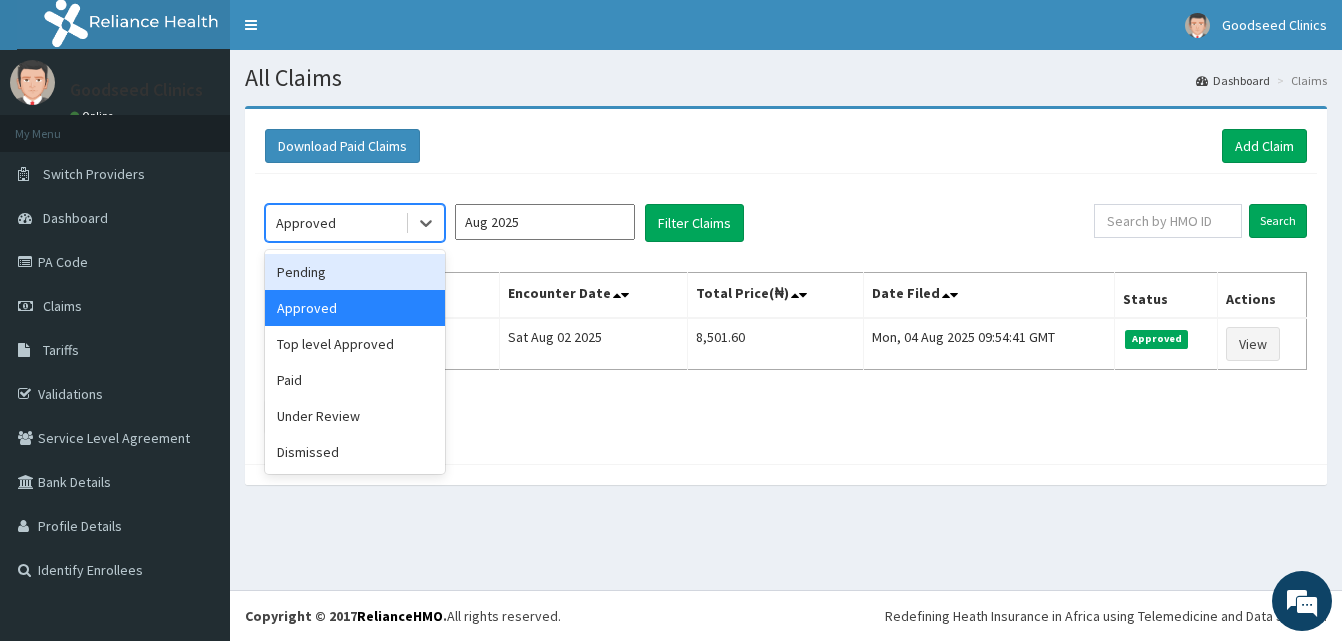 click on "Pending" at bounding box center [355, 272] 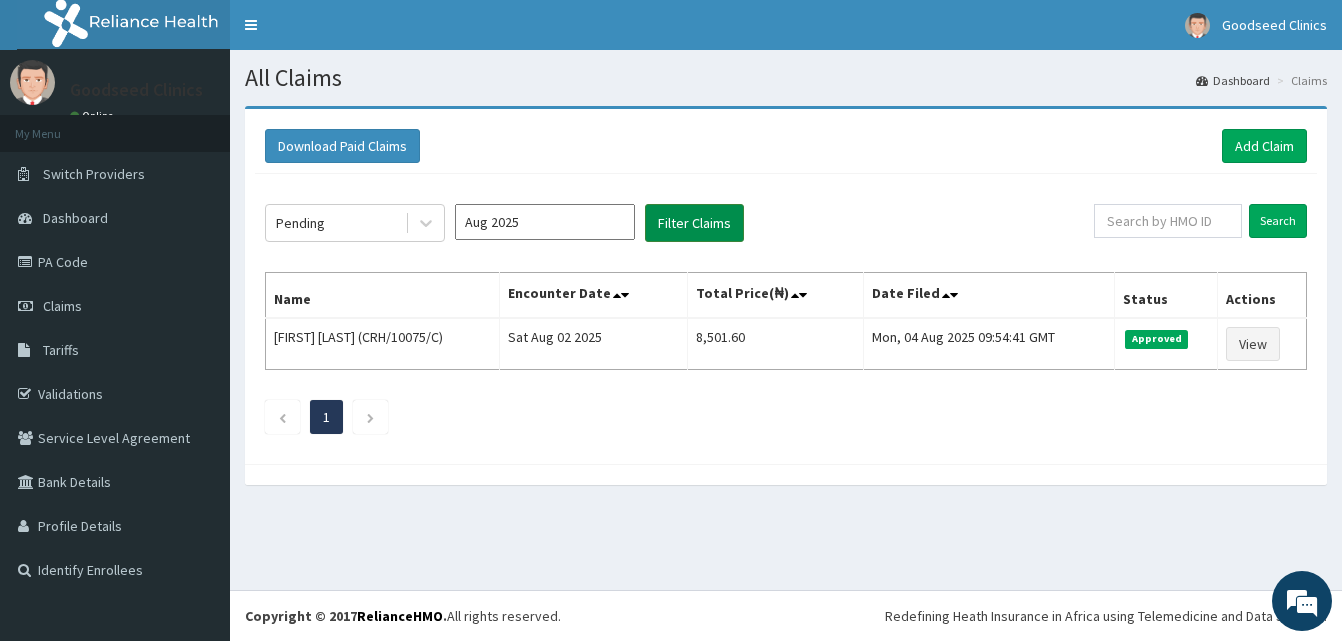 click on "Filter Claims" at bounding box center [694, 223] 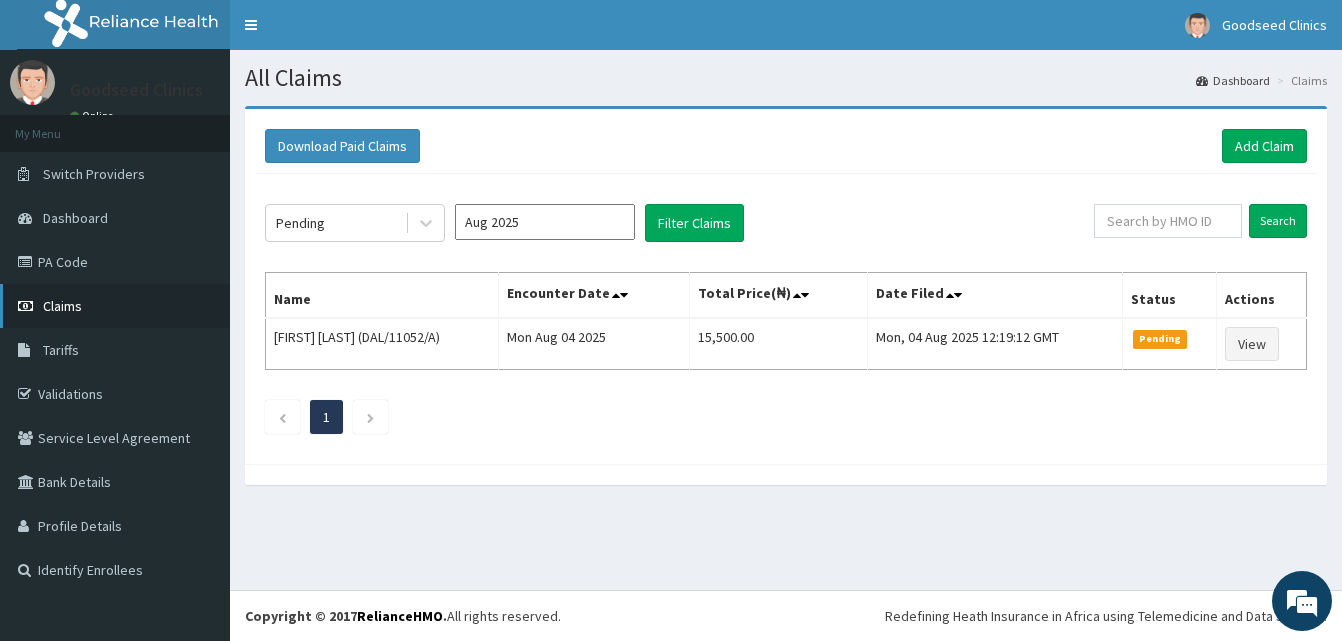 click on "Claims" at bounding box center [62, 306] 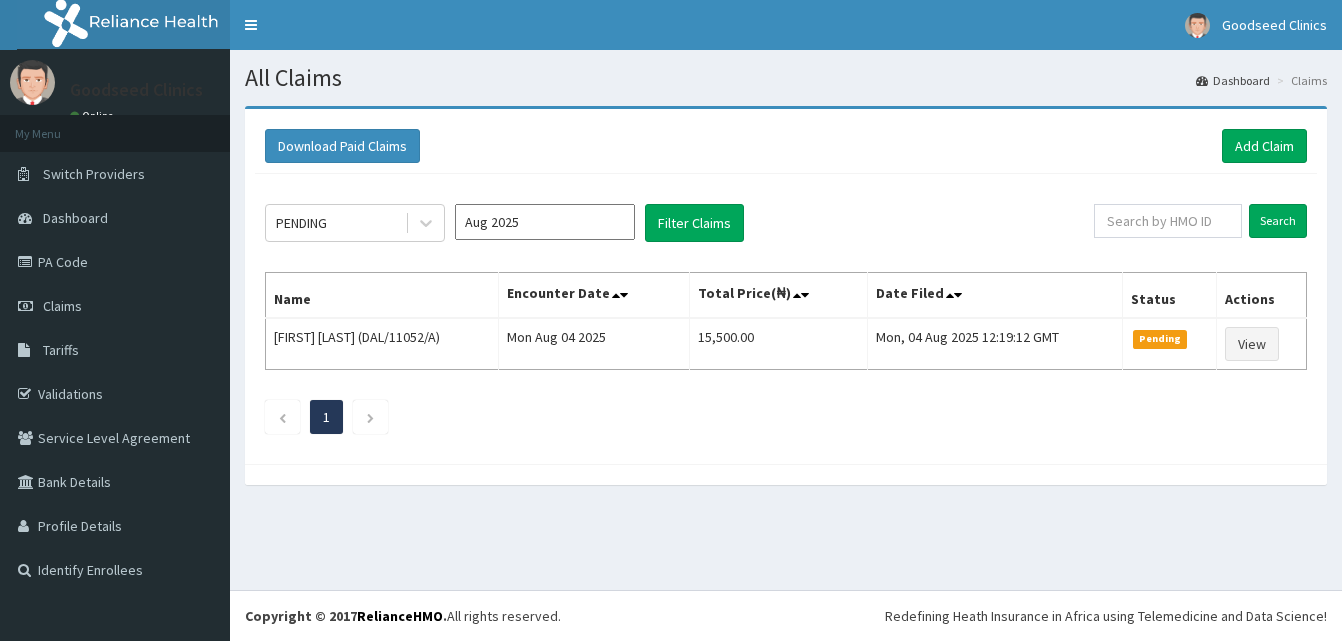 scroll, scrollTop: 0, scrollLeft: 0, axis: both 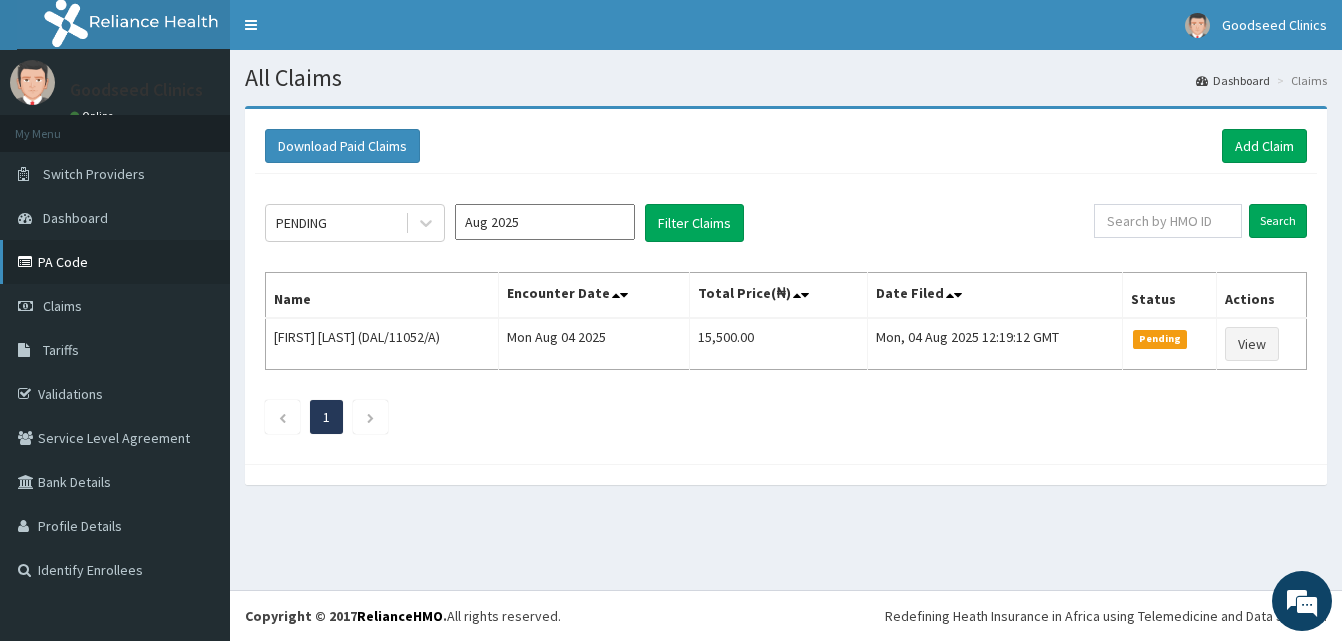 click on "PA Code" at bounding box center [115, 262] 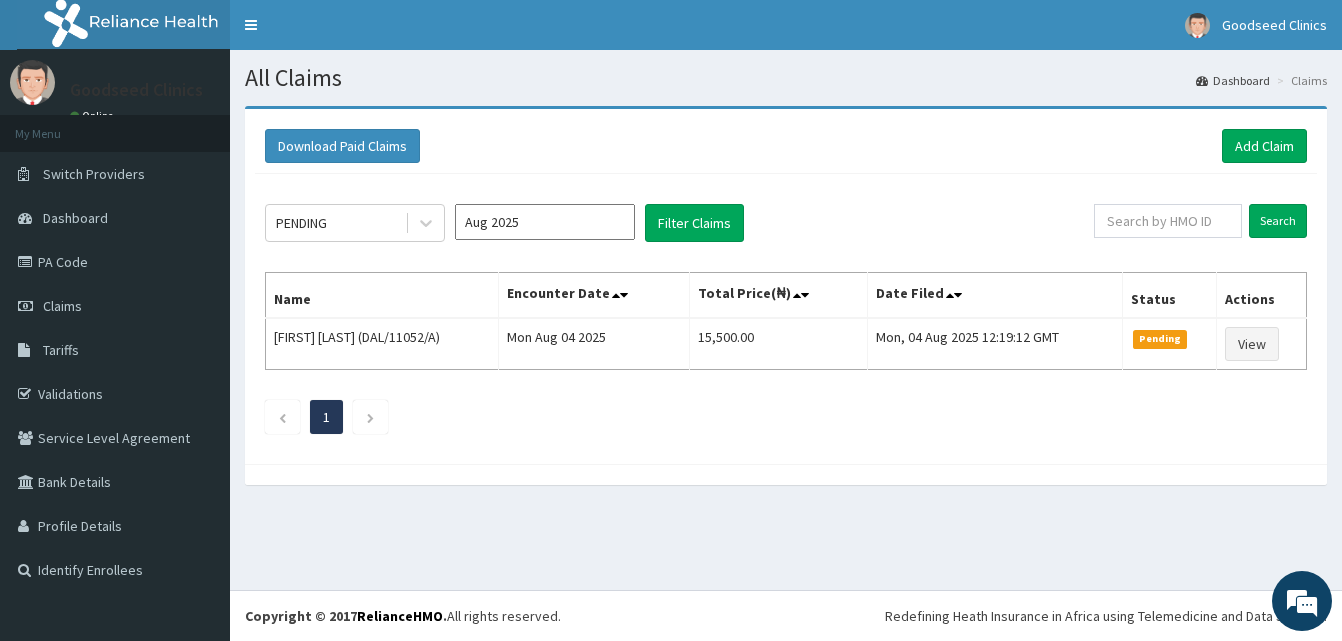scroll, scrollTop: 0, scrollLeft: 0, axis: both 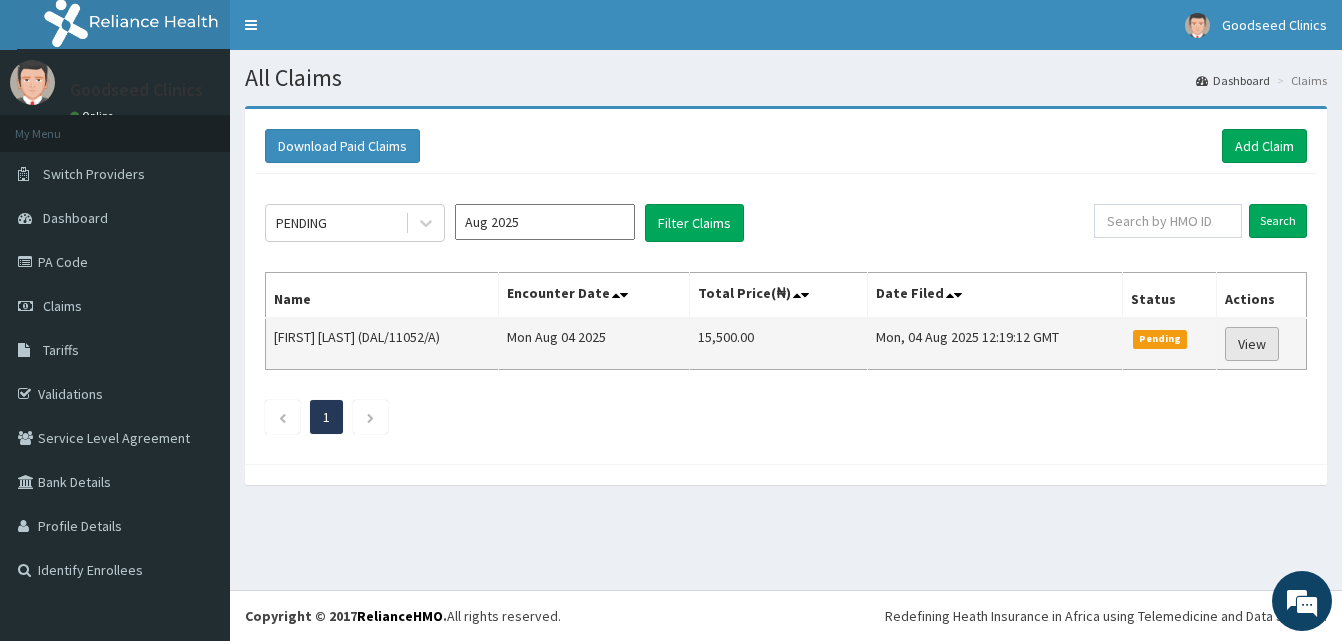 click on "View" at bounding box center (1252, 344) 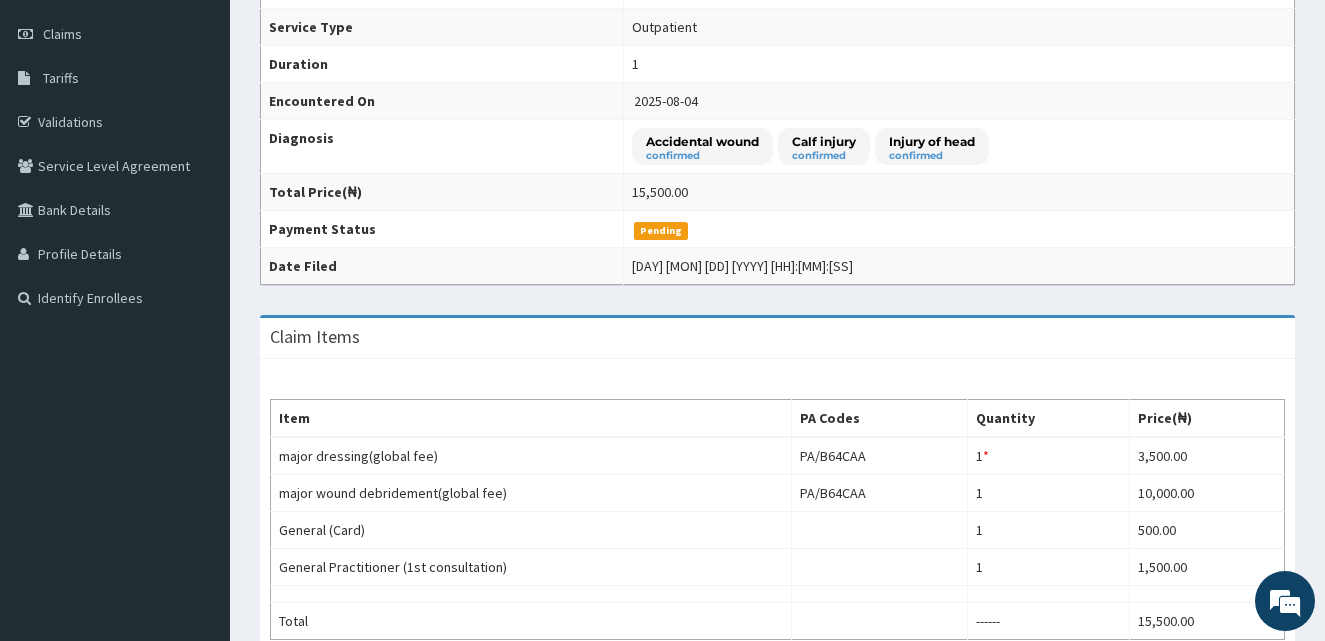 scroll, scrollTop: 680, scrollLeft: 0, axis: vertical 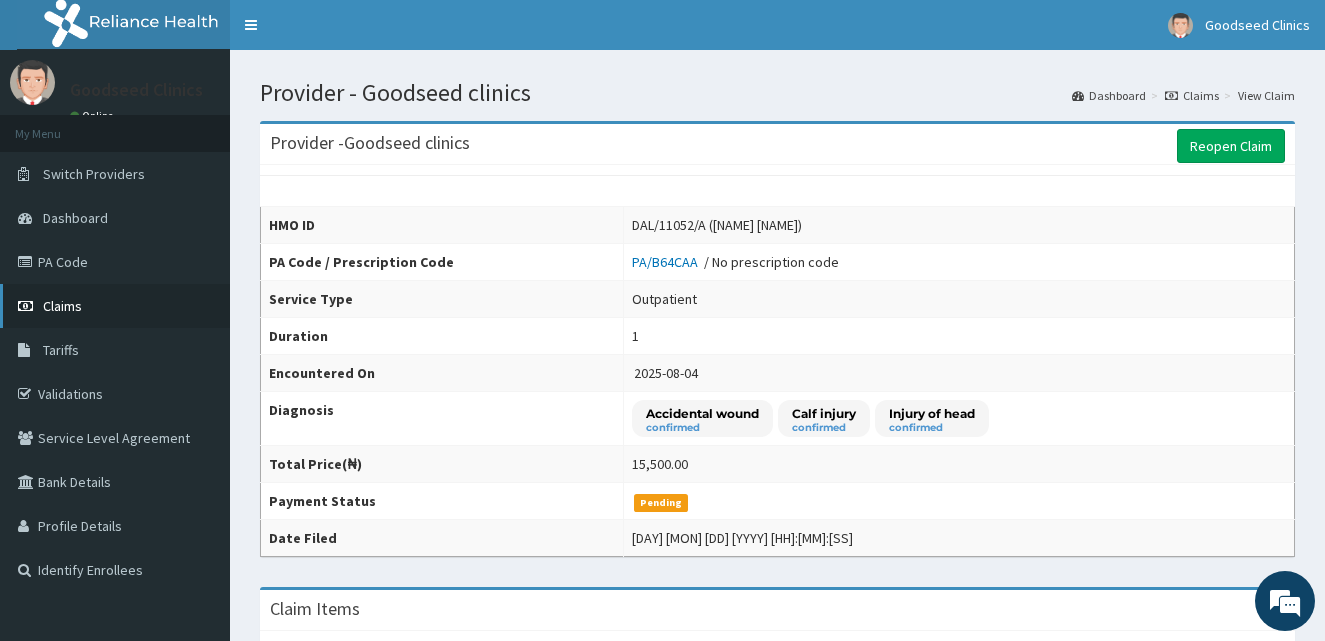 click on "Claims" at bounding box center (62, 306) 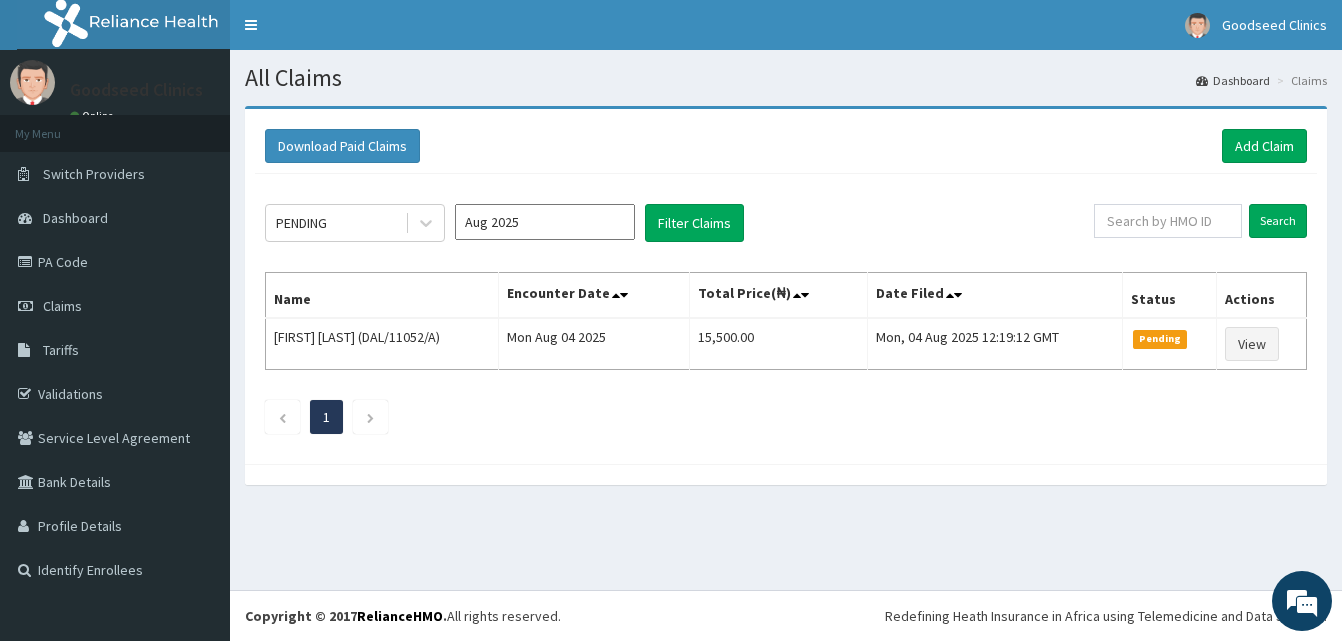 scroll, scrollTop: 0, scrollLeft: 0, axis: both 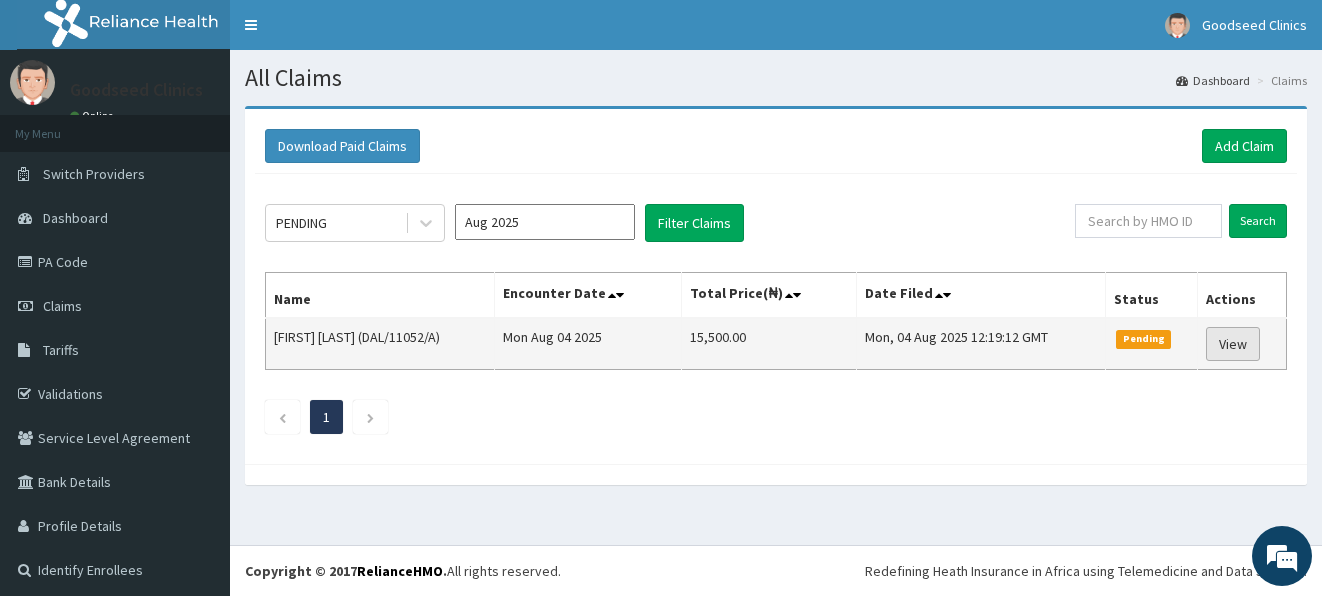 click on "View" at bounding box center (1233, 344) 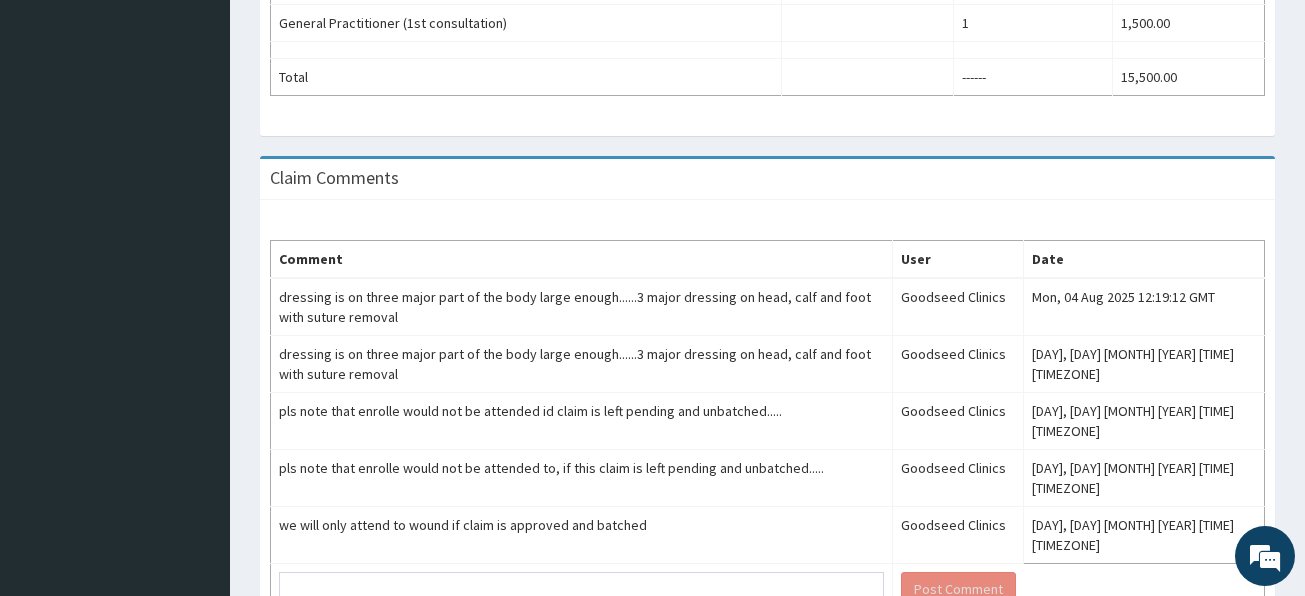 scroll, scrollTop: 948, scrollLeft: 0, axis: vertical 